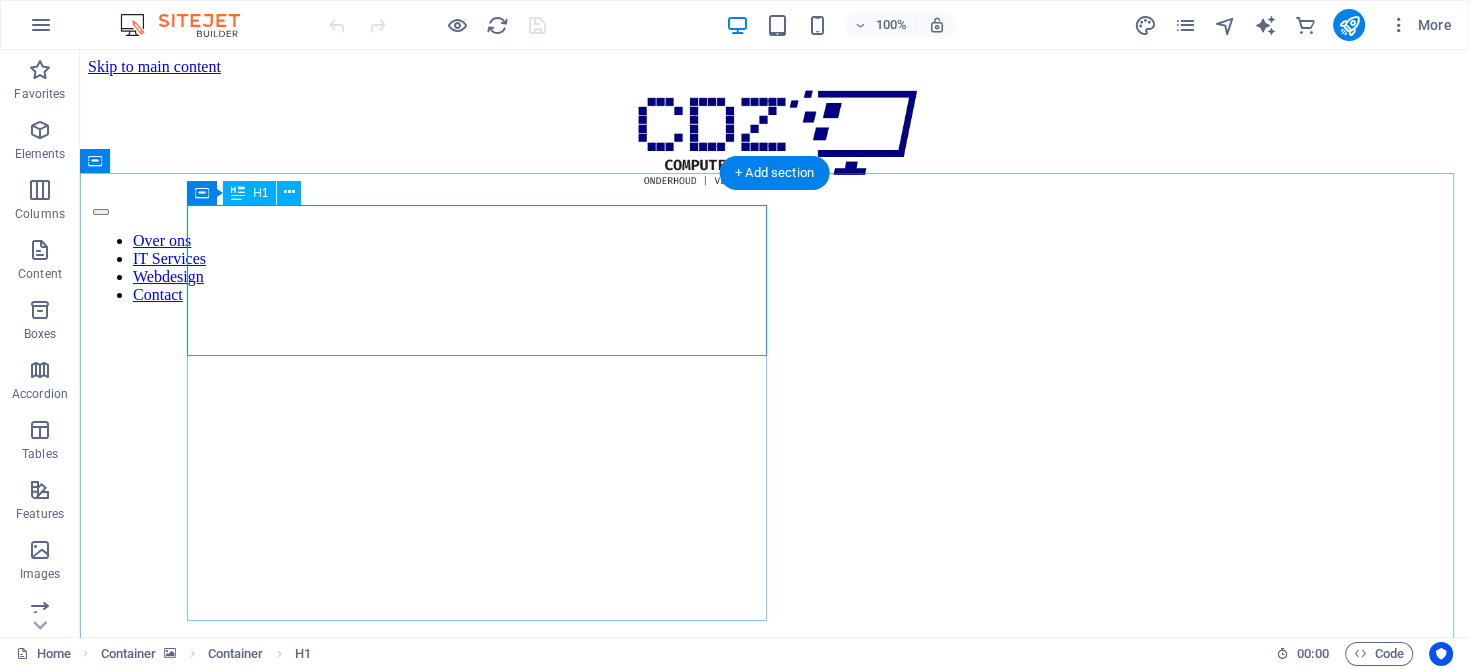 scroll, scrollTop: 0, scrollLeft: 0, axis: both 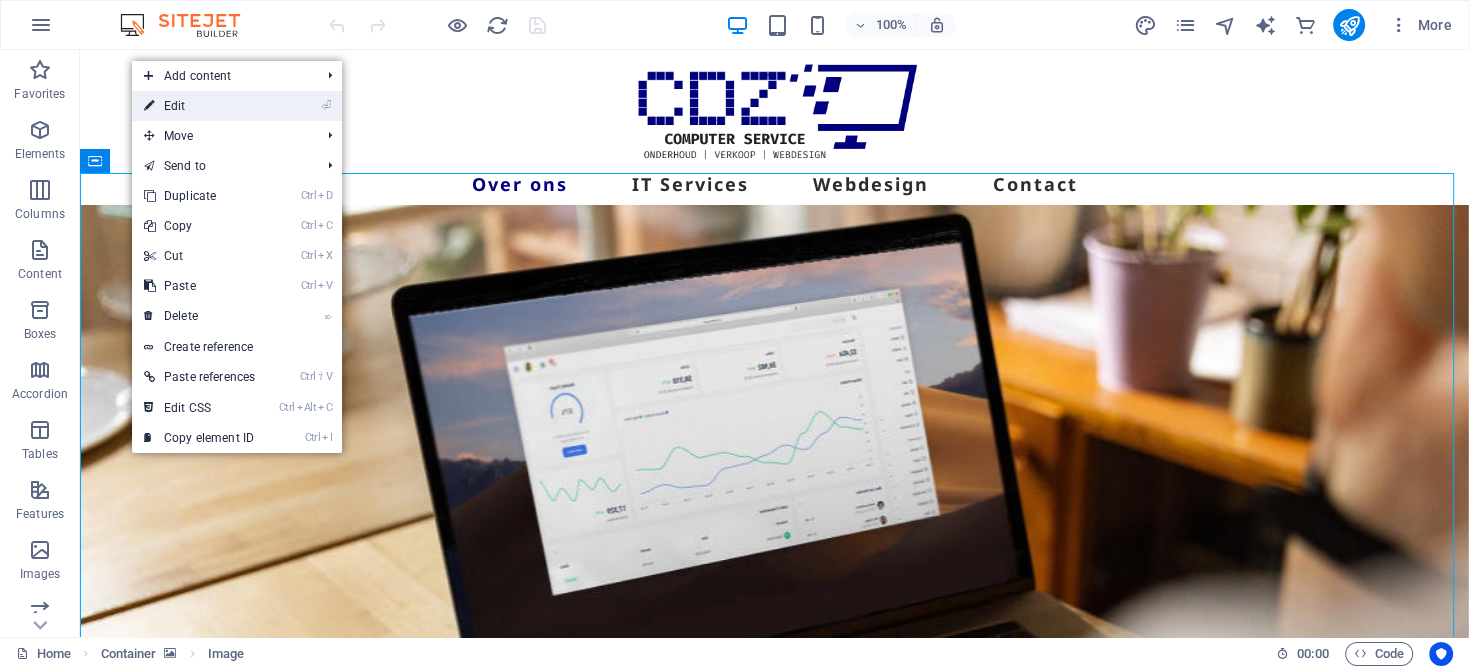 click on "⏎  Edit" at bounding box center [199, 106] 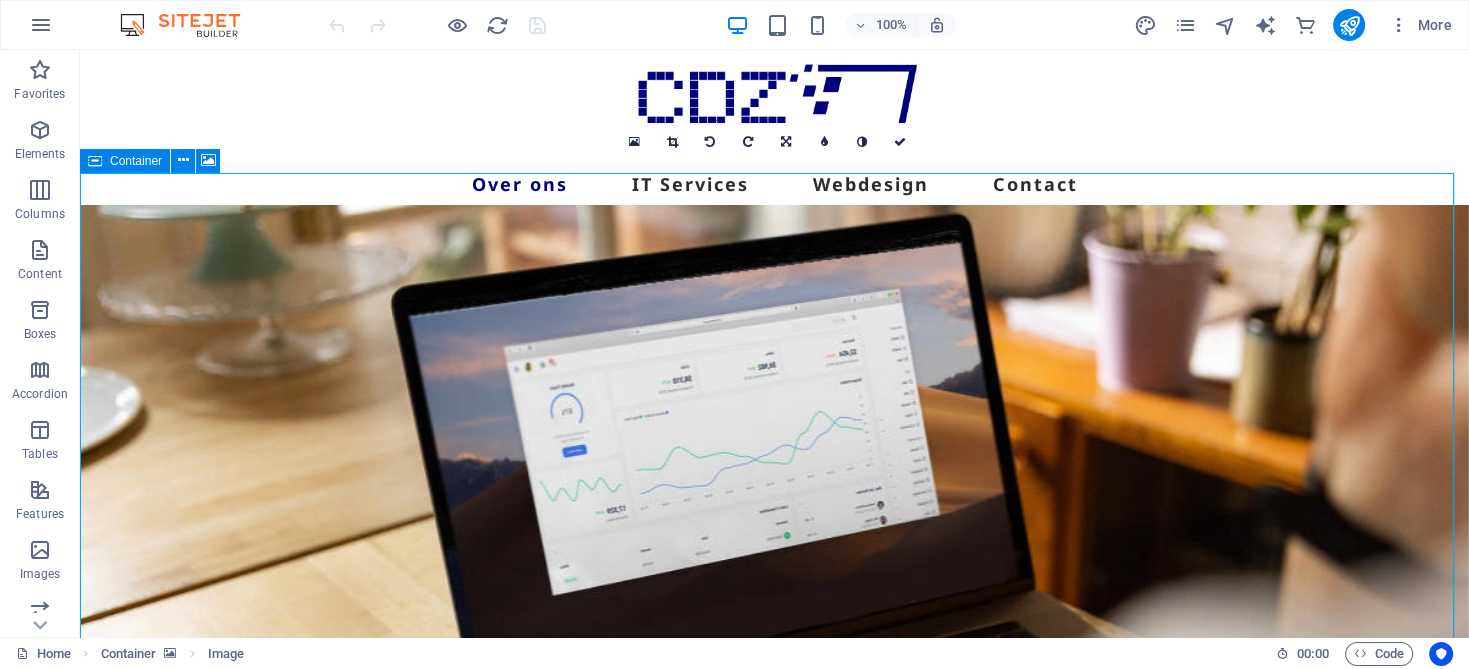 click at bounding box center (774, 530) 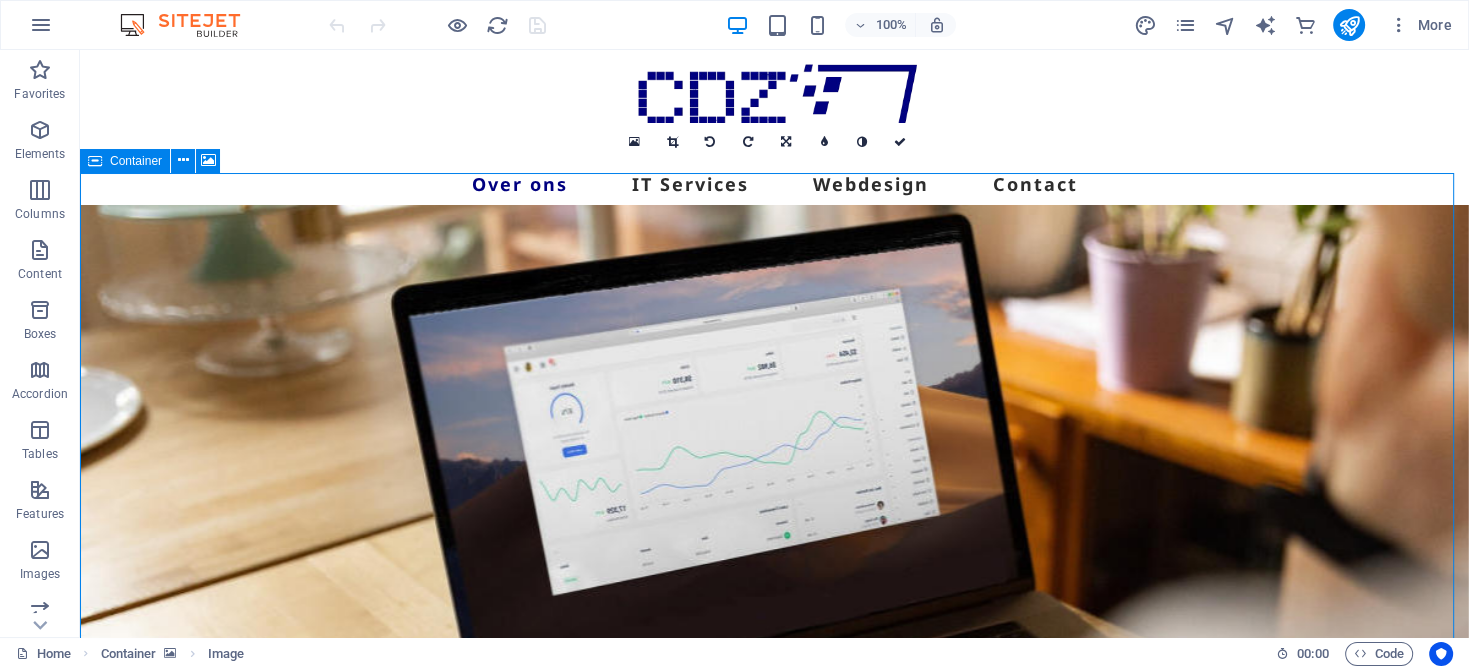 click at bounding box center (774, 530) 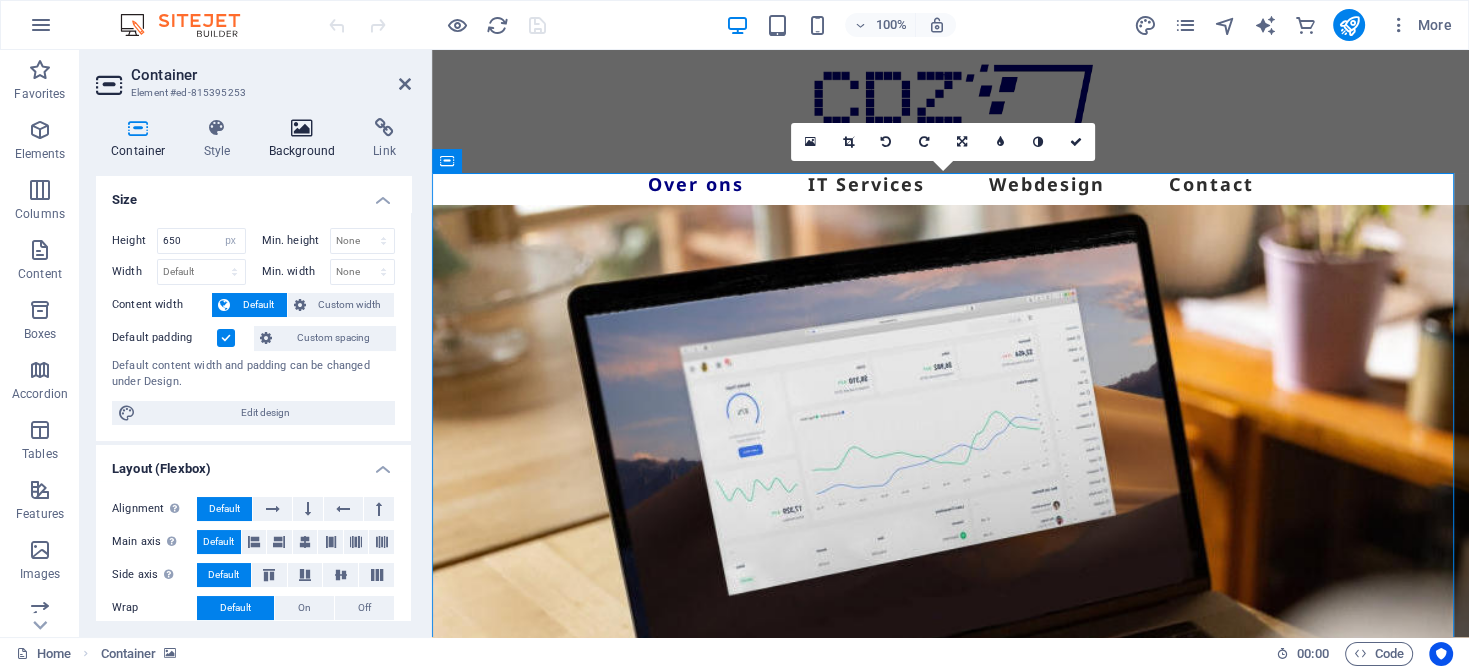 click at bounding box center [302, 128] 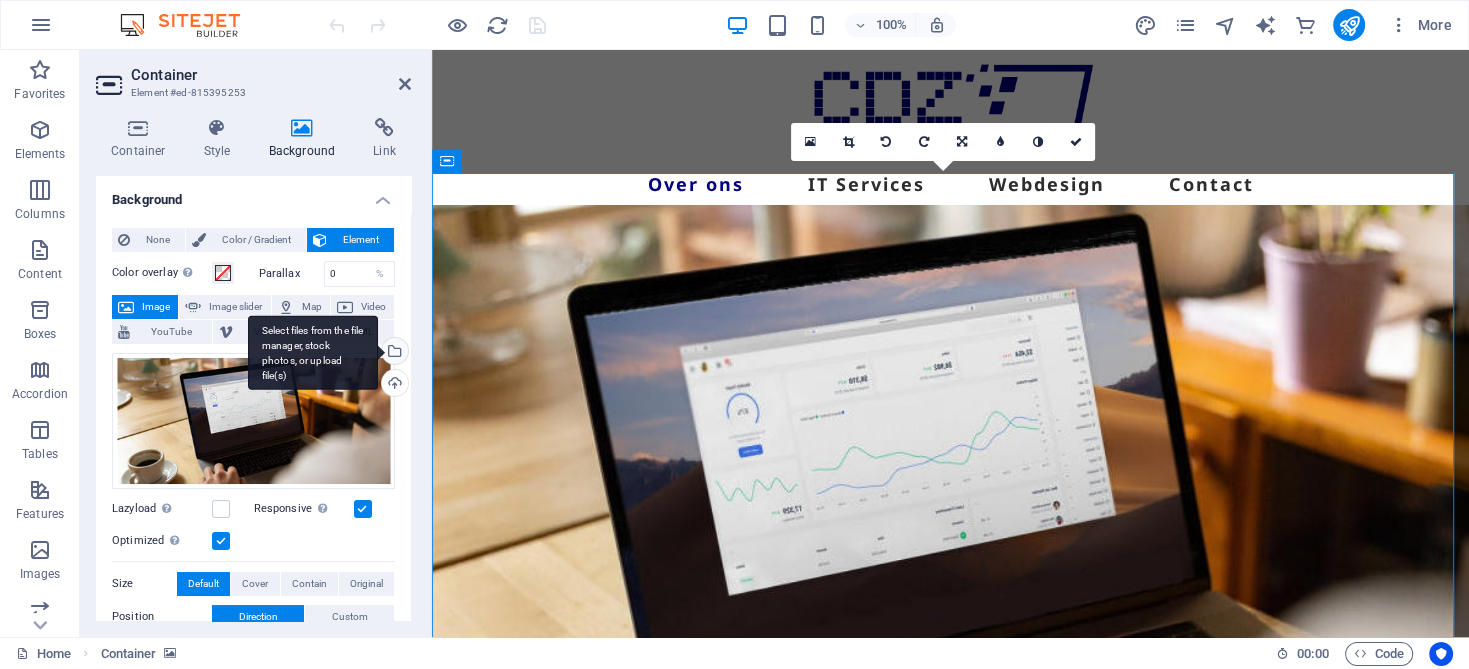 click on "Select files from the file manager, stock photos, or upload file(s)" at bounding box center [393, 353] 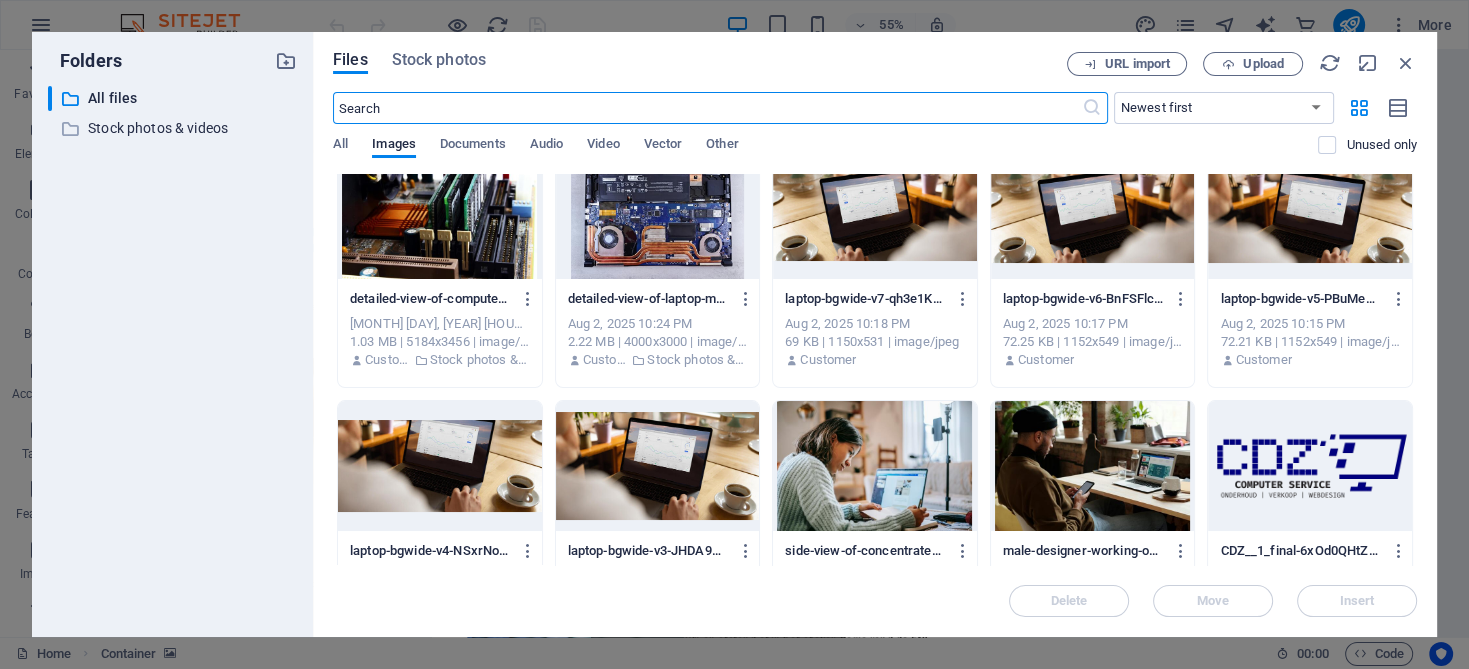 scroll, scrollTop: 0, scrollLeft: 0, axis: both 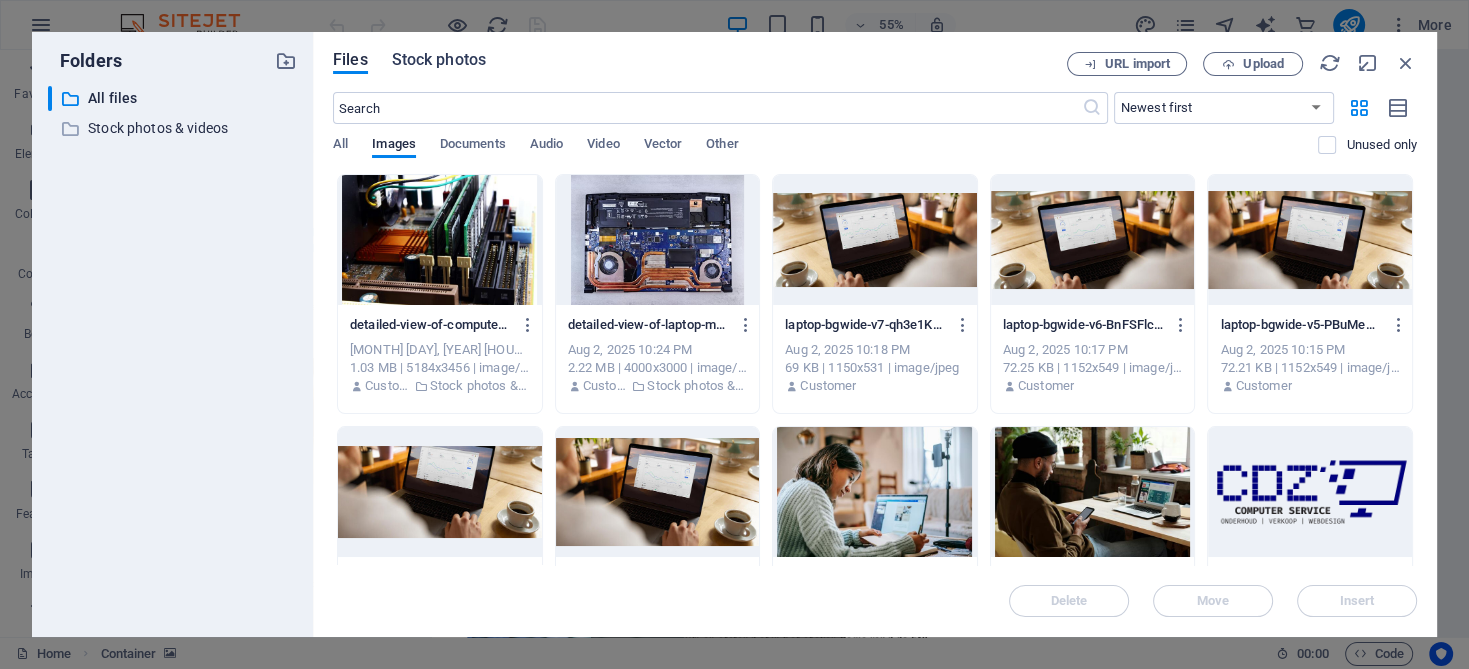 click on "Stock photos" at bounding box center (439, 60) 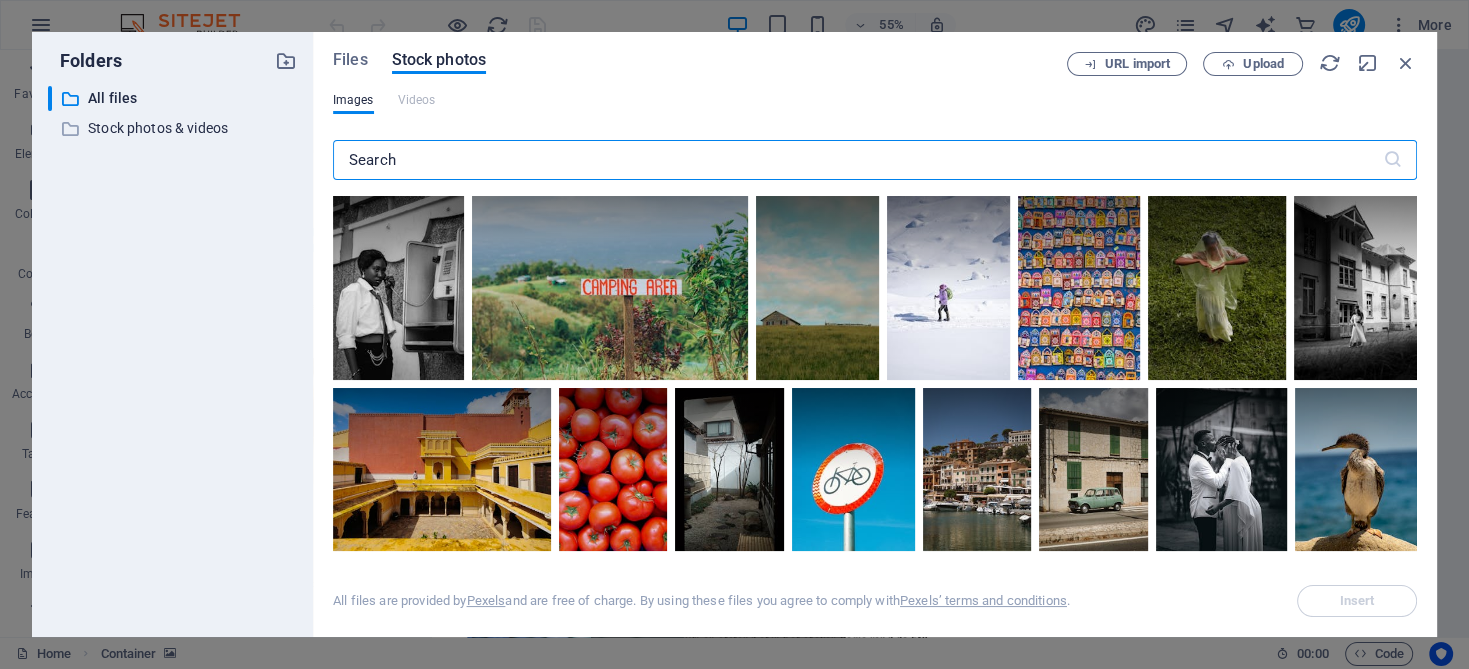 click at bounding box center (858, 160) 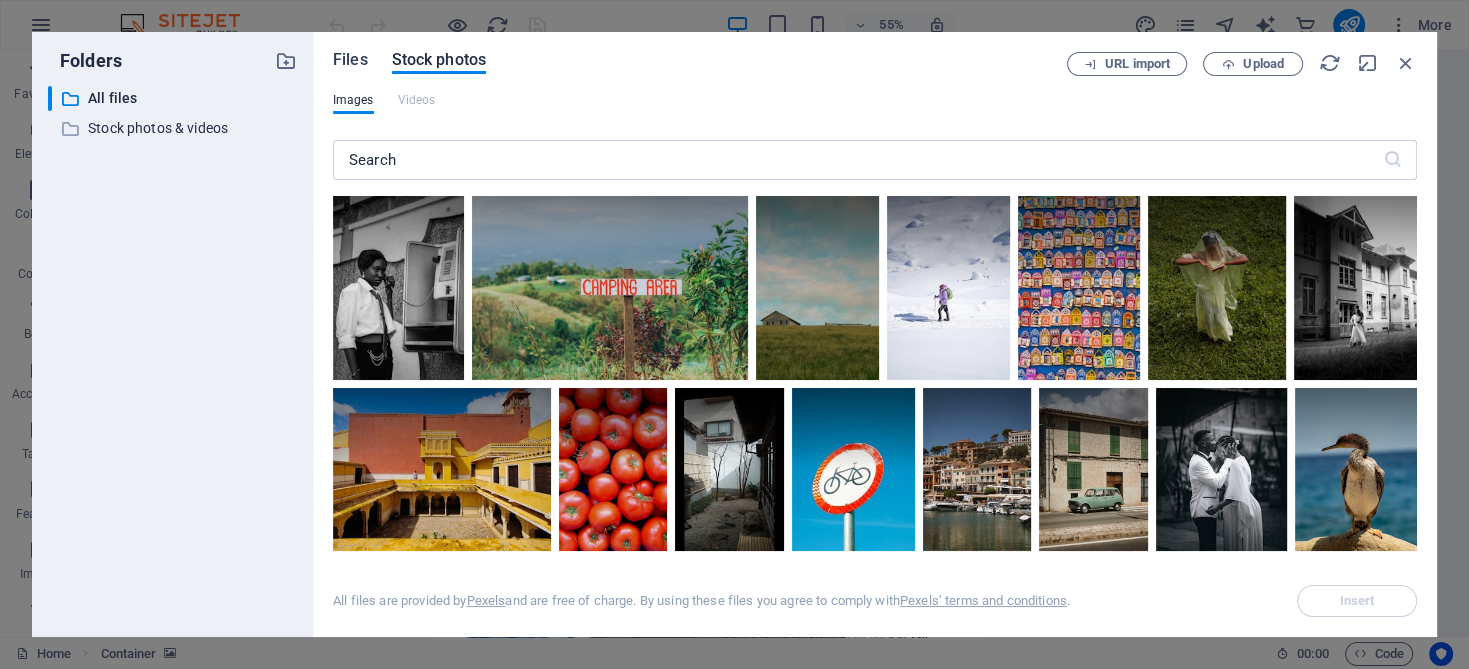 click on "Files" at bounding box center [350, 60] 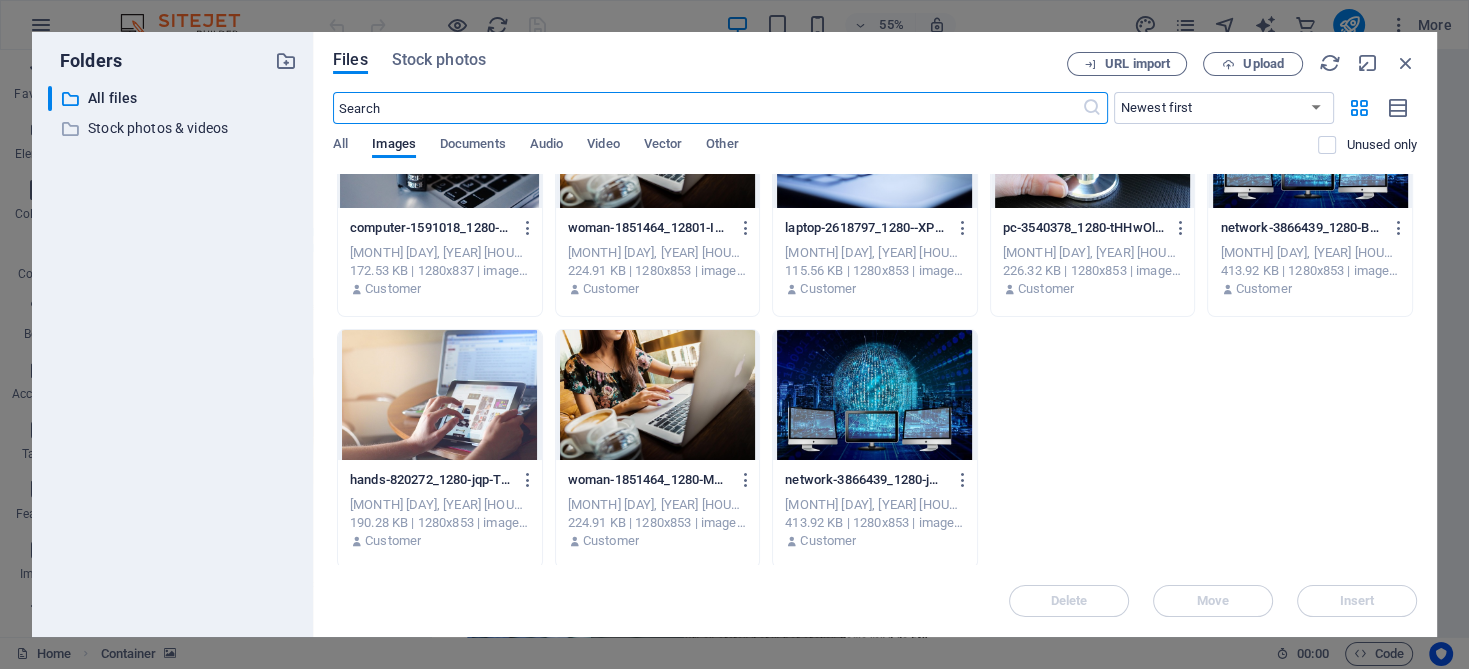 scroll, scrollTop: 1360, scrollLeft: 0, axis: vertical 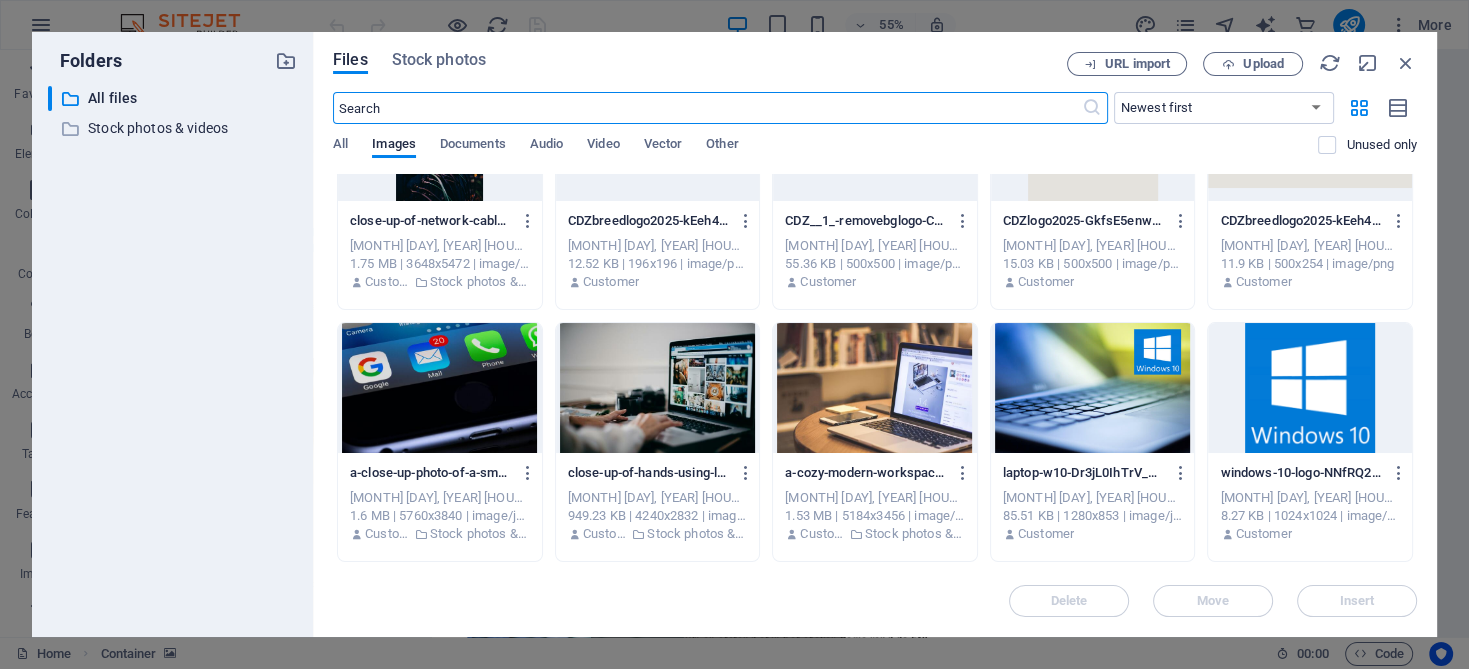 click at bounding box center (875, 388) 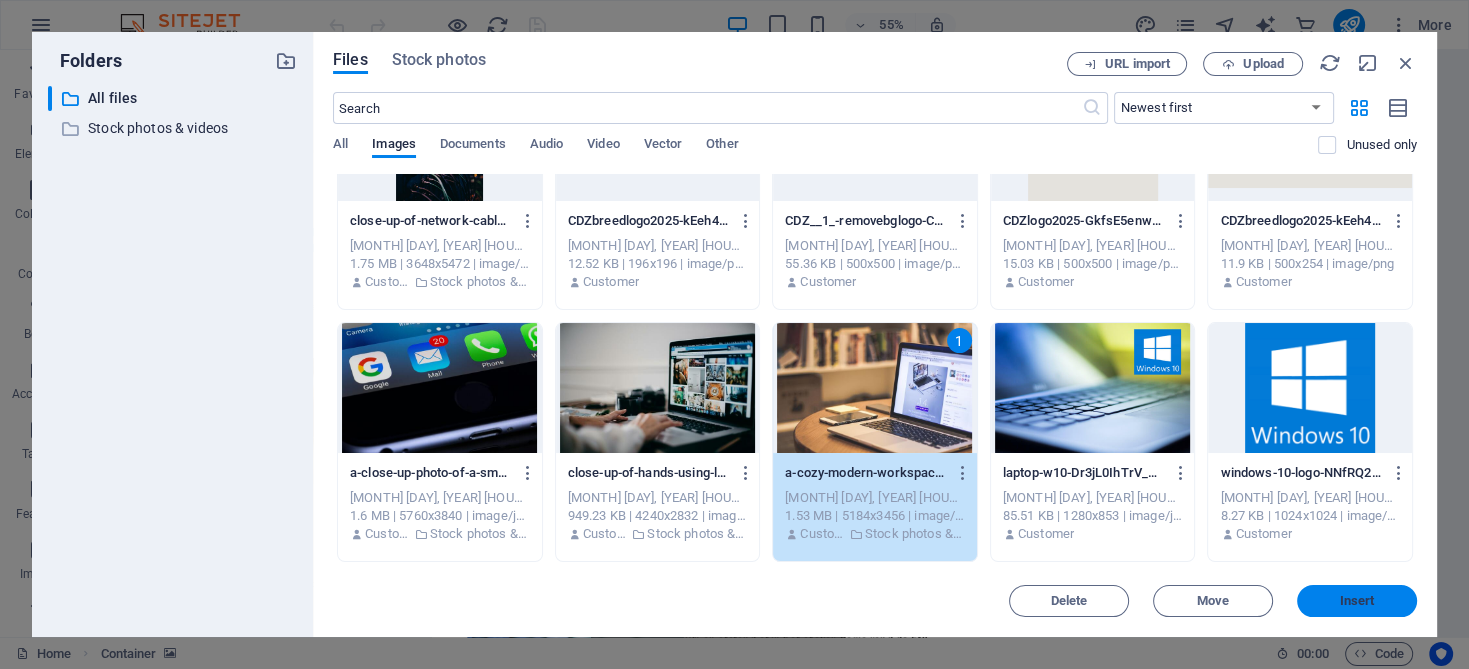 click on "Insert" at bounding box center [1357, 601] 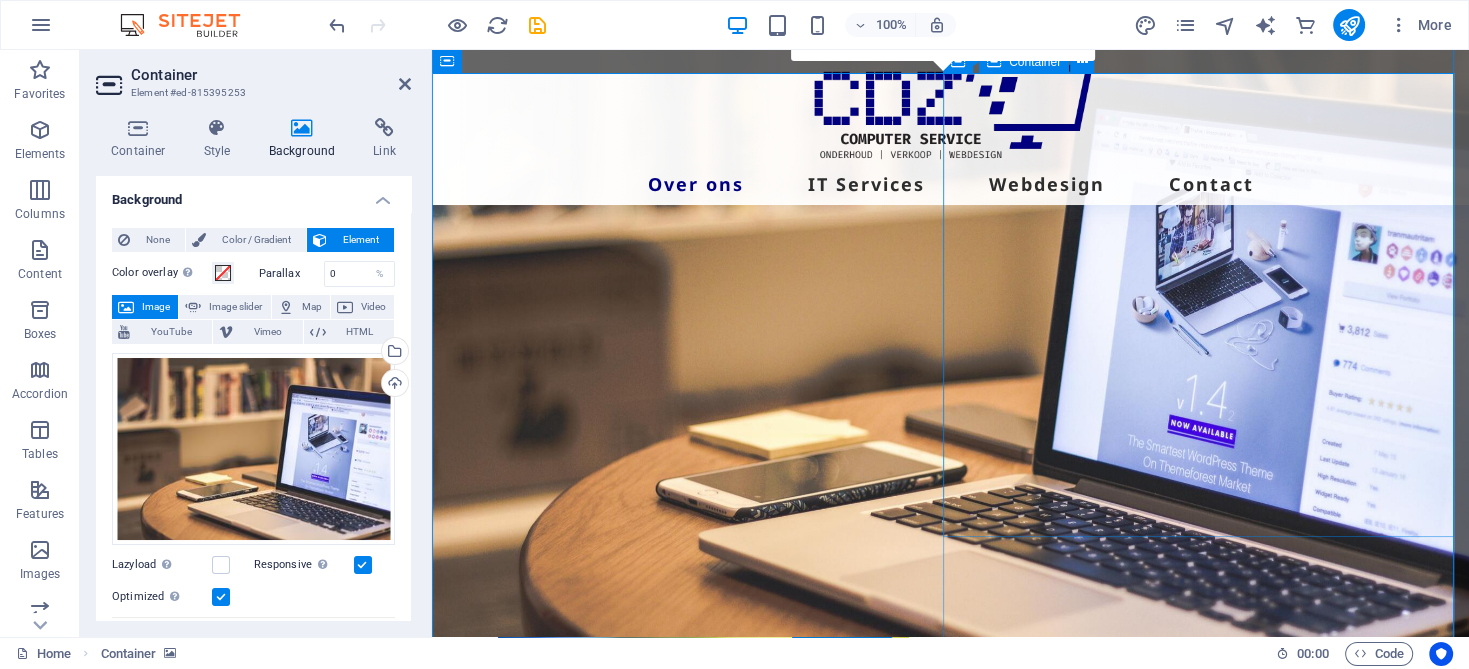 scroll, scrollTop: 200, scrollLeft: 0, axis: vertical 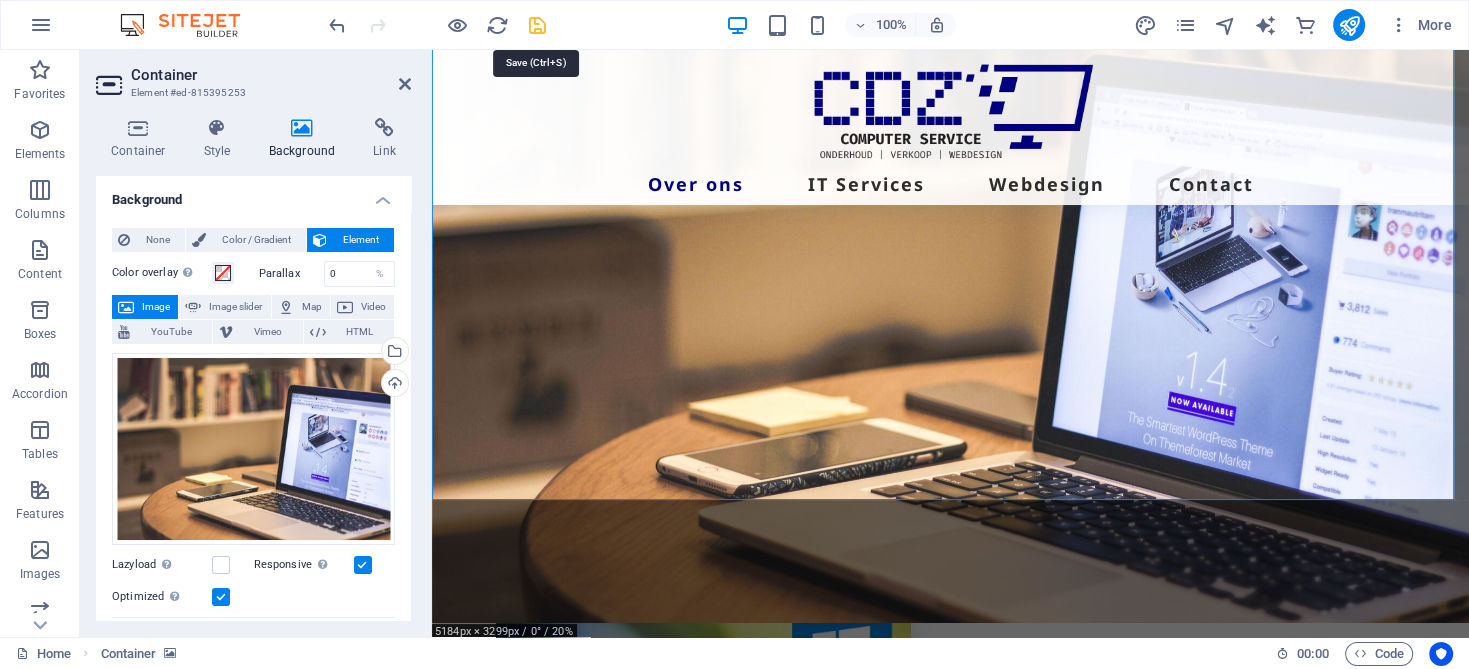 click at bounding box center [537, 25] 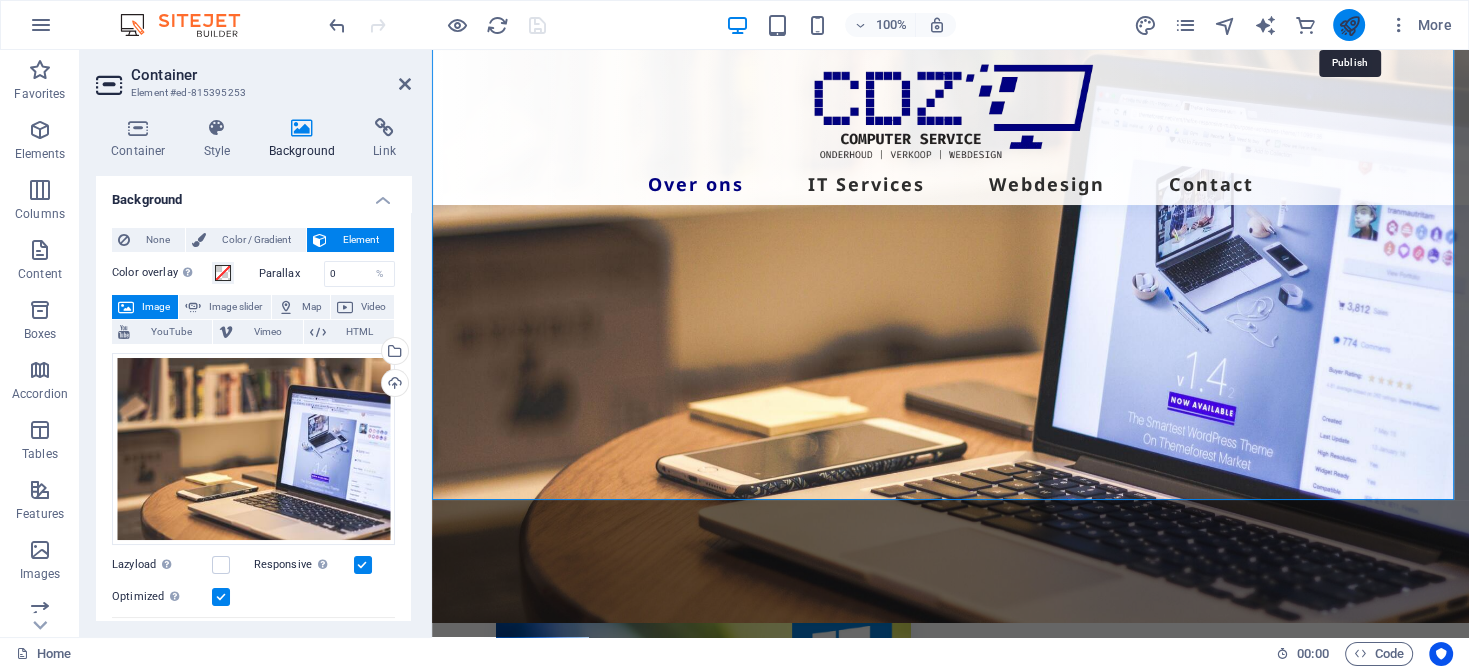 click at bounding box center [1348, 25] 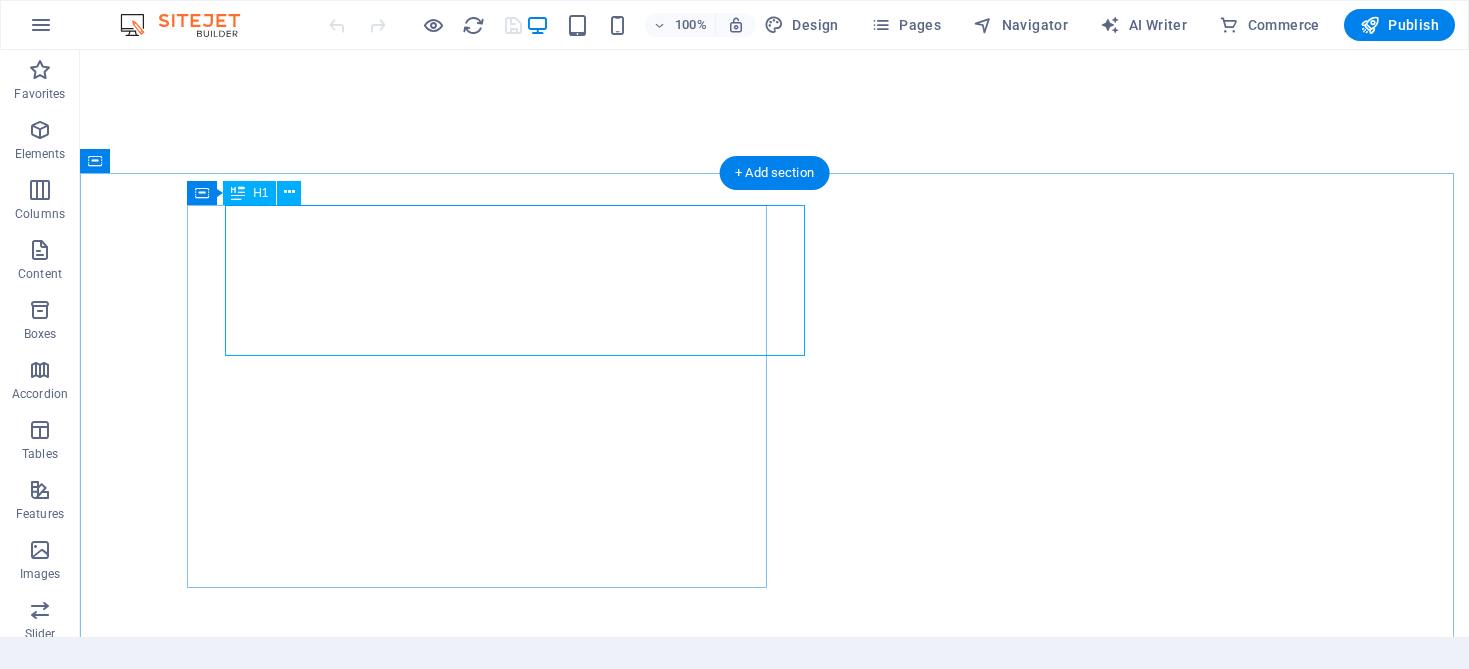scroll, scrollTop: 0, scrollLeft: 0, axis: both 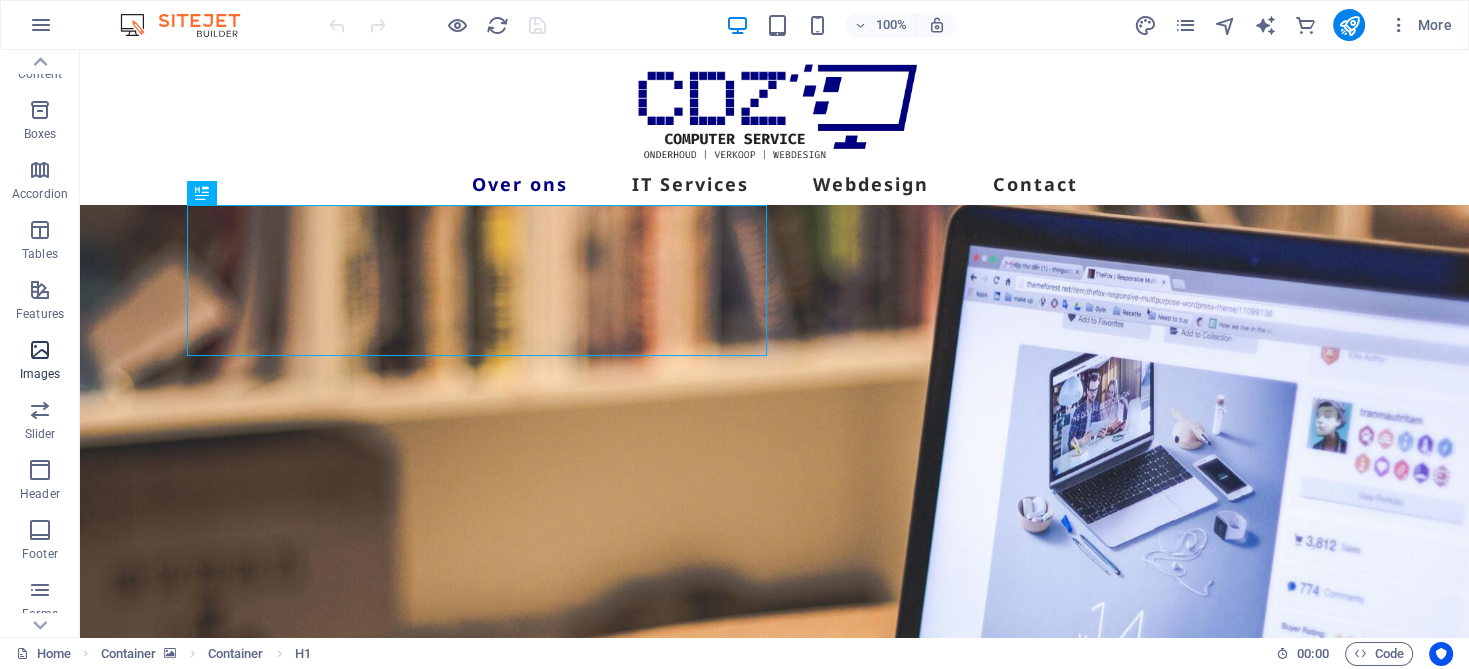 click at bounding box center (40, 350) 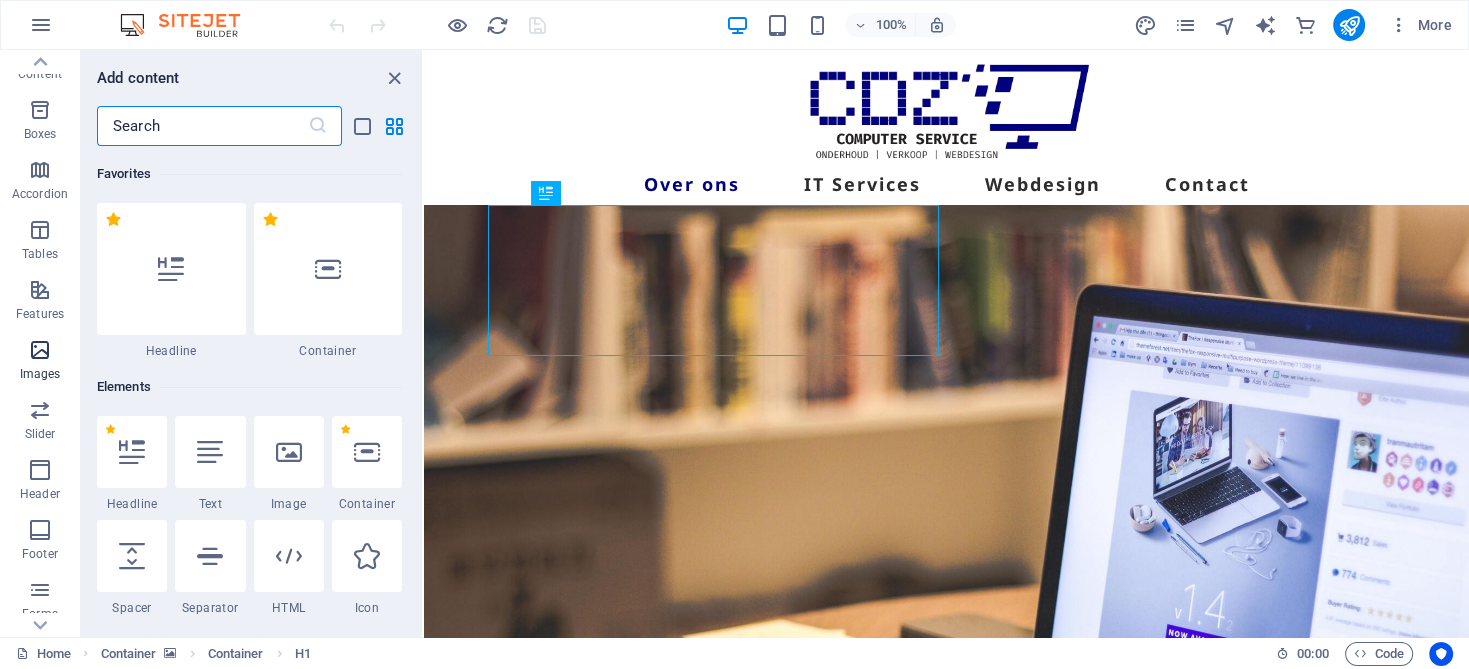 scroll, scrollTop: 10139, scrollLeft: 0, axis: vertical 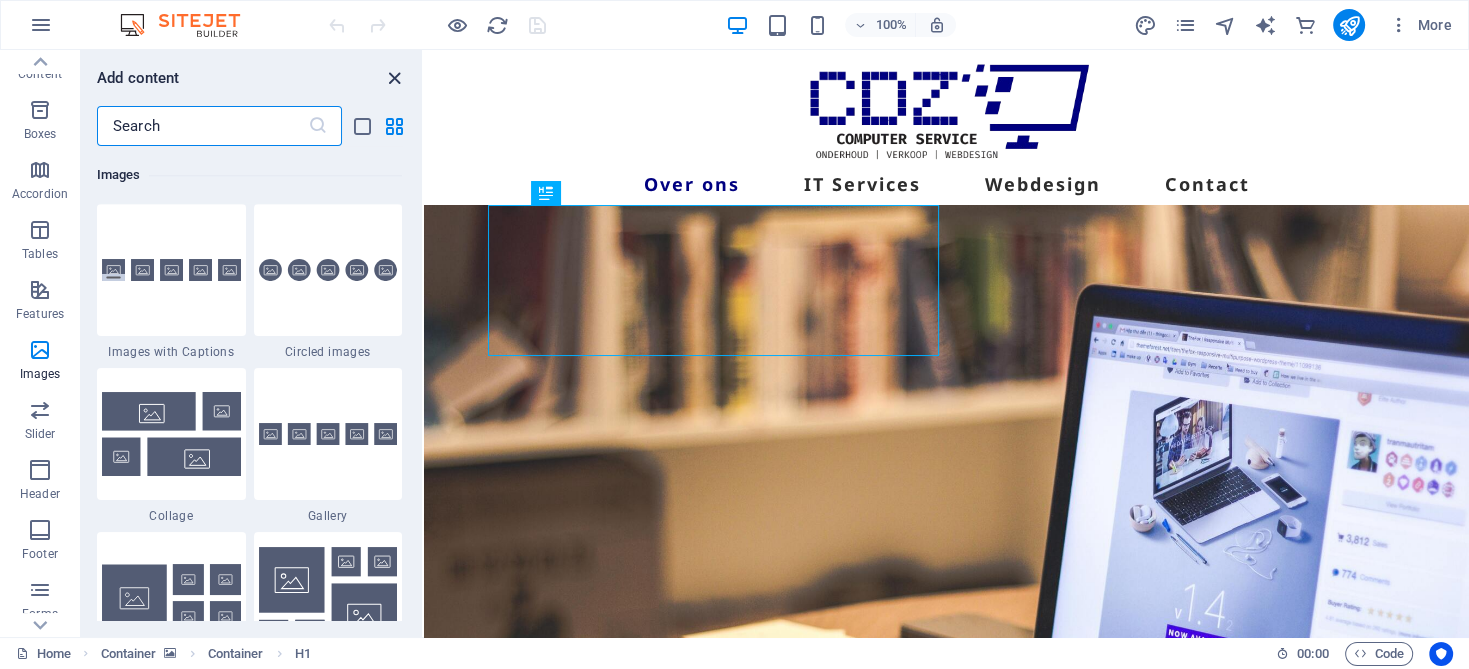 click at bounding box center (394, 78) 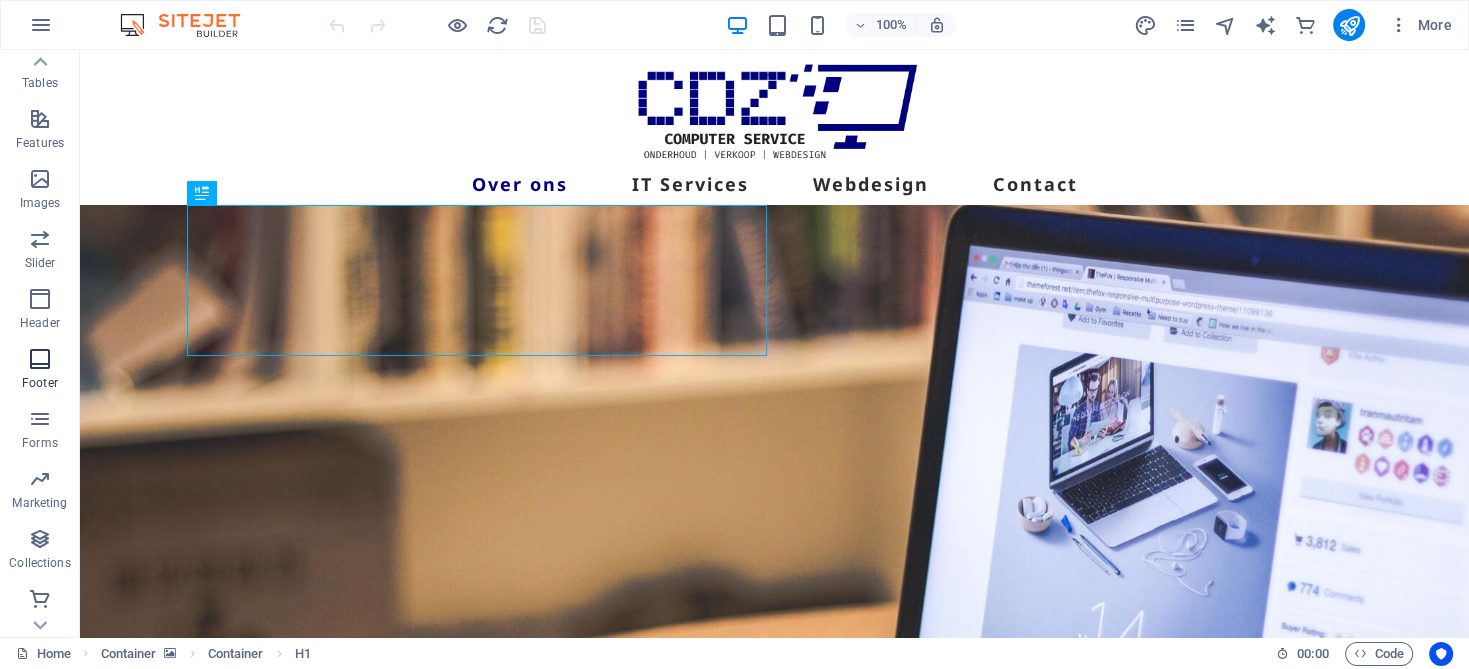 scroll, scrollTop: 372, scrollLeft: 0, axis: vertical 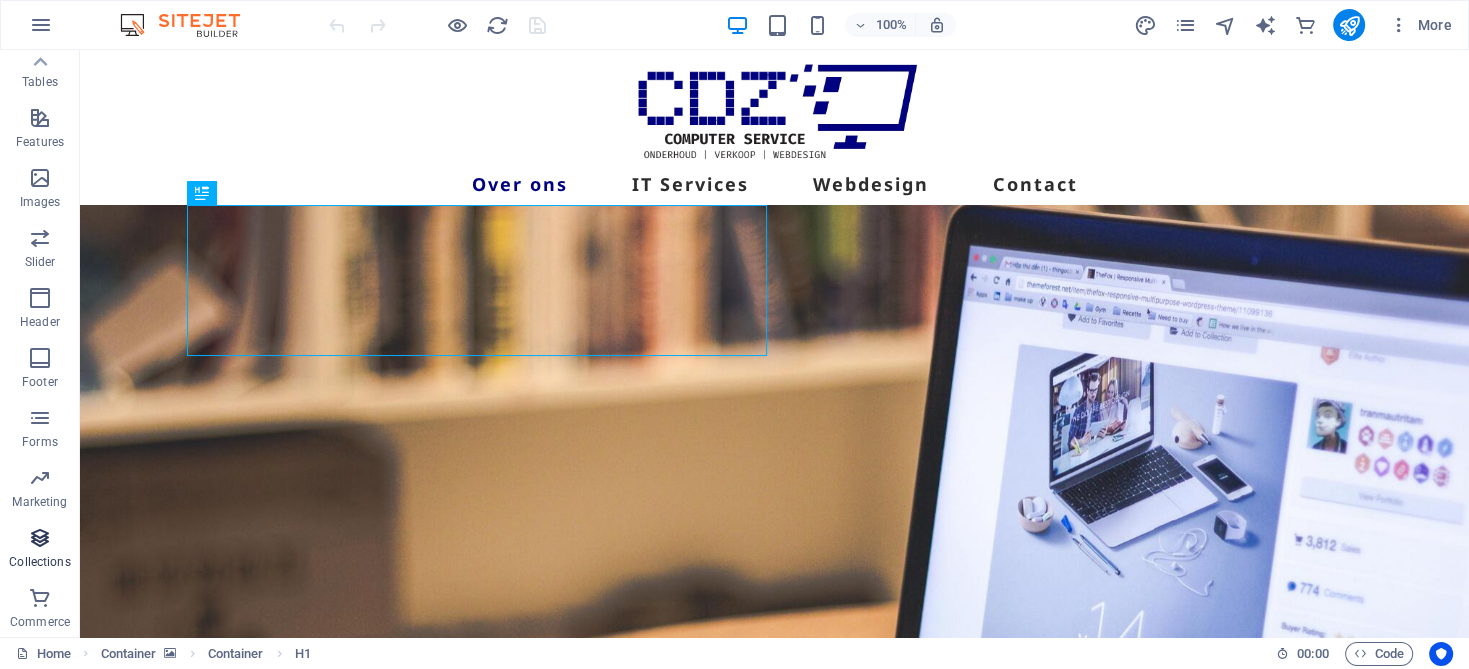 click at bounding box center (40, 538) 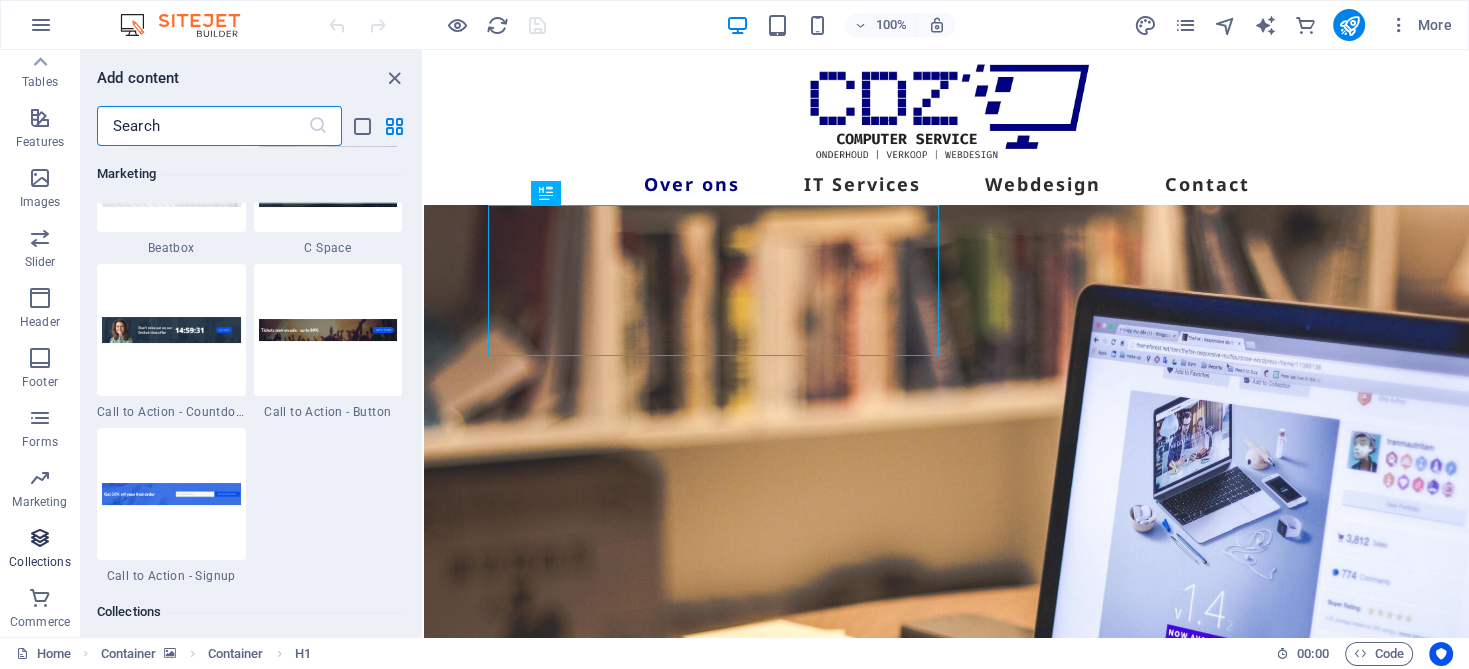 scroll, scrollTop: 18304, scrollLeft: 0, axis: vertical 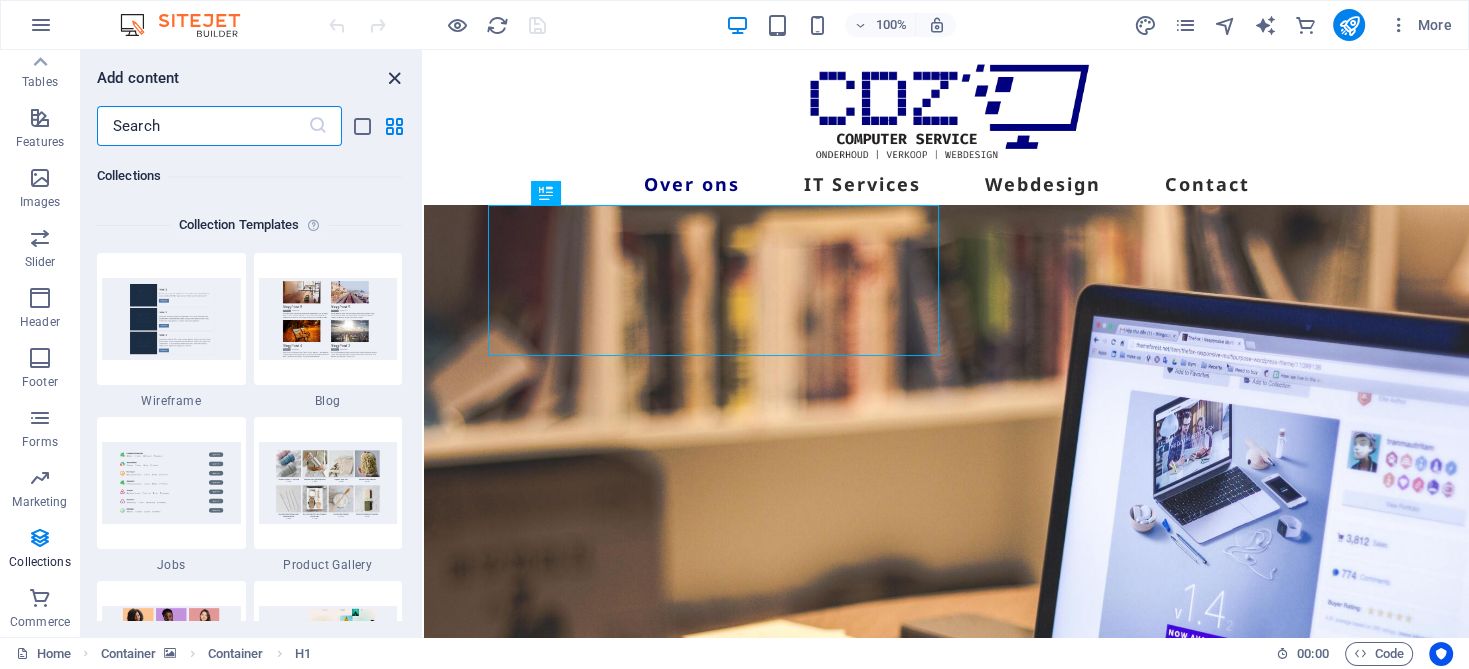 click at bounding box center (394, 78) 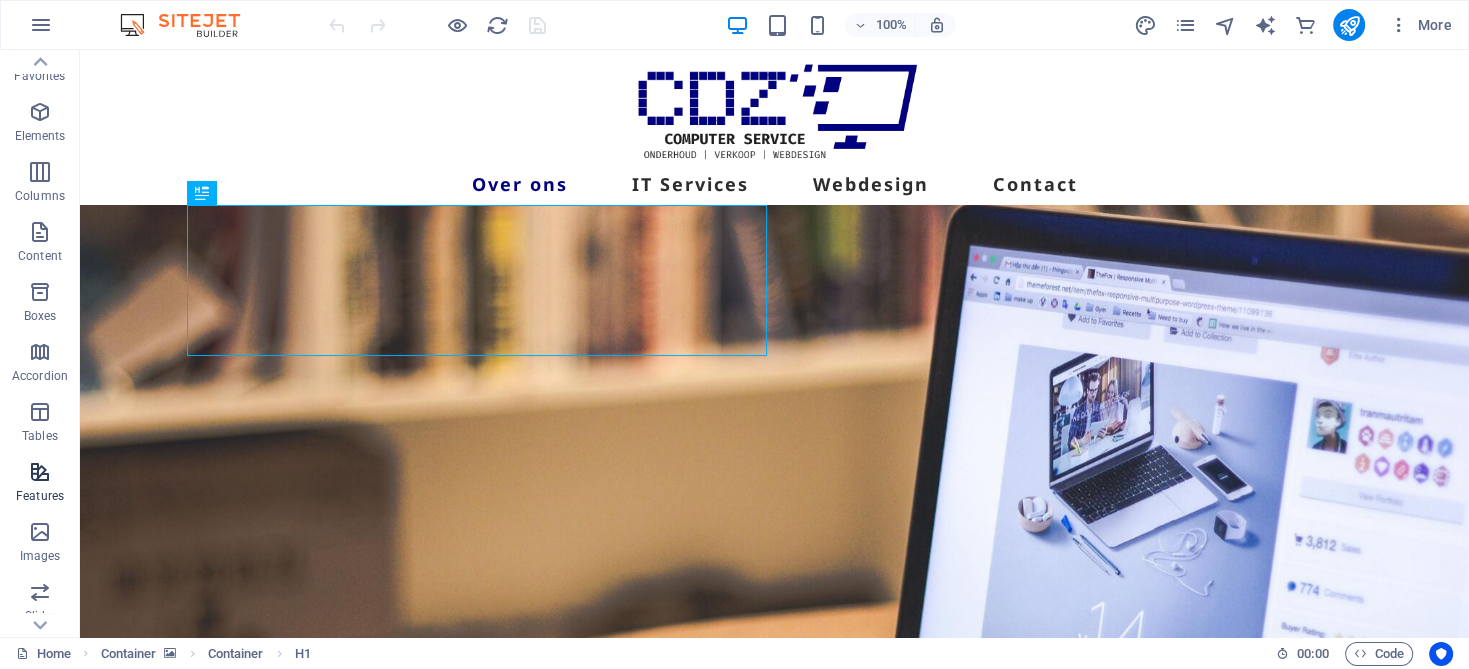scroll, scrollTop: 0, scrollLeft: 0, axis: both 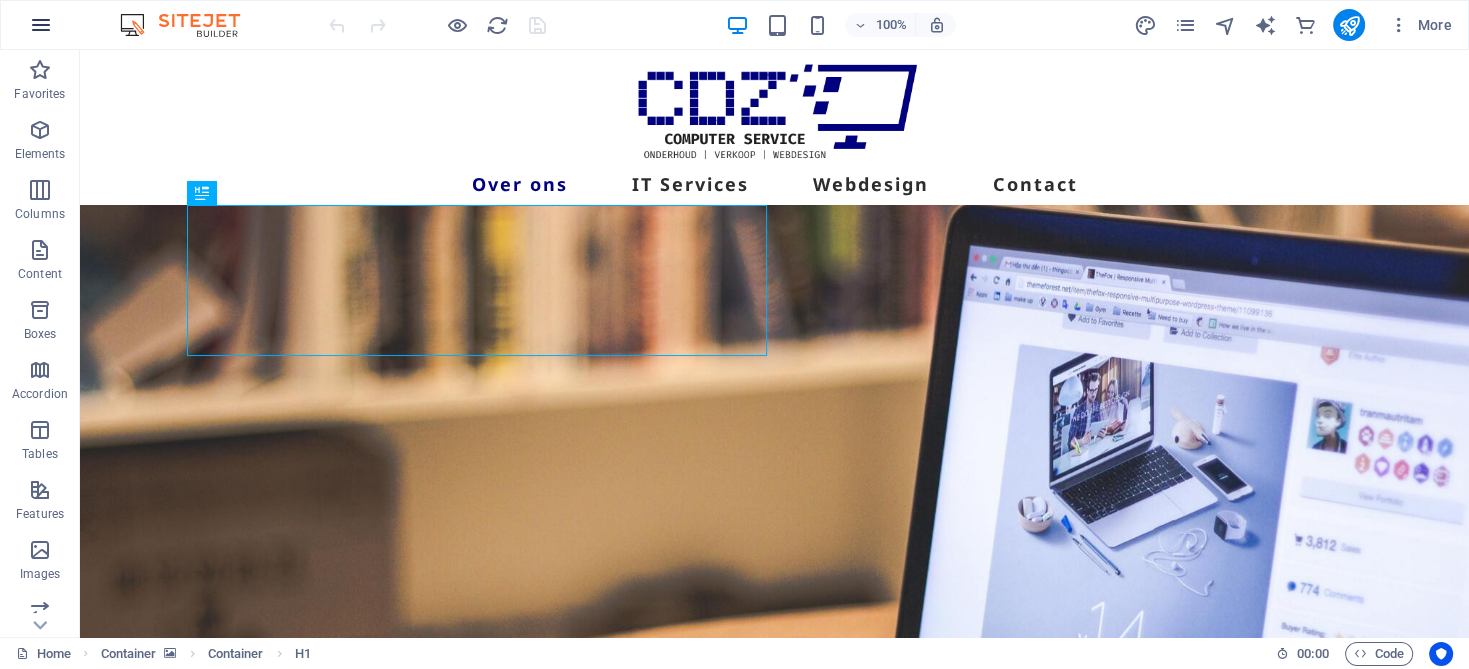 click at bounding box center (41, 25) 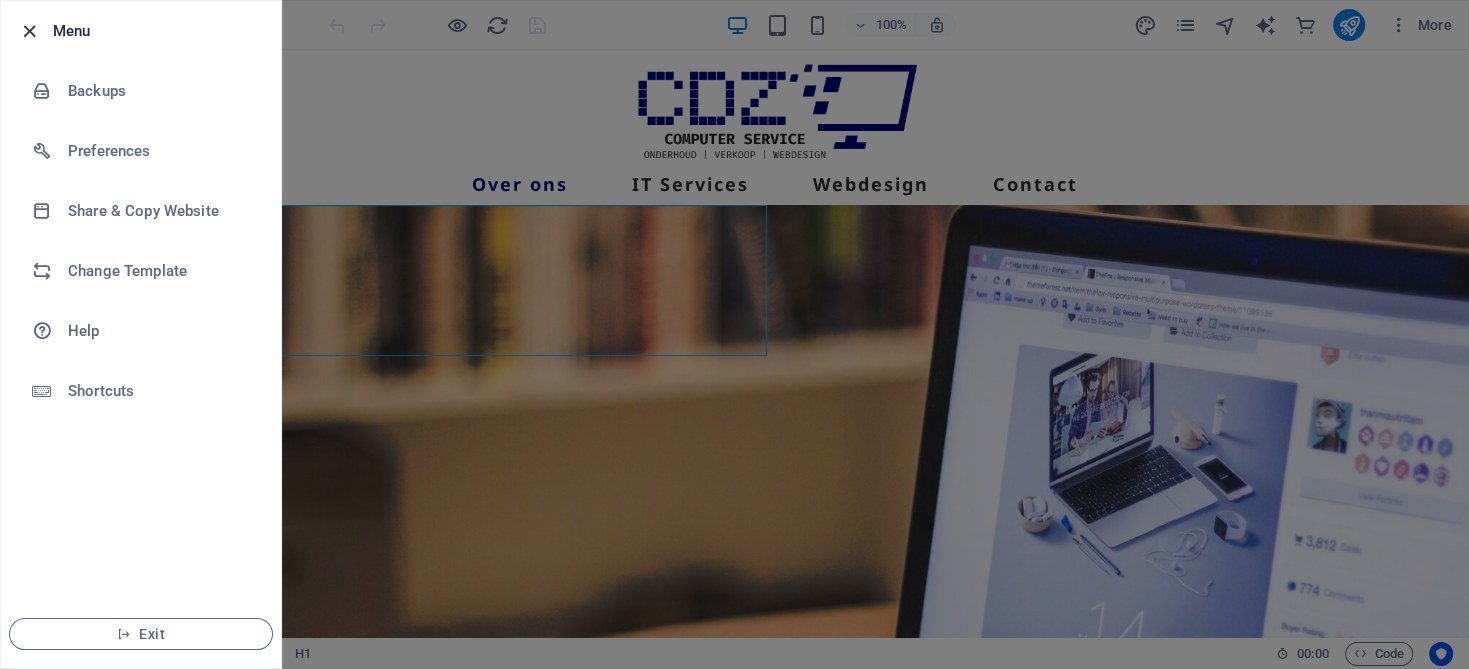 click at bounding box center (29, 31) 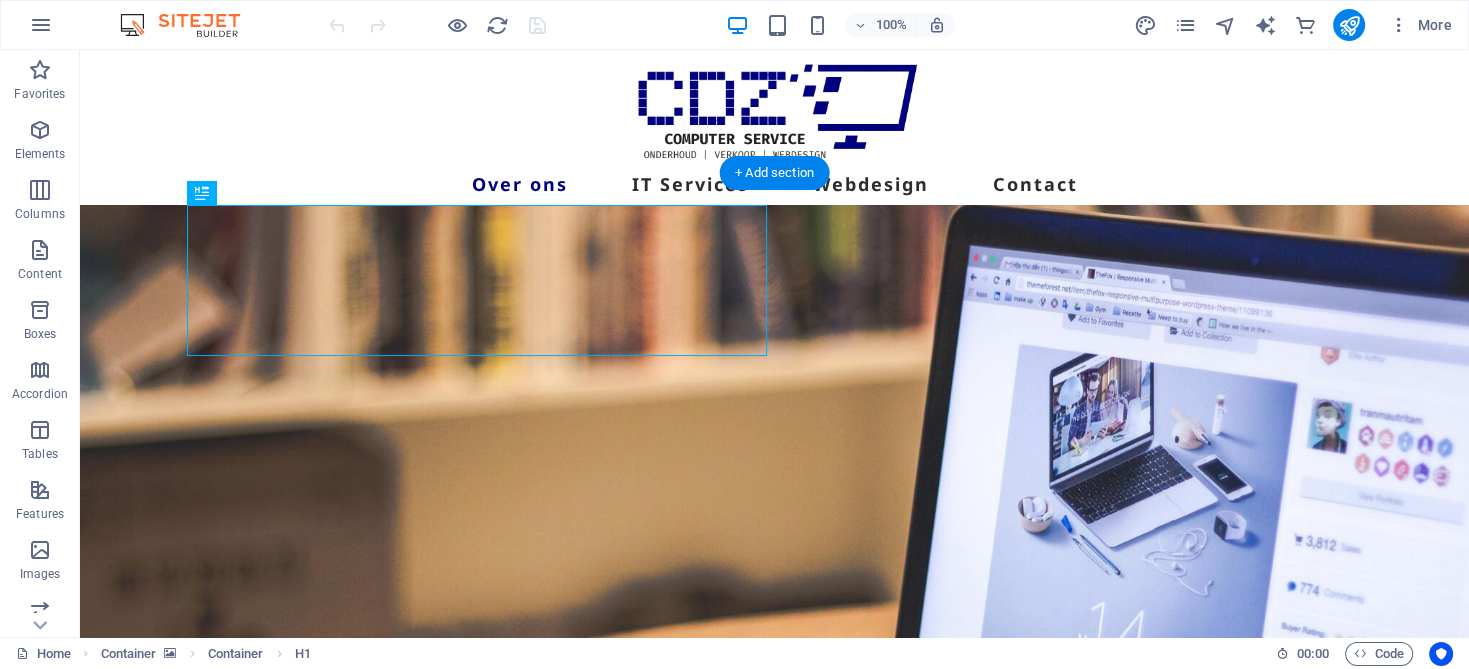click at bounding box center [774, 530] 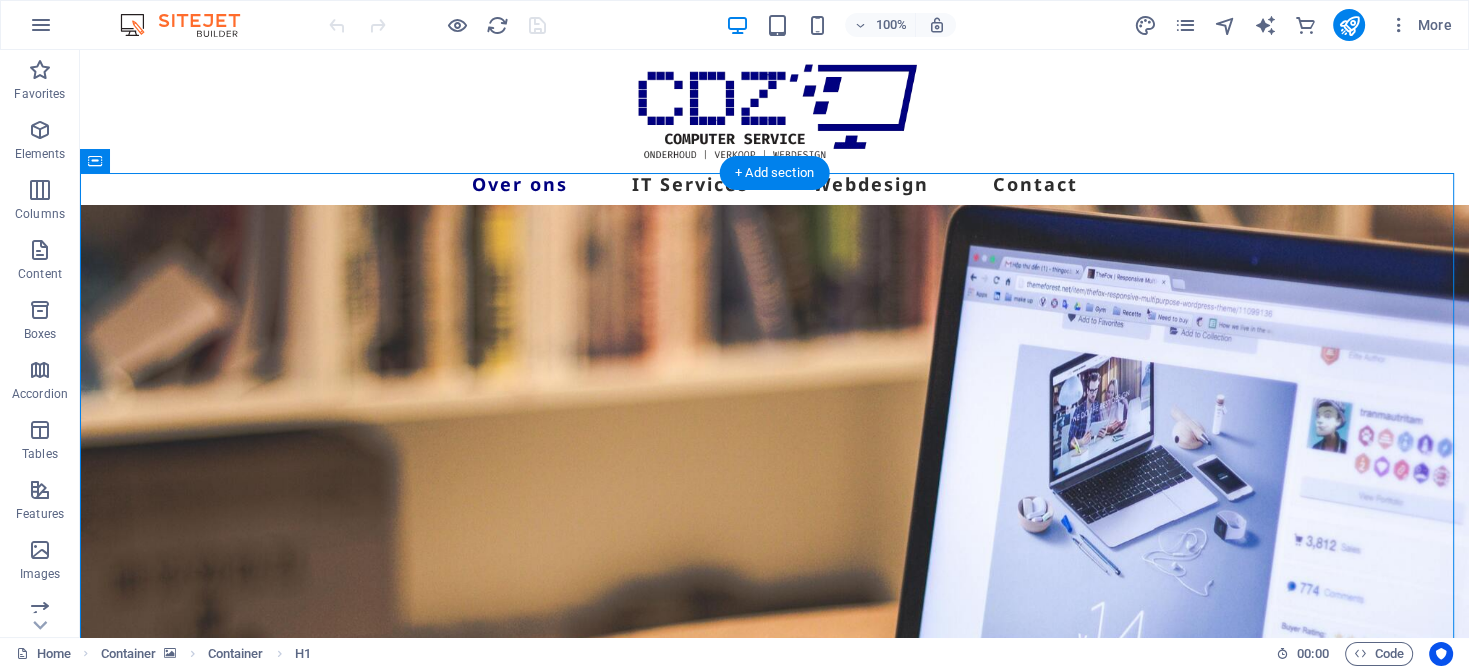 click at bounding box center (774, 530) 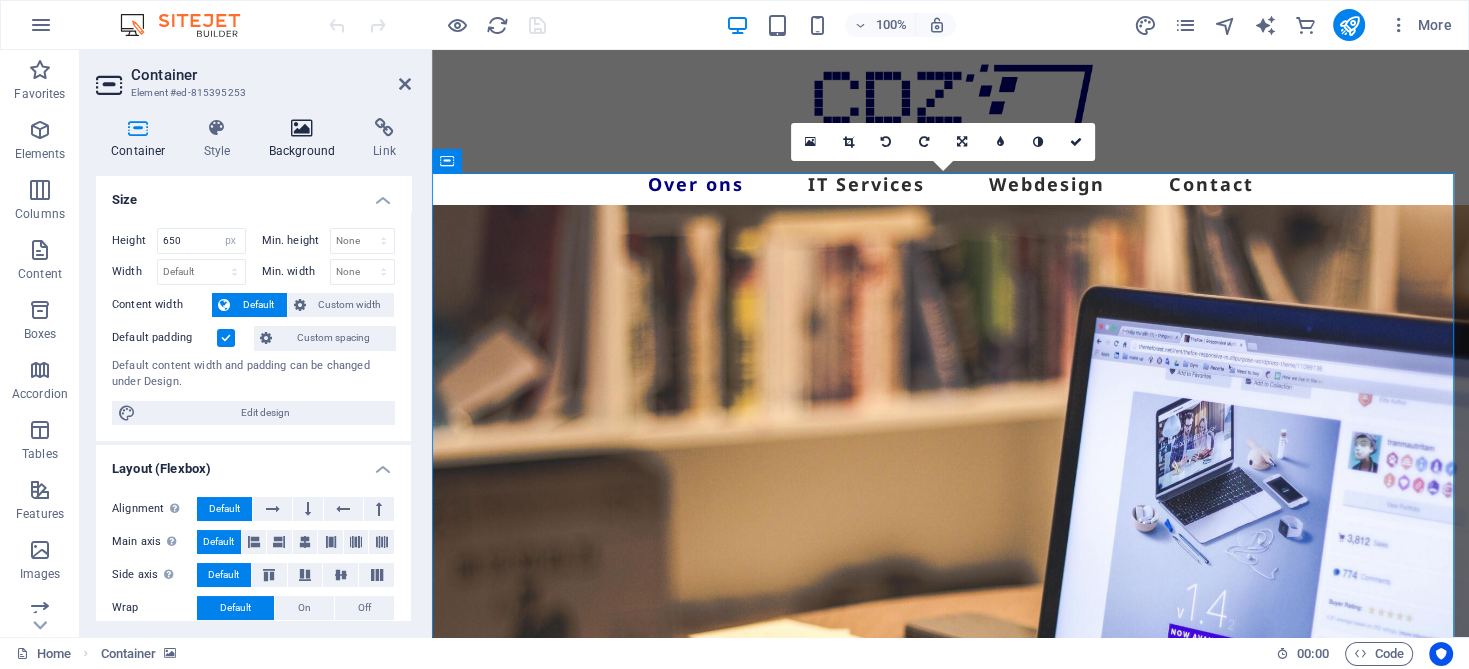 click at bounding box center [302, 128] 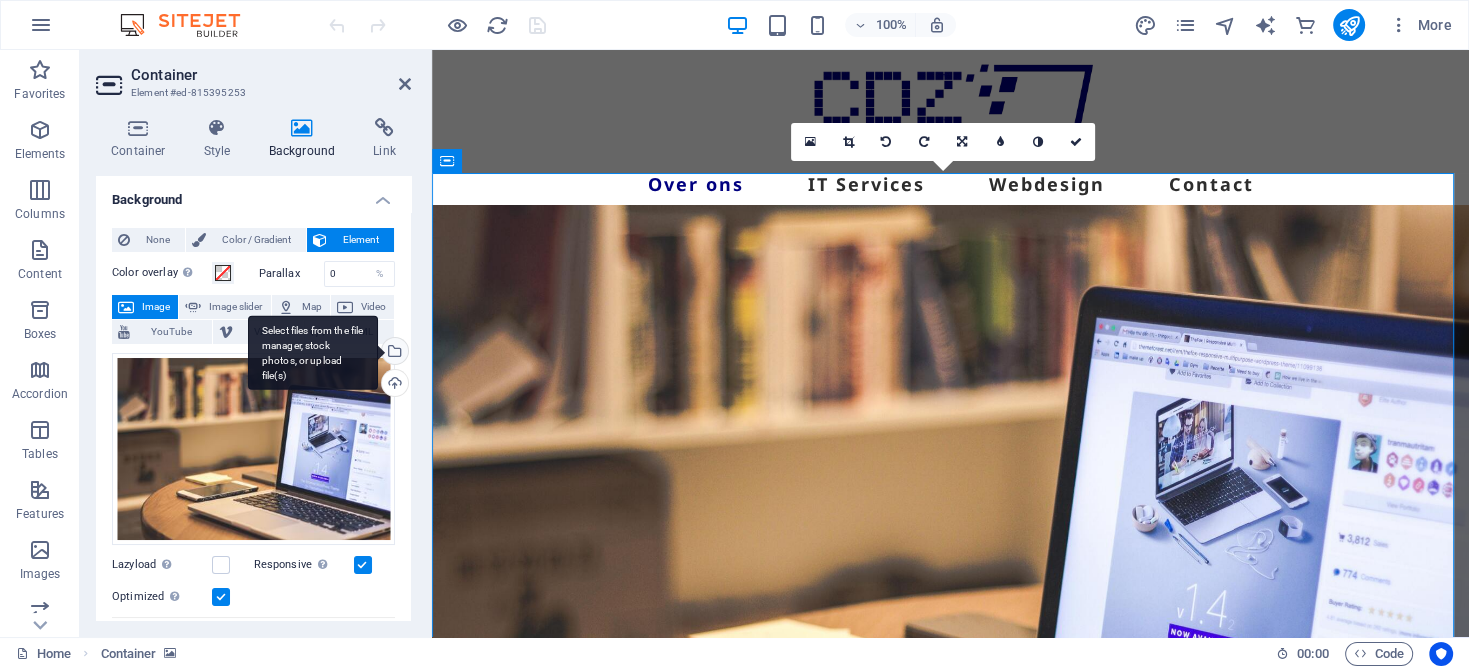 click on "Select files from the file manager, stock photos, or upload file(s)" at bounding box center (393, 353) 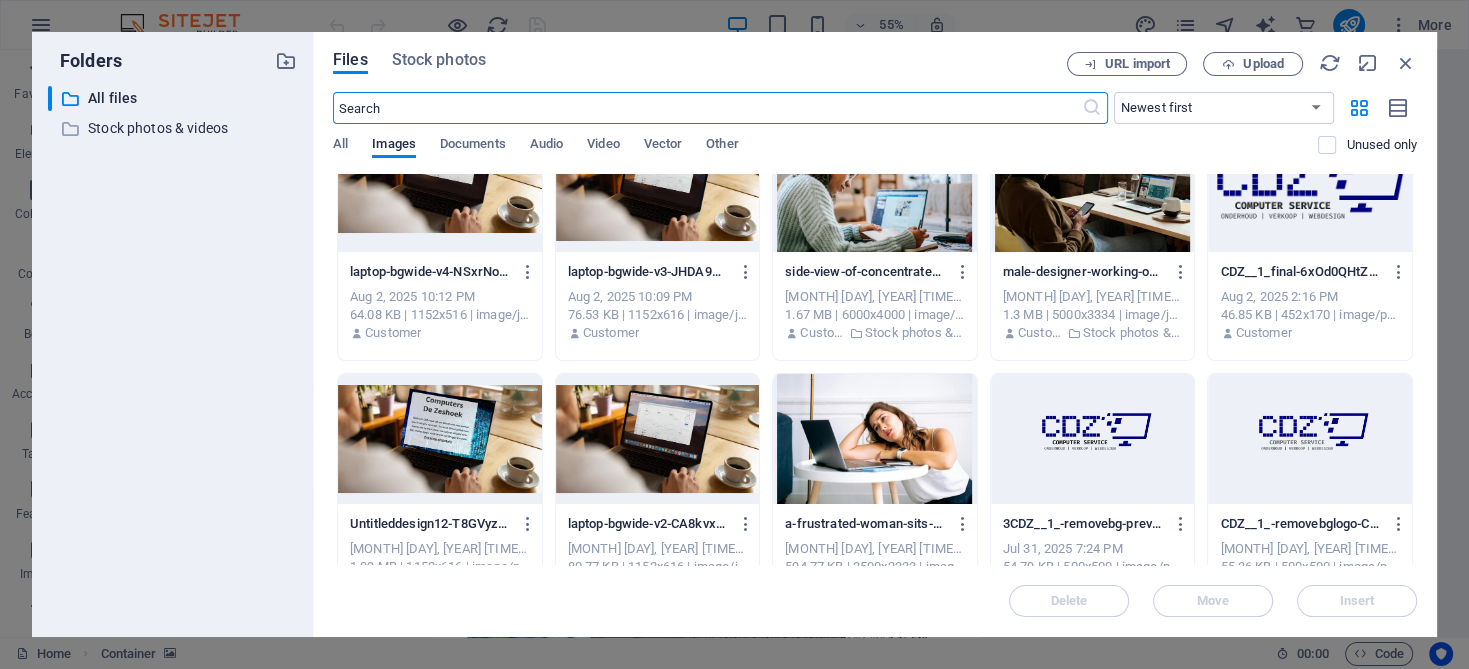 scroll, scrollTop: 300, scrollLeft: 0, axis: vertical 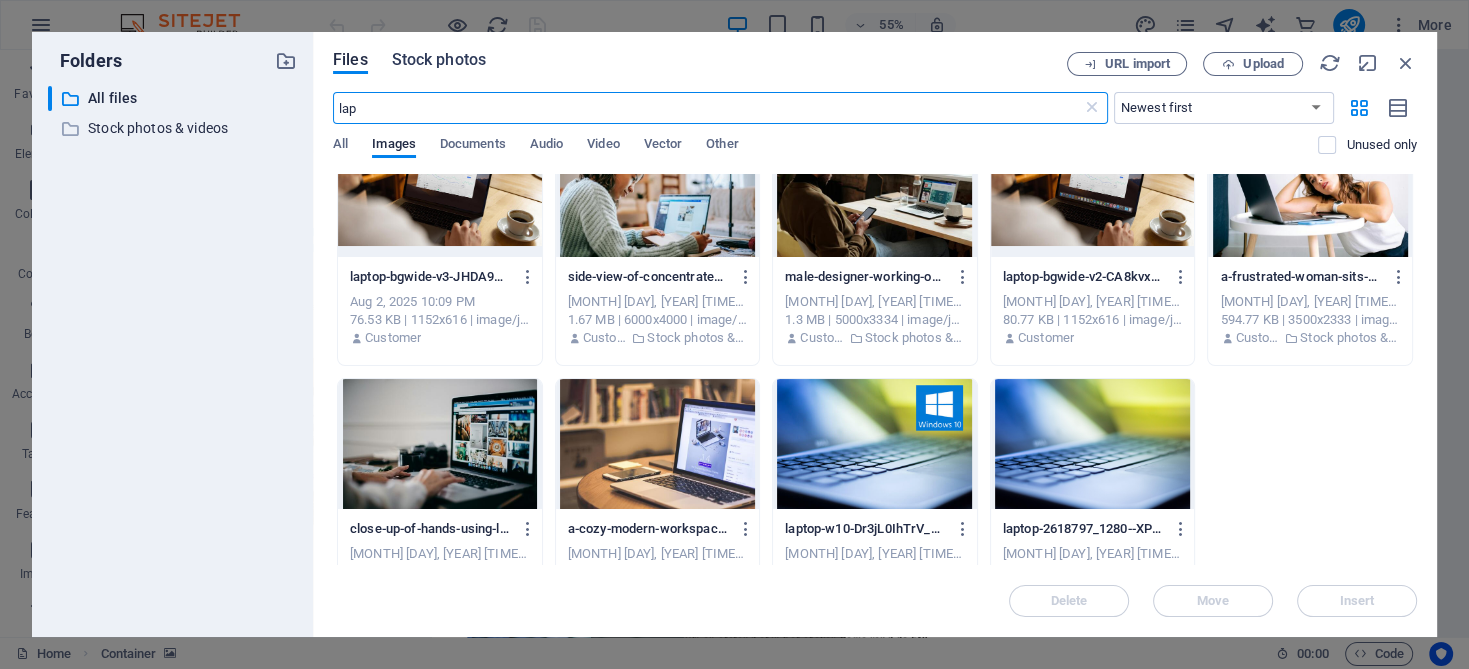 type on "lap" 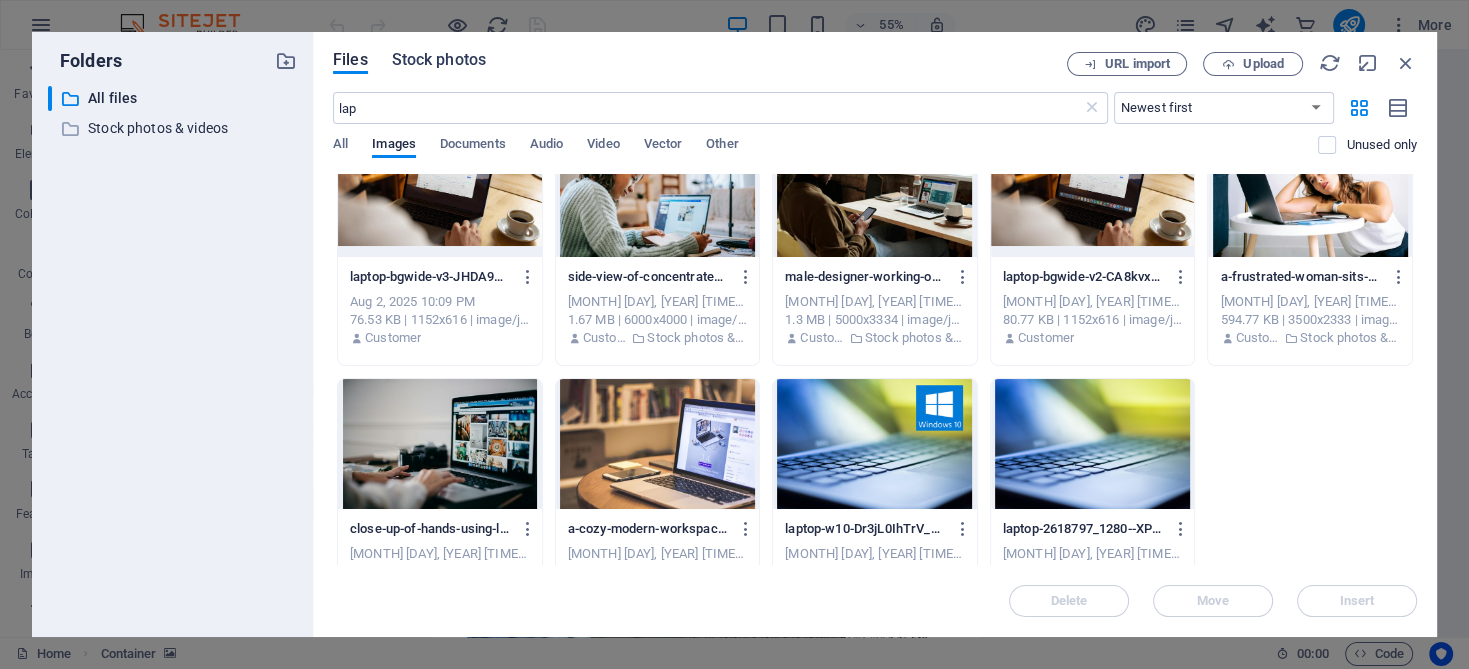 click on "Stock photos" at bounding box center [439, 60] 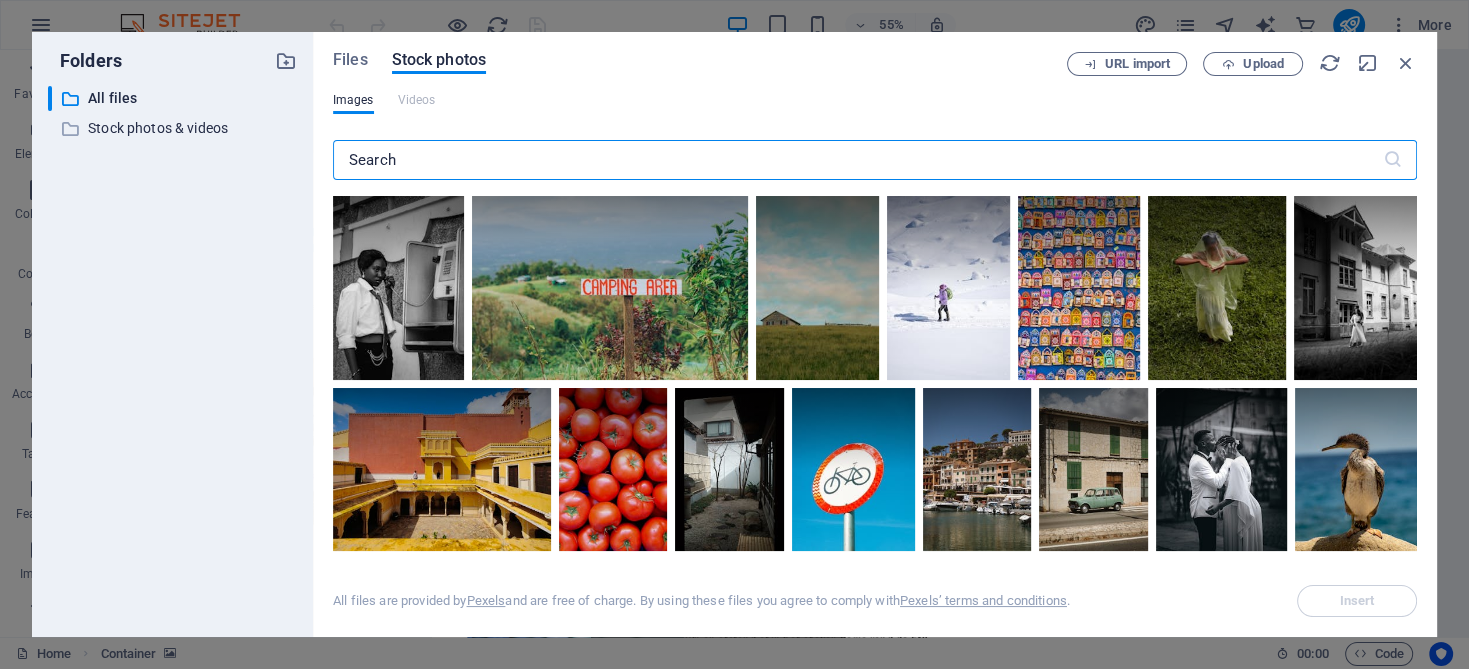 click at bounding box center (858, 160) 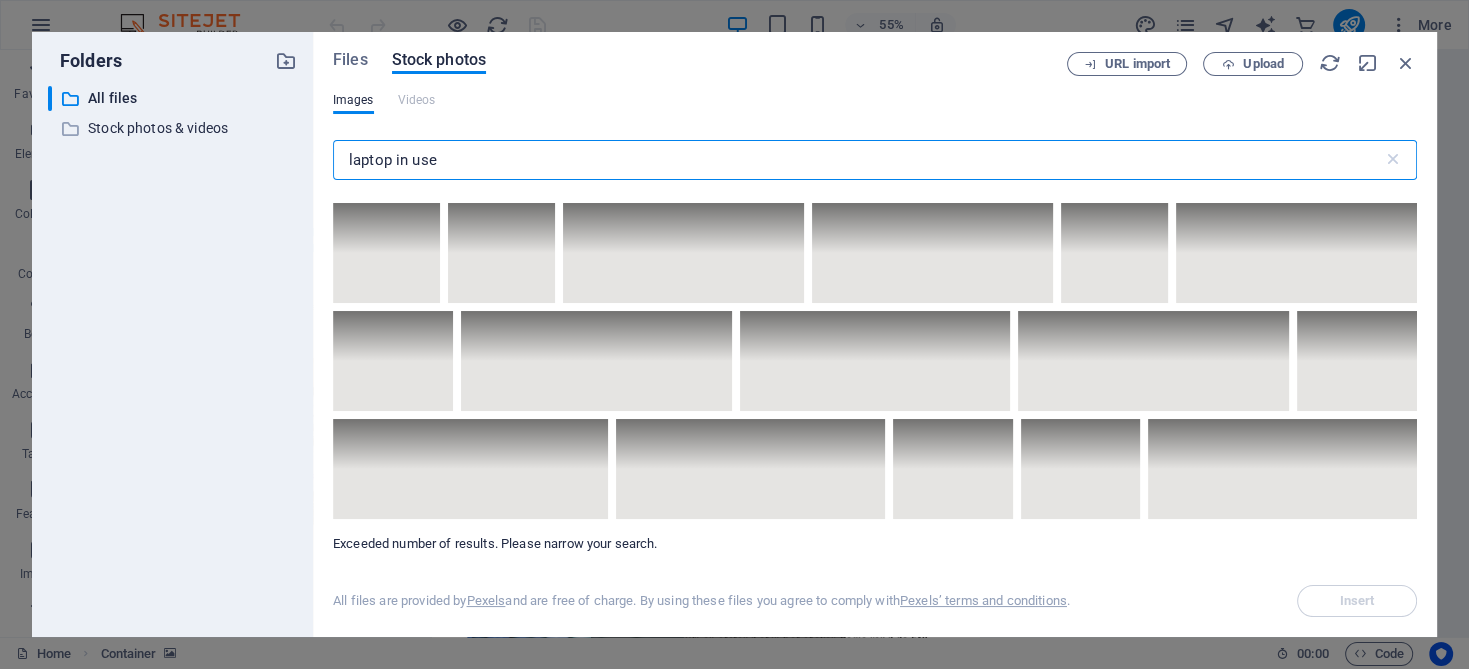 scroll, scrollTop: 9900, scrollLeft: 0, axis: vertical 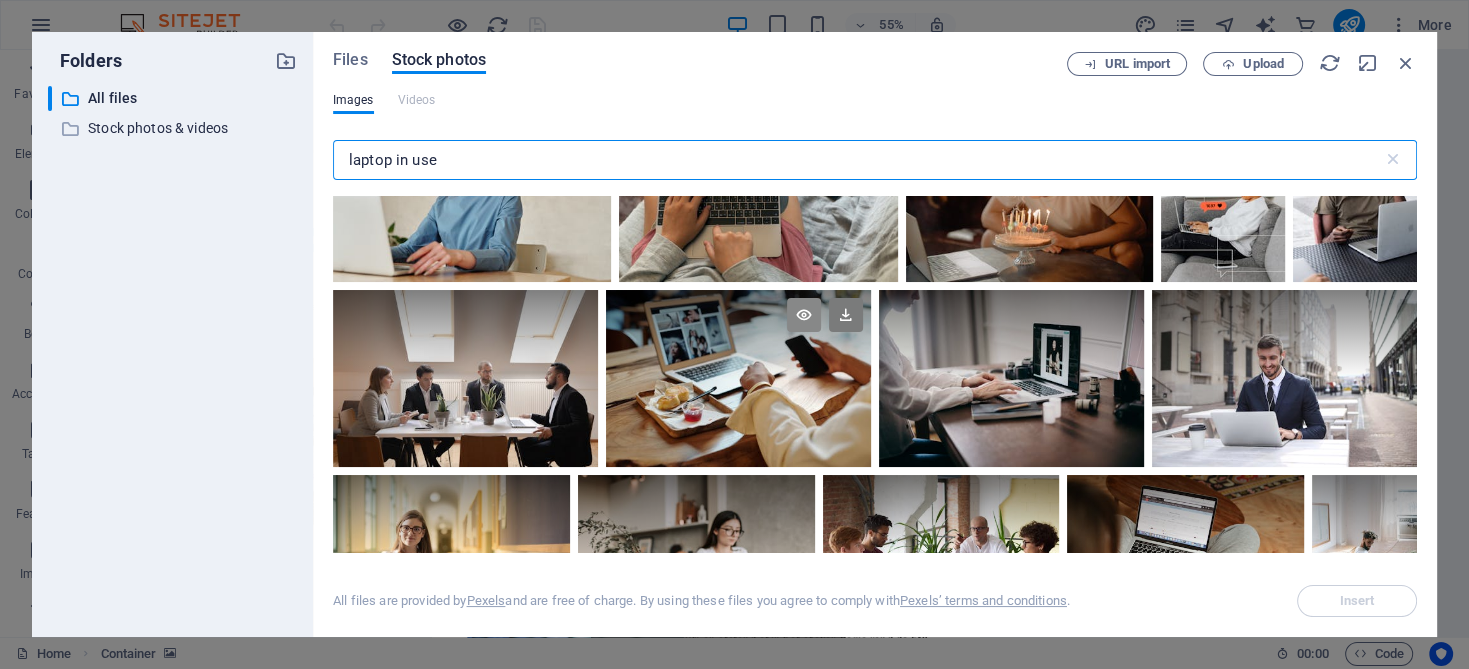 type on "laptop in use" 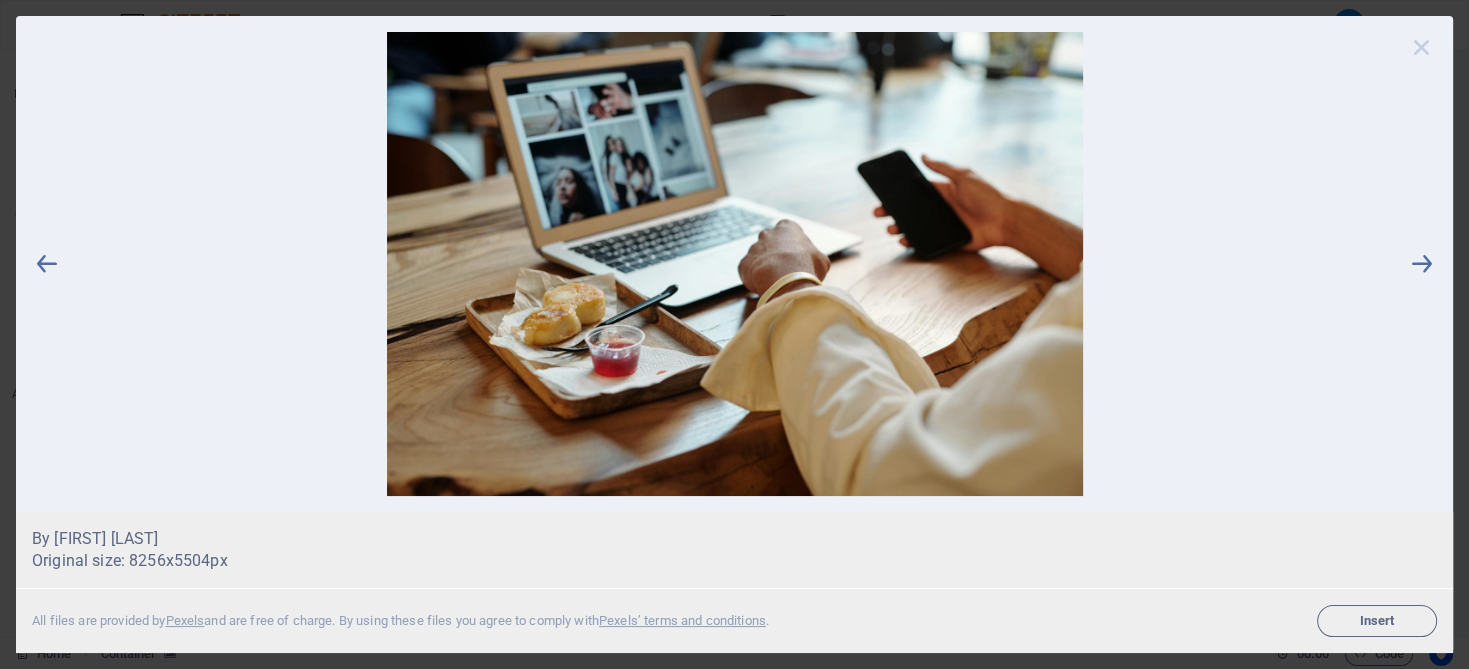 click at bounding box center (1422, 47) 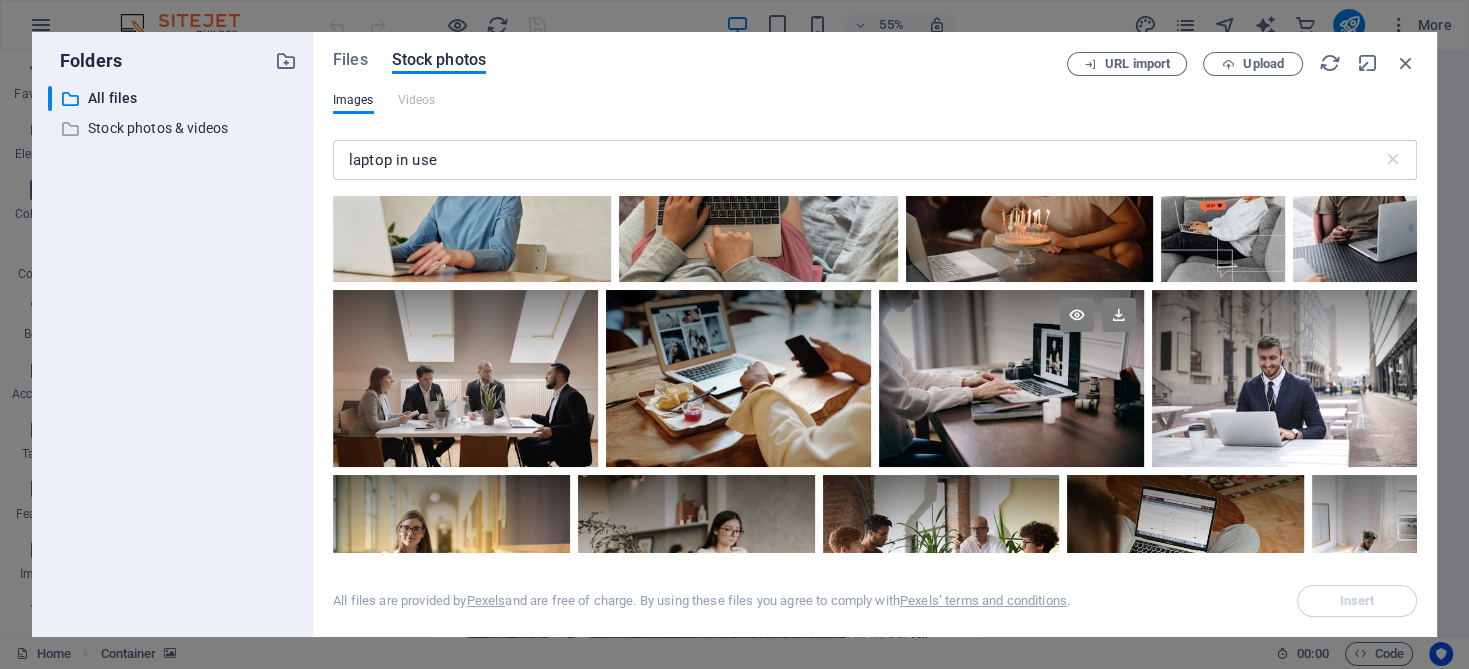 click at bounding box center [1011, 378] 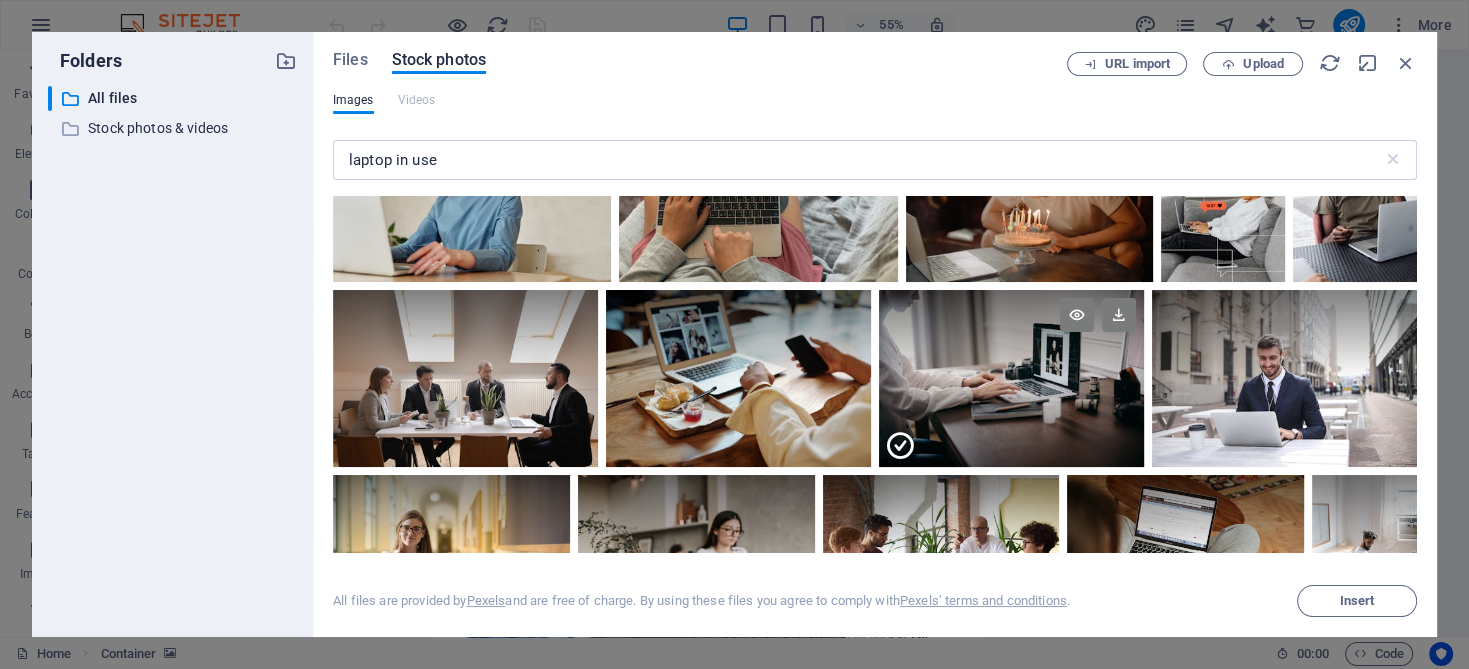 click at bounding box center (1011, 422) 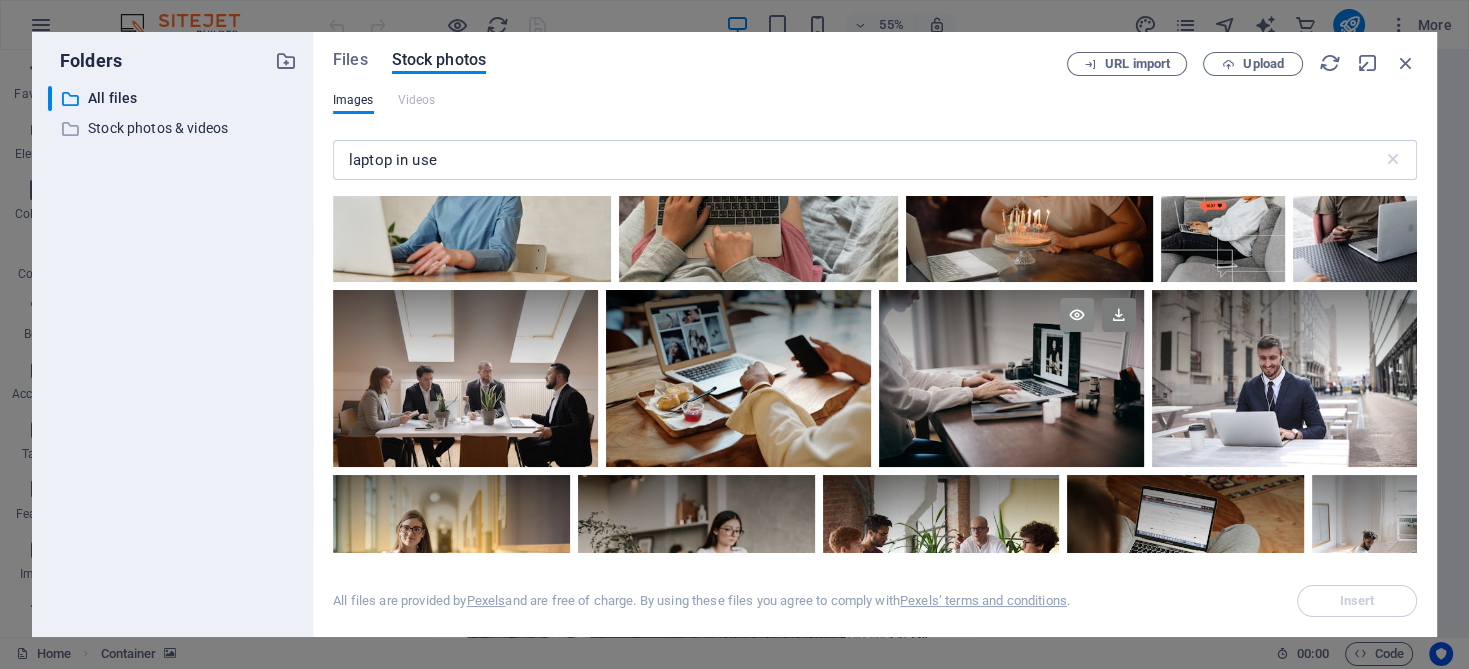 click at bounding box center (1077, 315) 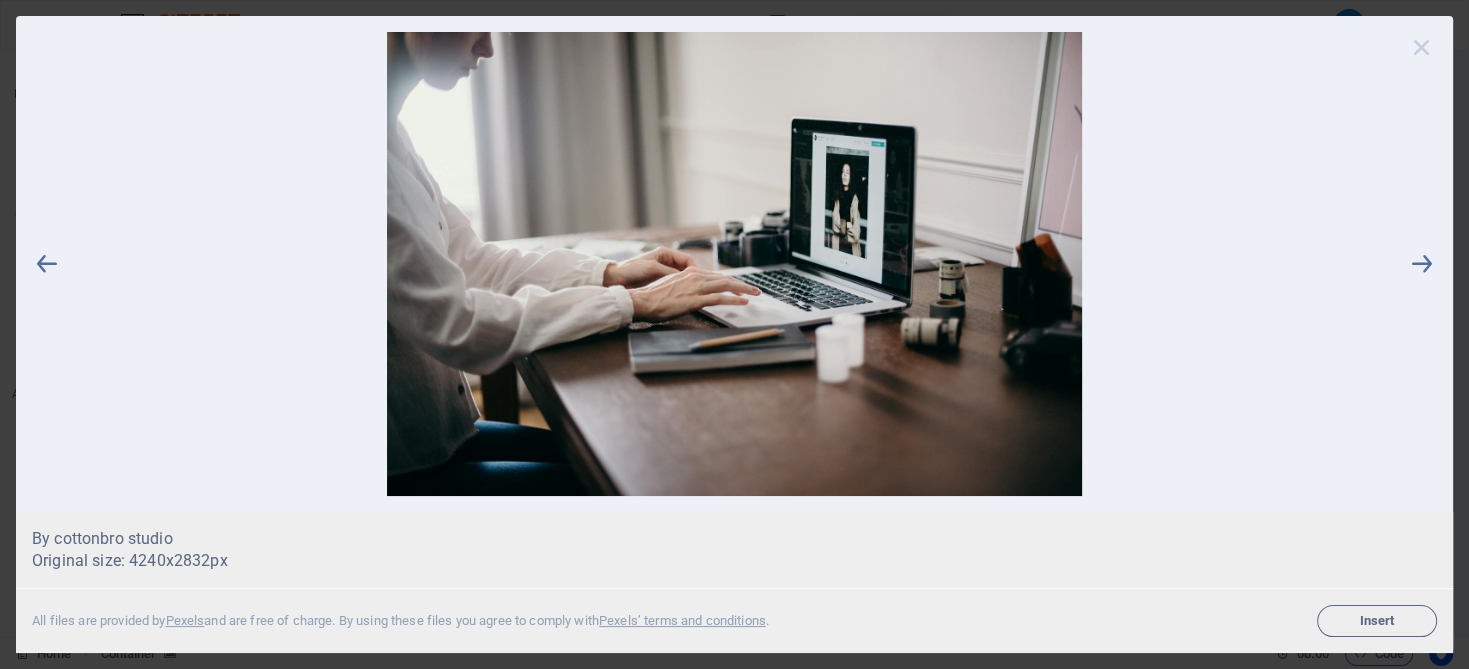 click at bounding box center (1422, 47) 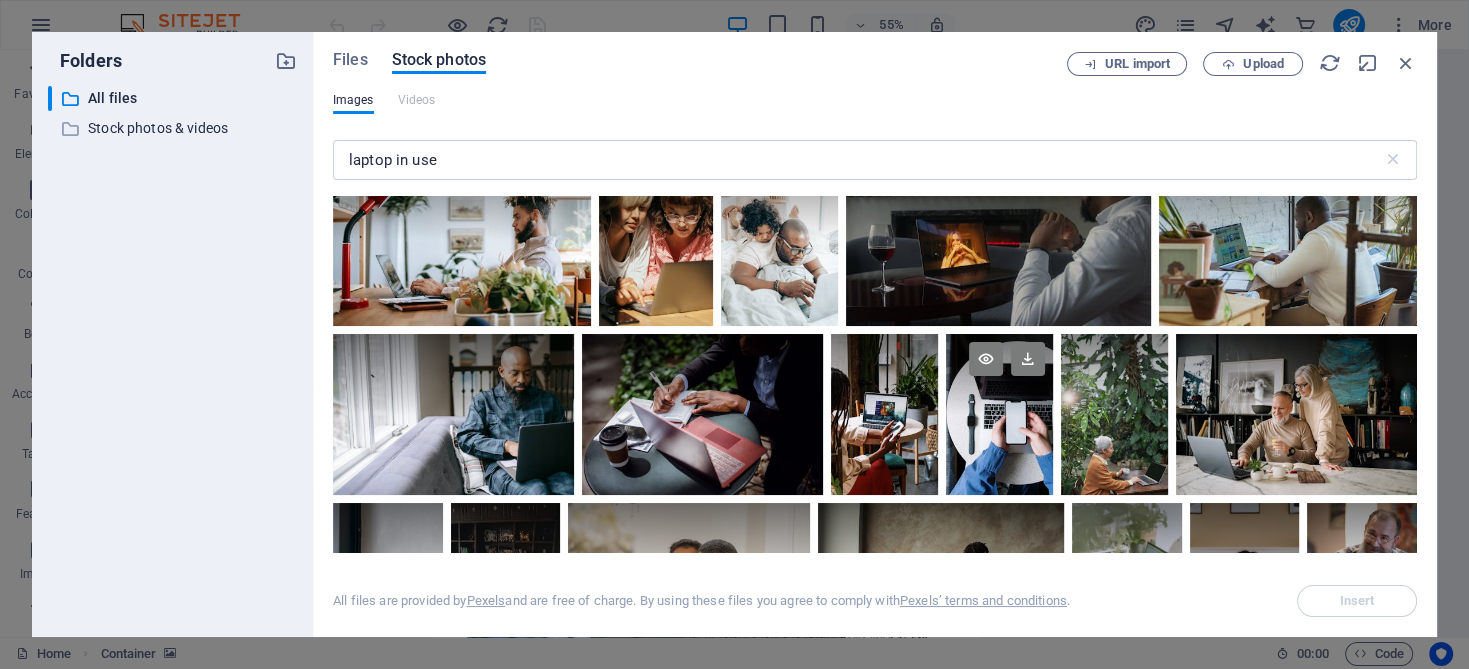 scroll, scrollTop: 10400, scrollLeft: 0, axis: vertical 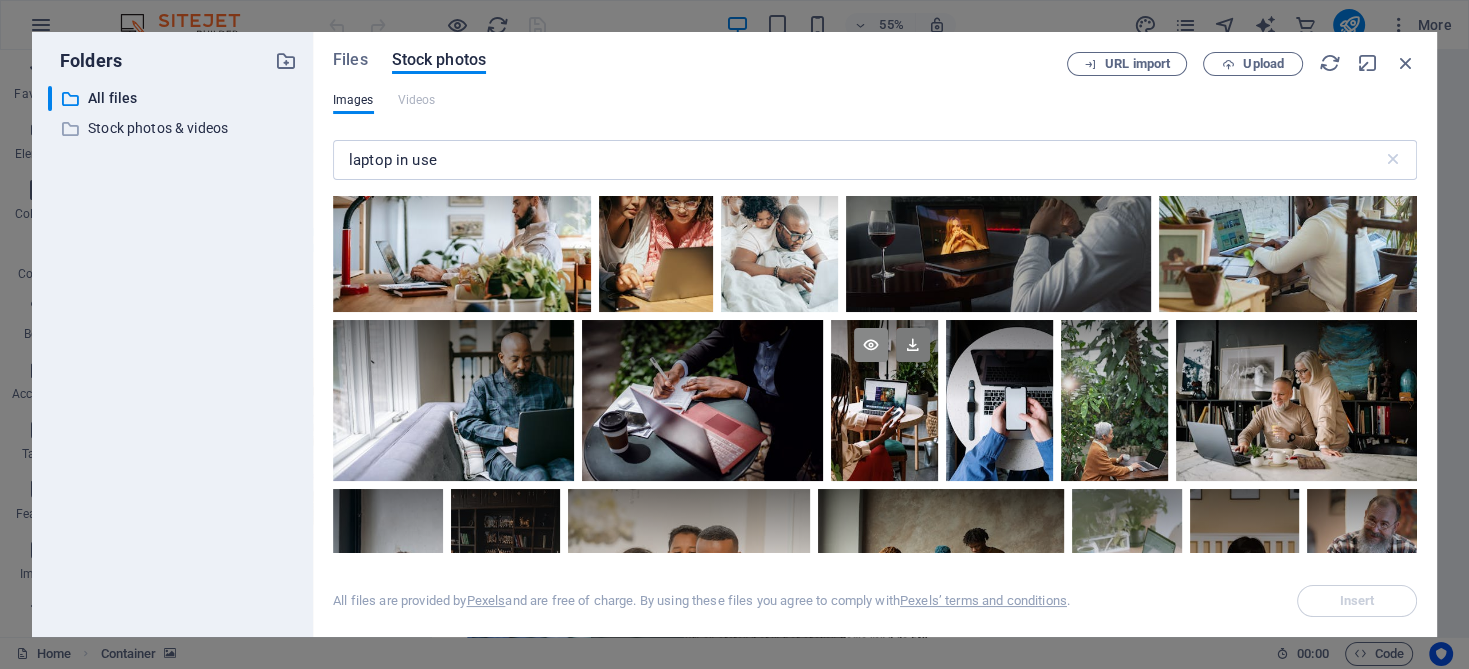 click at bounding box center (871, 345) 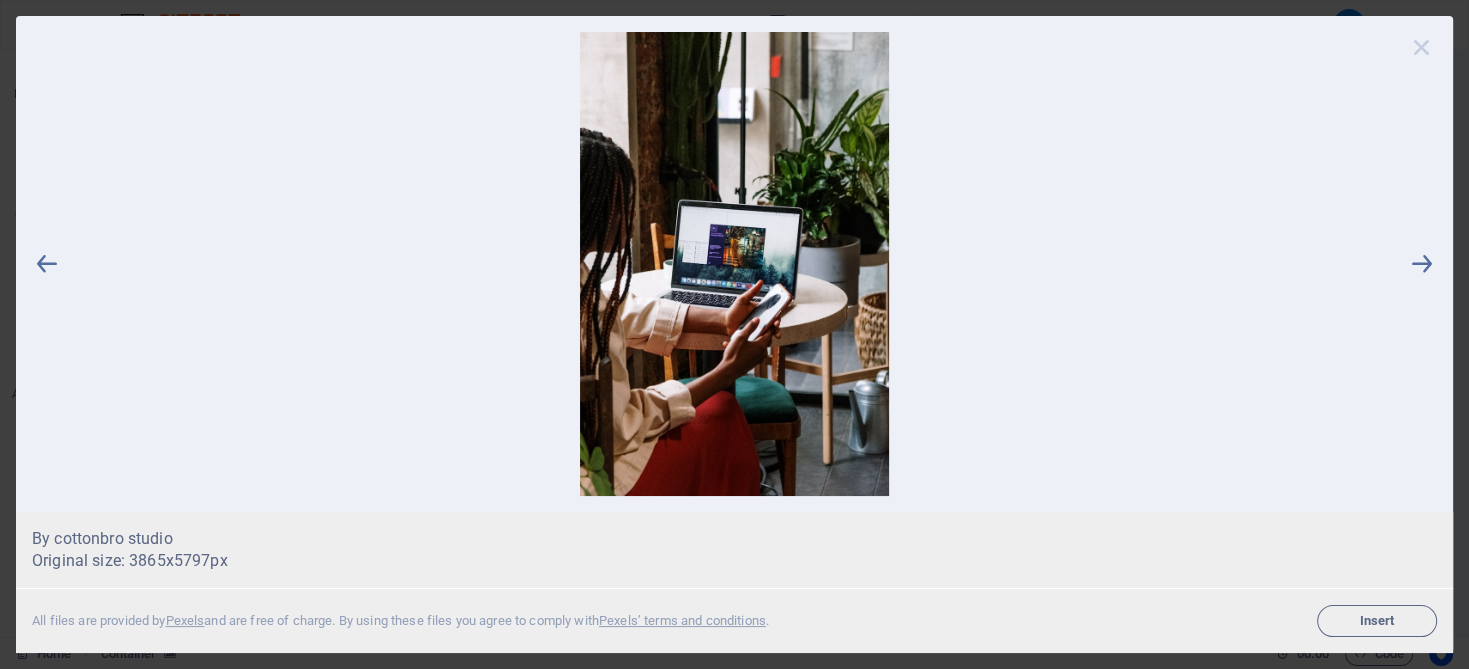 click at bounding box center (1422, 47) 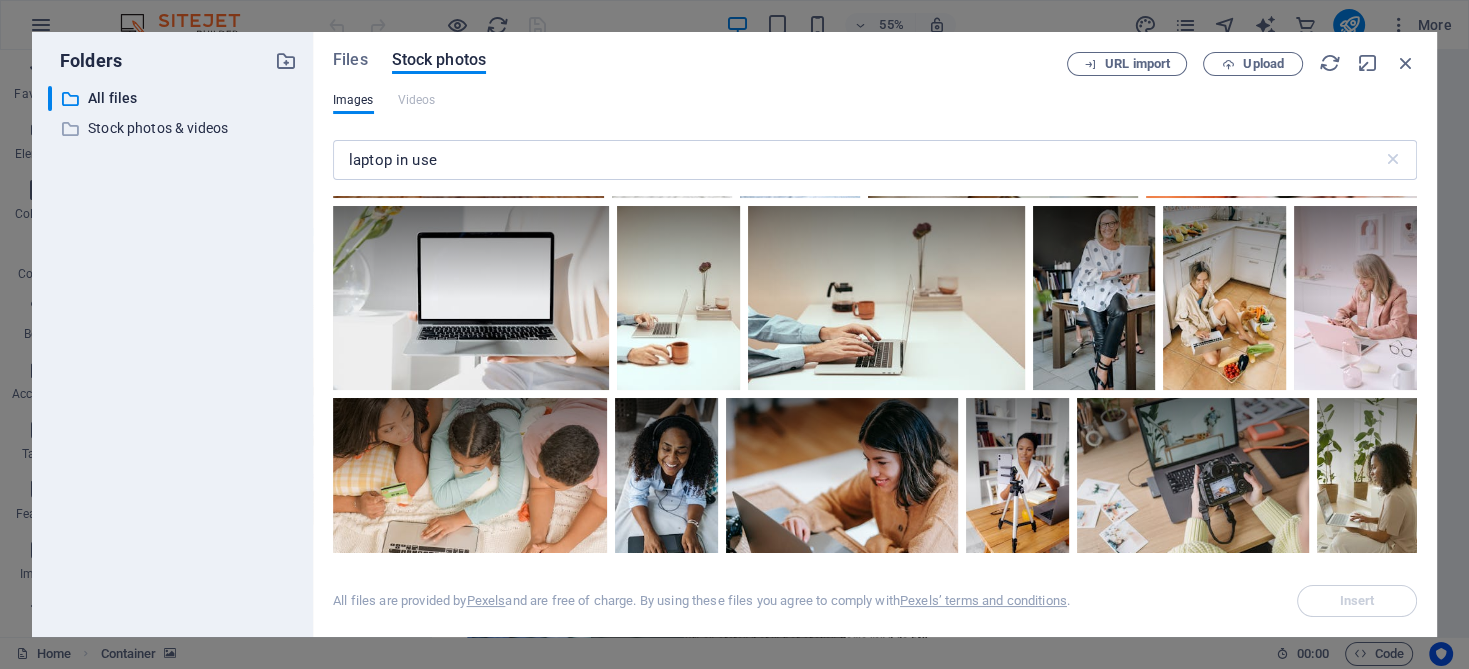 scroll, scrollTop: 11800, scrollLeft: 0, axis: vertical 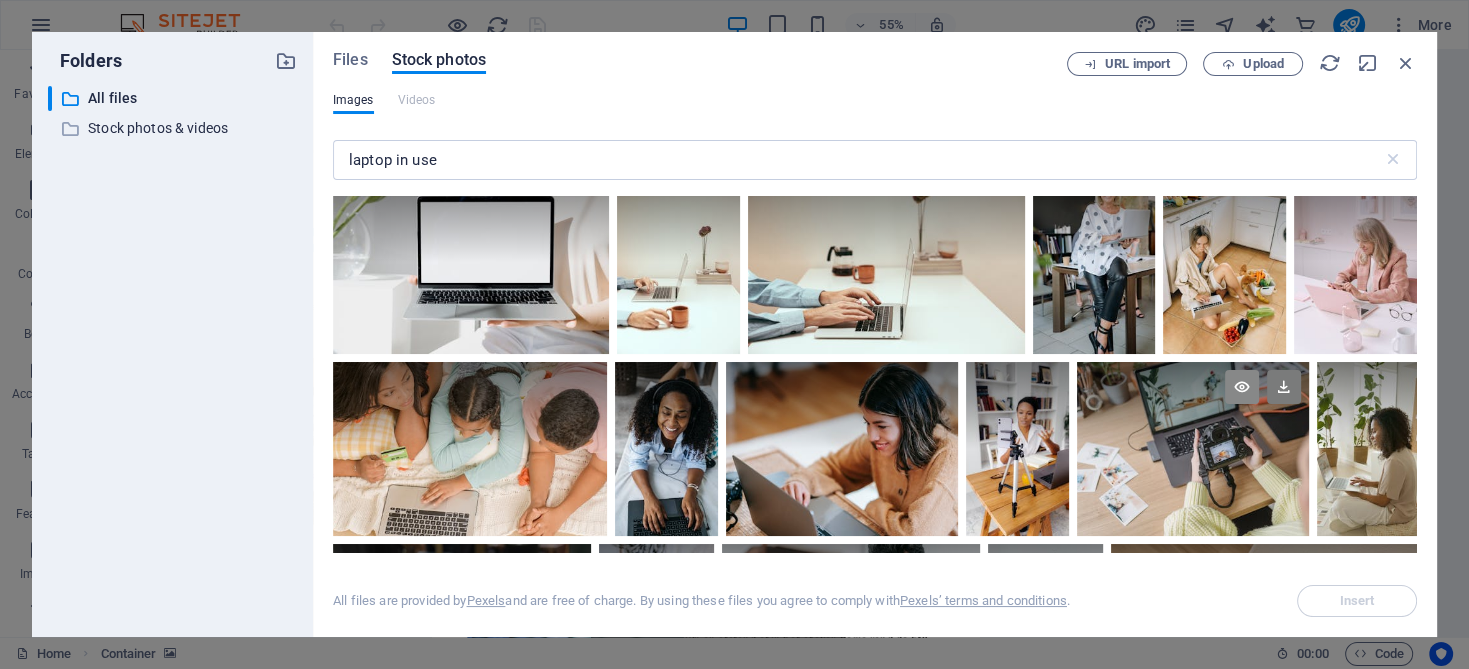 click at bounding box center [1242, 387] 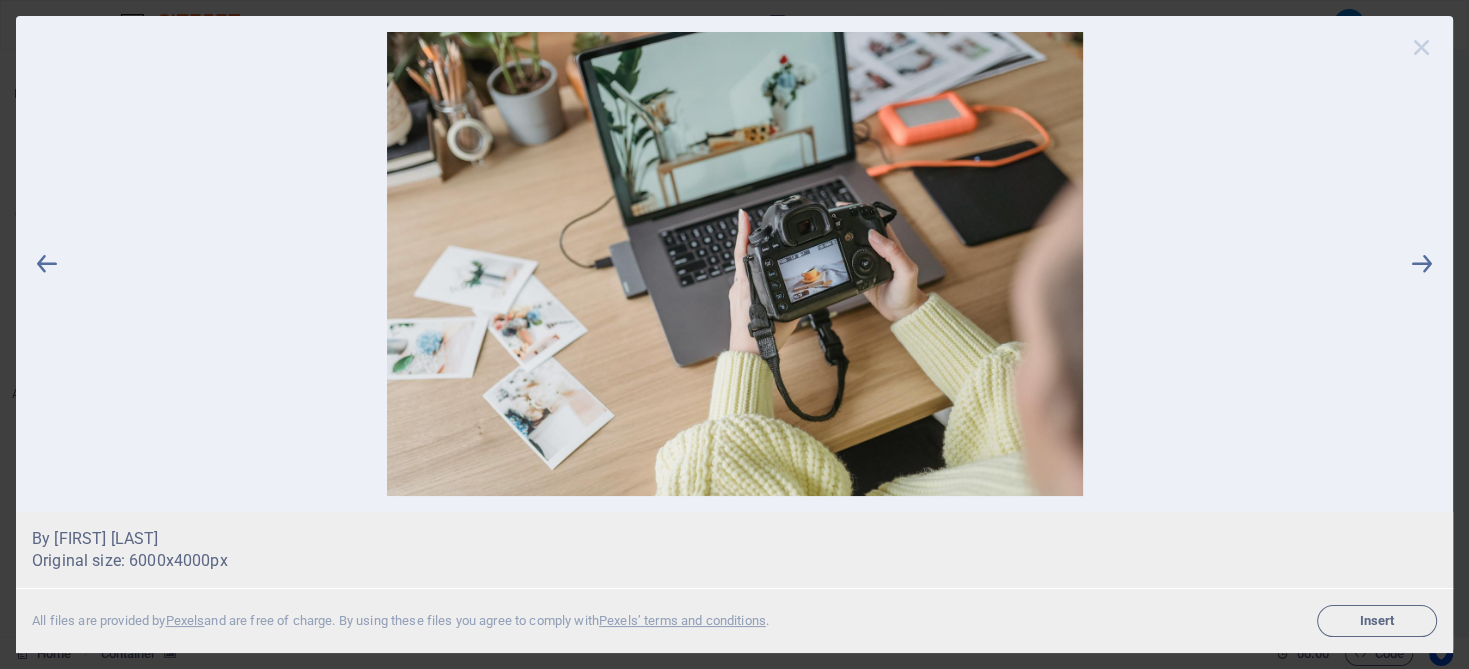 click at bounding box center [1422, 47] 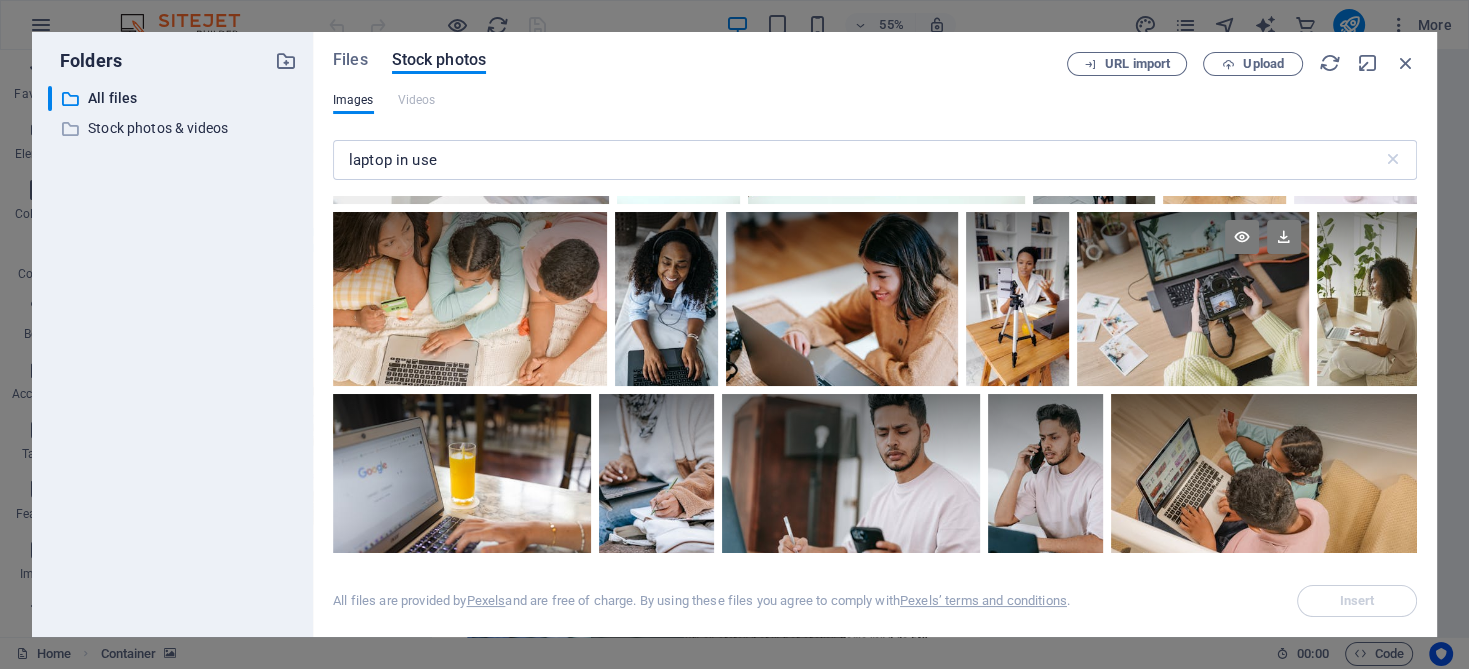scroll, scrollTop: 12000, scrollLeft: 0, axis: vertical 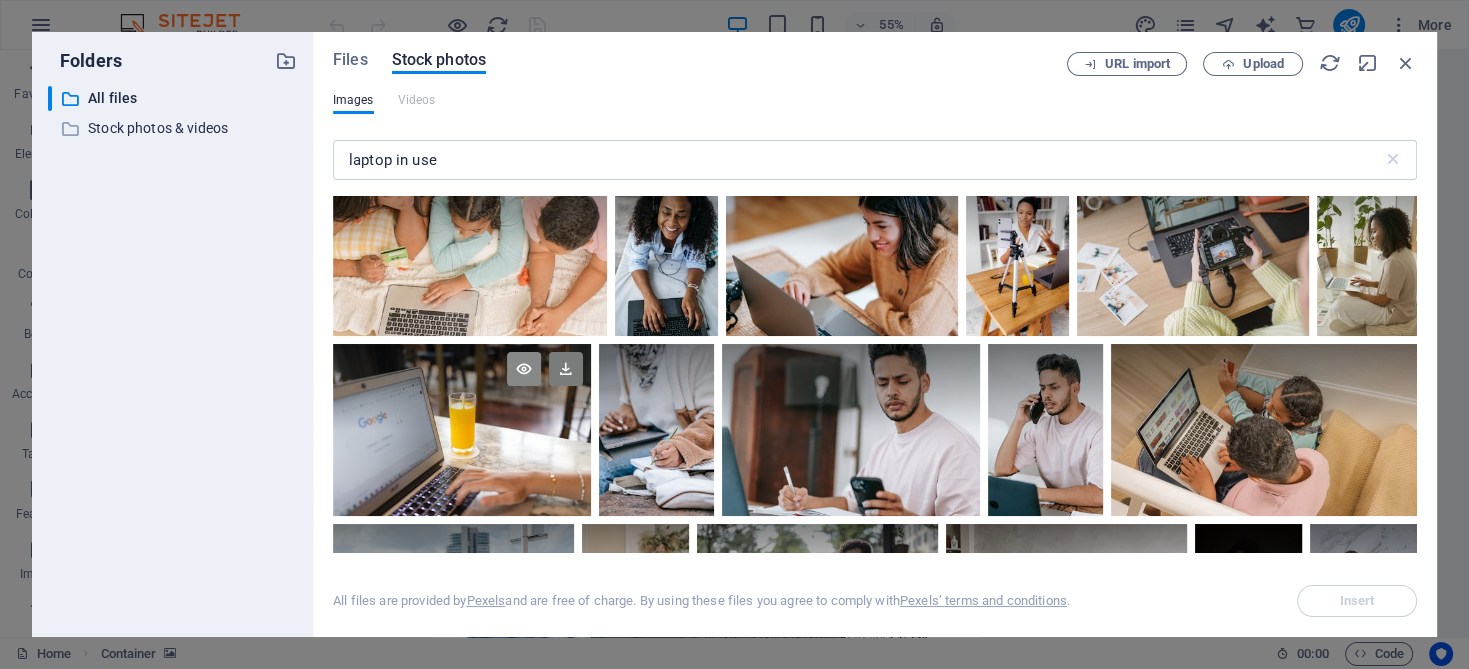 click at bounding box center (524, 369) 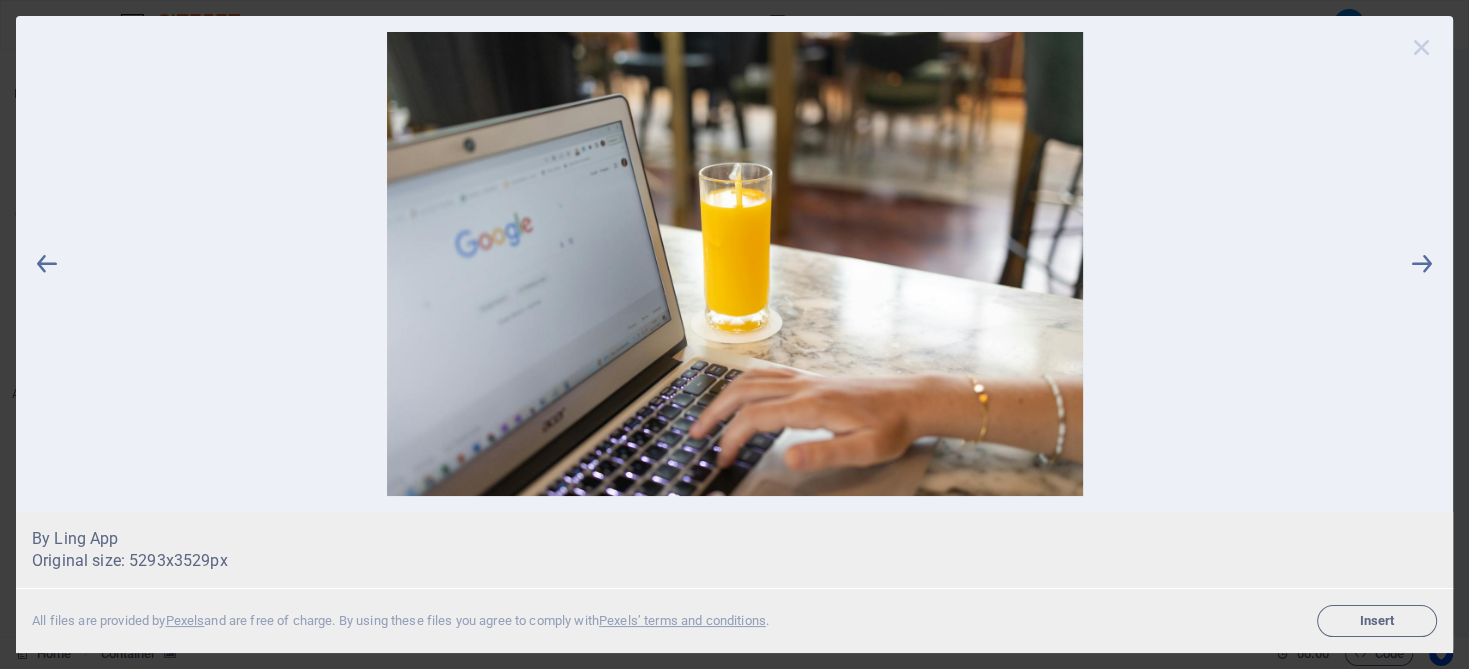 click at bounding box center [1422, 47] 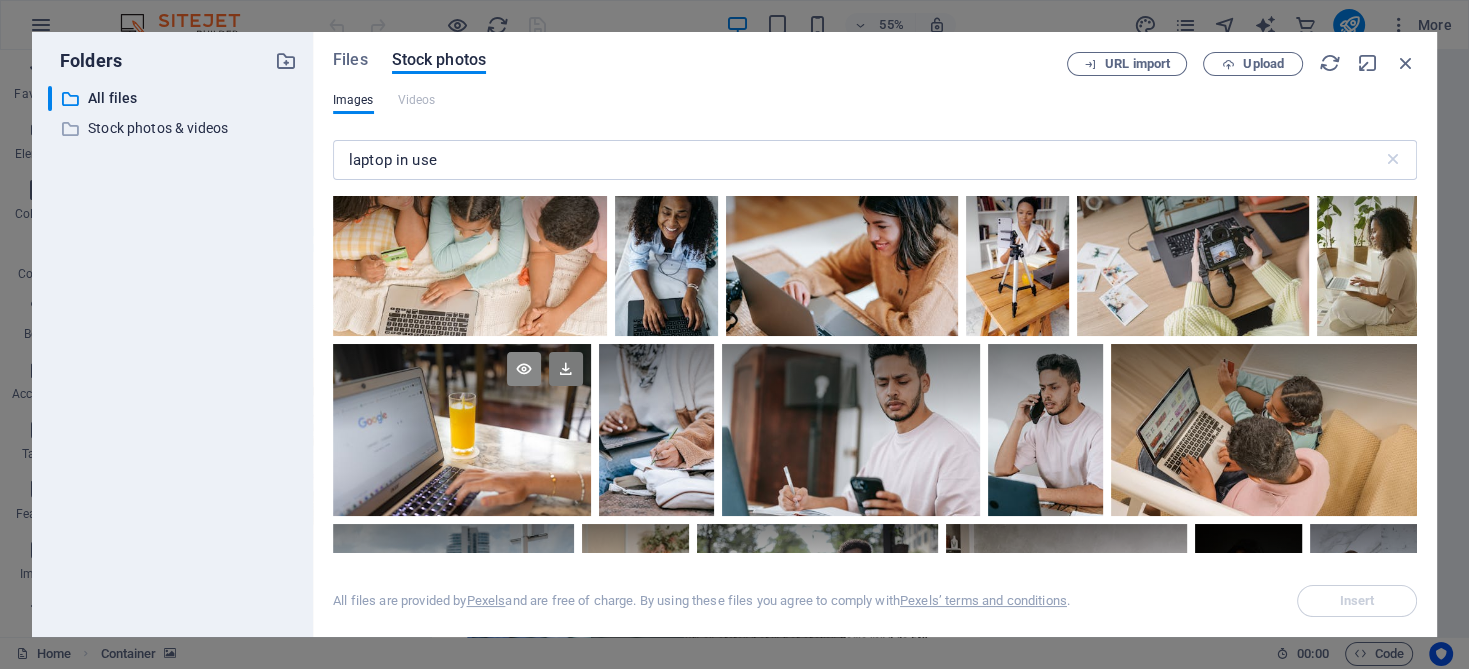 click at bounding box center [524, 369] 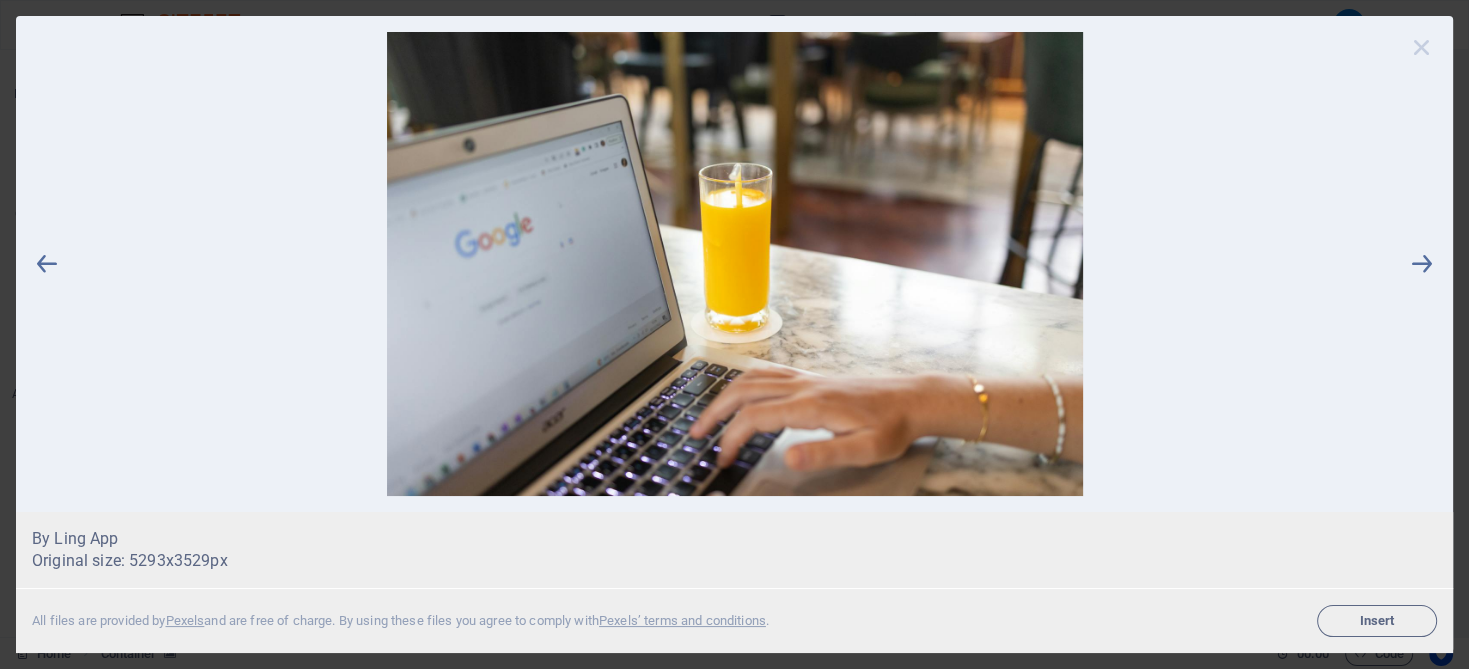 click at bounding box center (1422, 47) 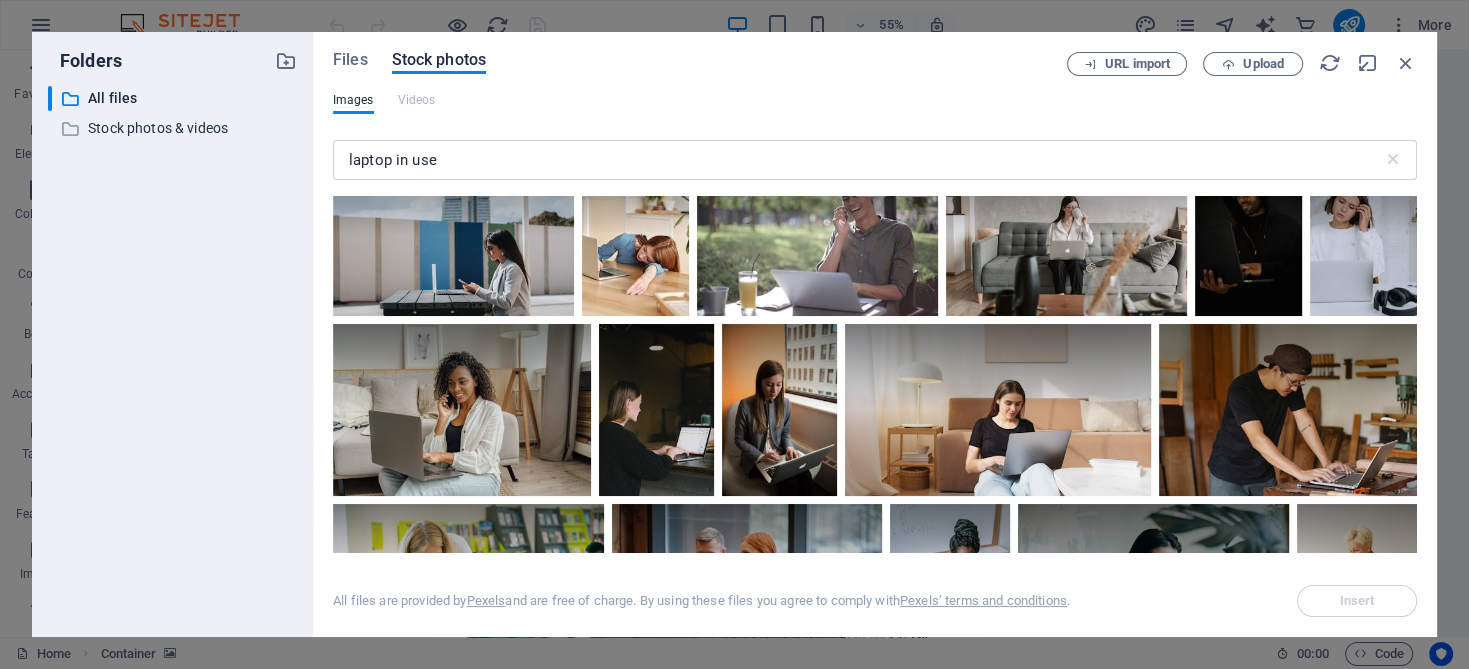 scroll, scrollTop: 12400, scrollLeft: 0, axis: vertical 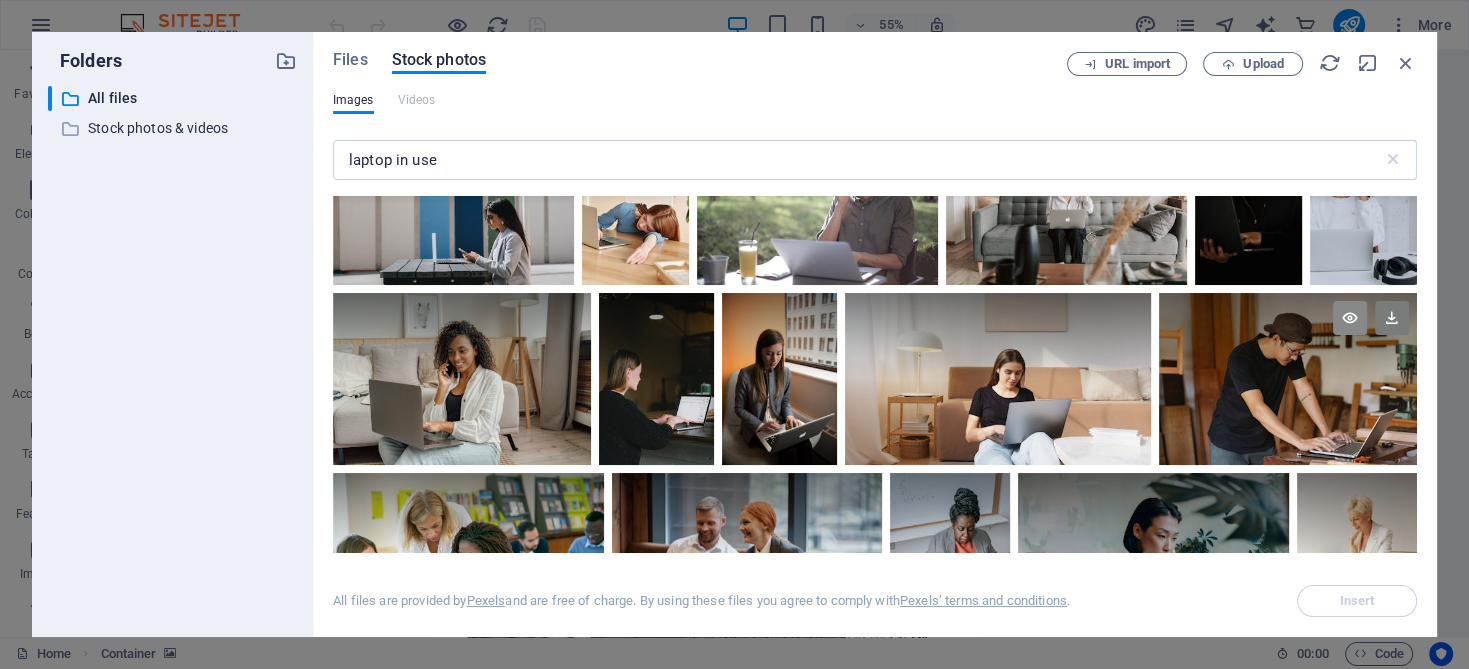 click at bounding box center (1350, 318) 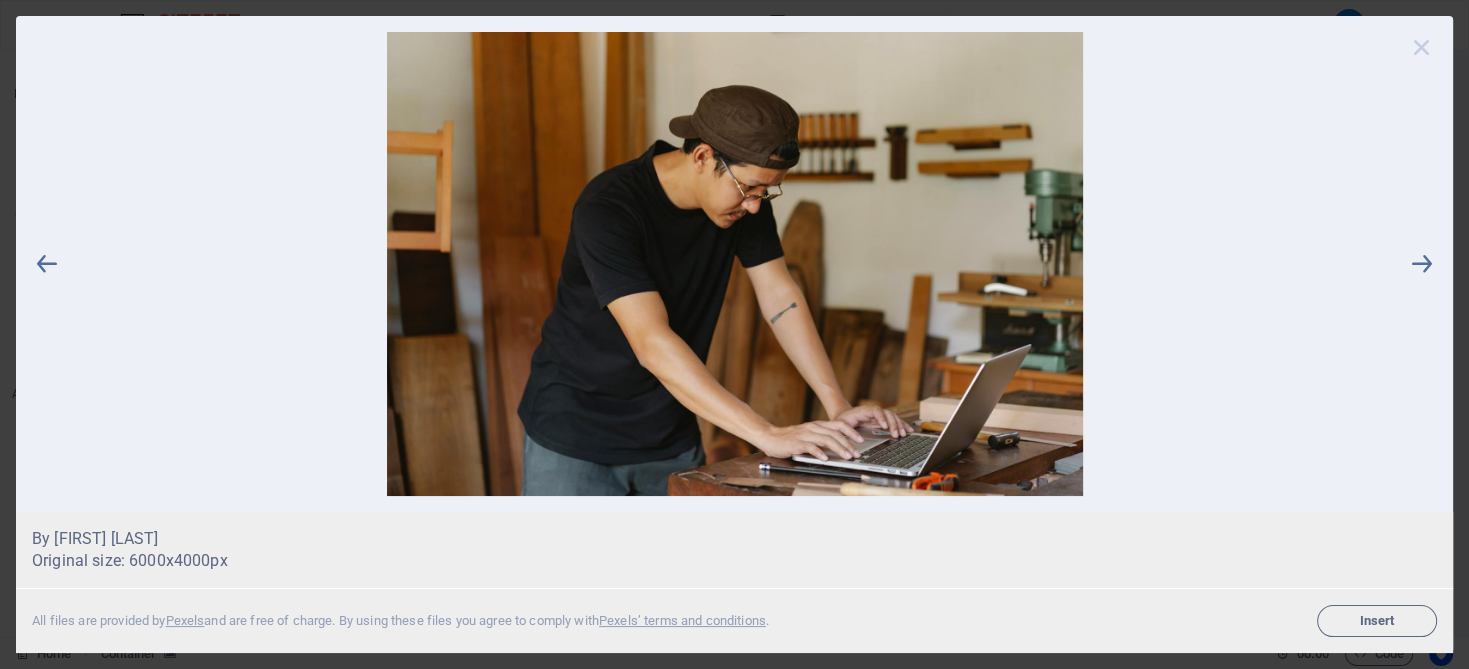 click at bounding box center (1422, 47) 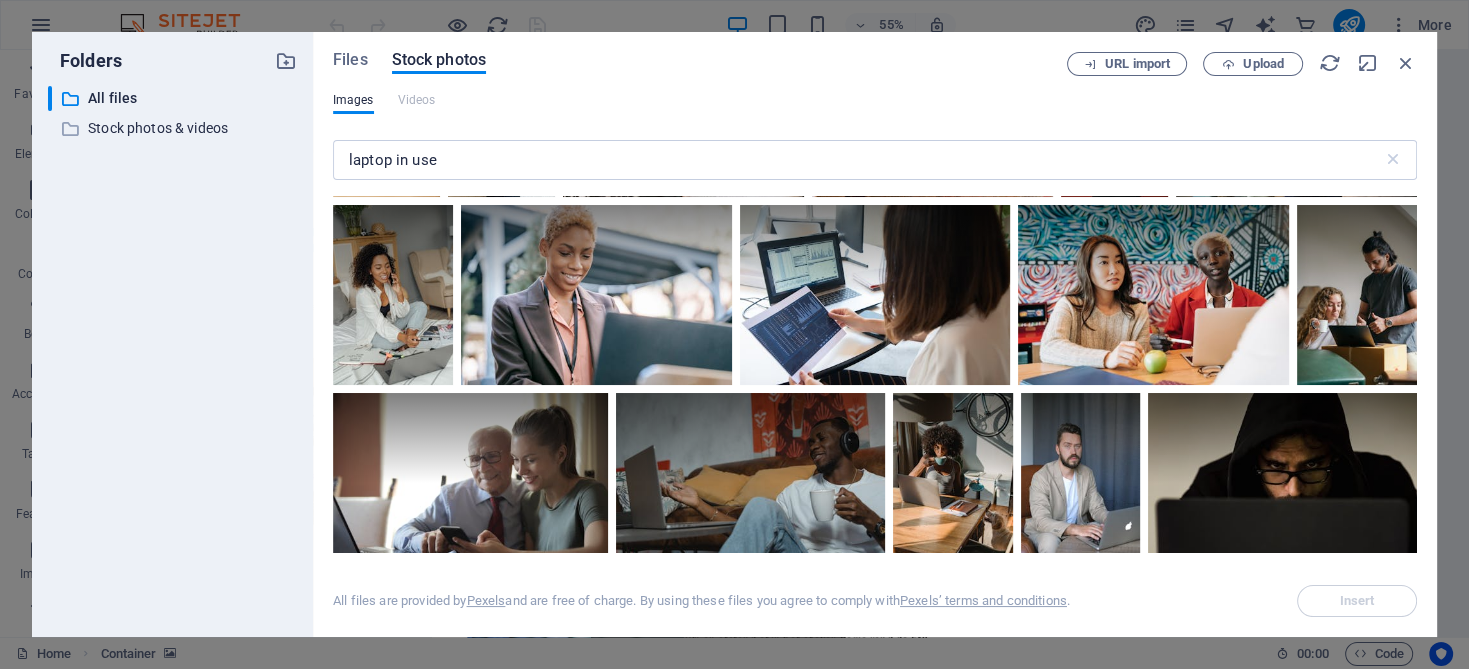 scroll, scrollTop: 14905, scrollLeft: 0, axis: vertical 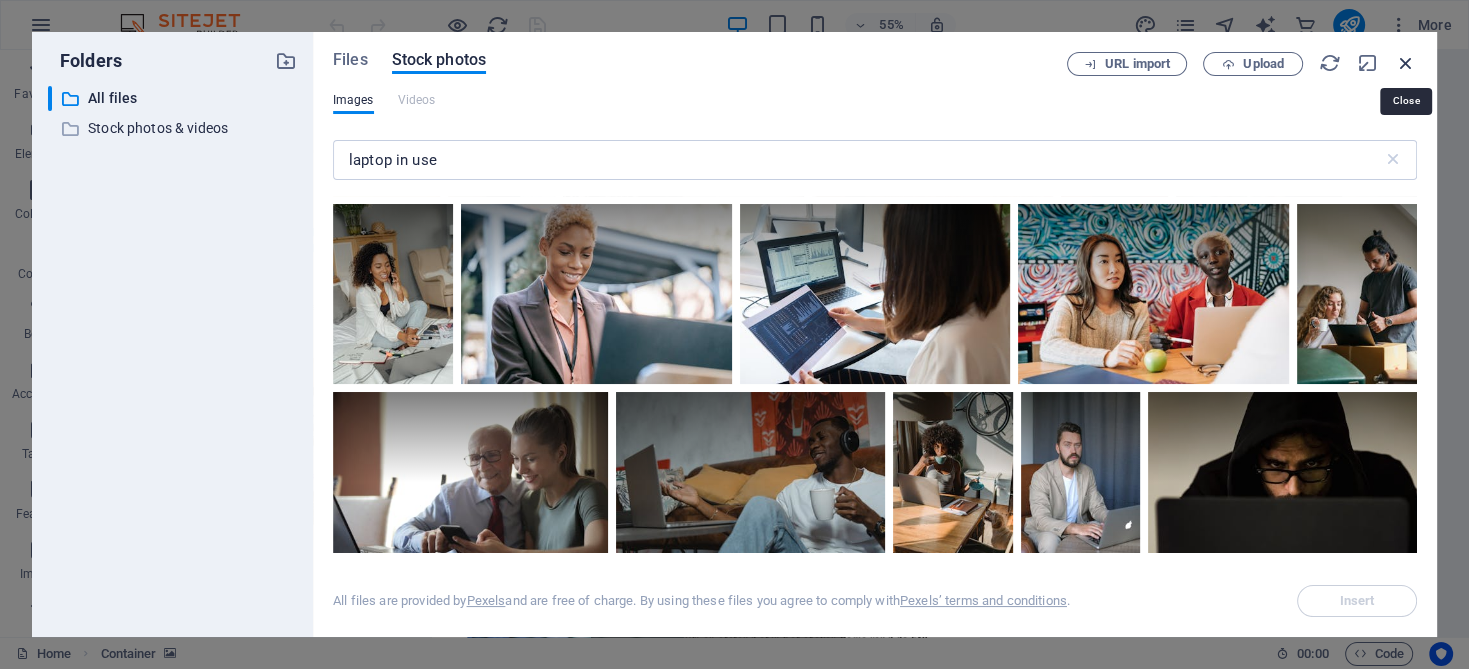 click at bounding box center [1406, 63] 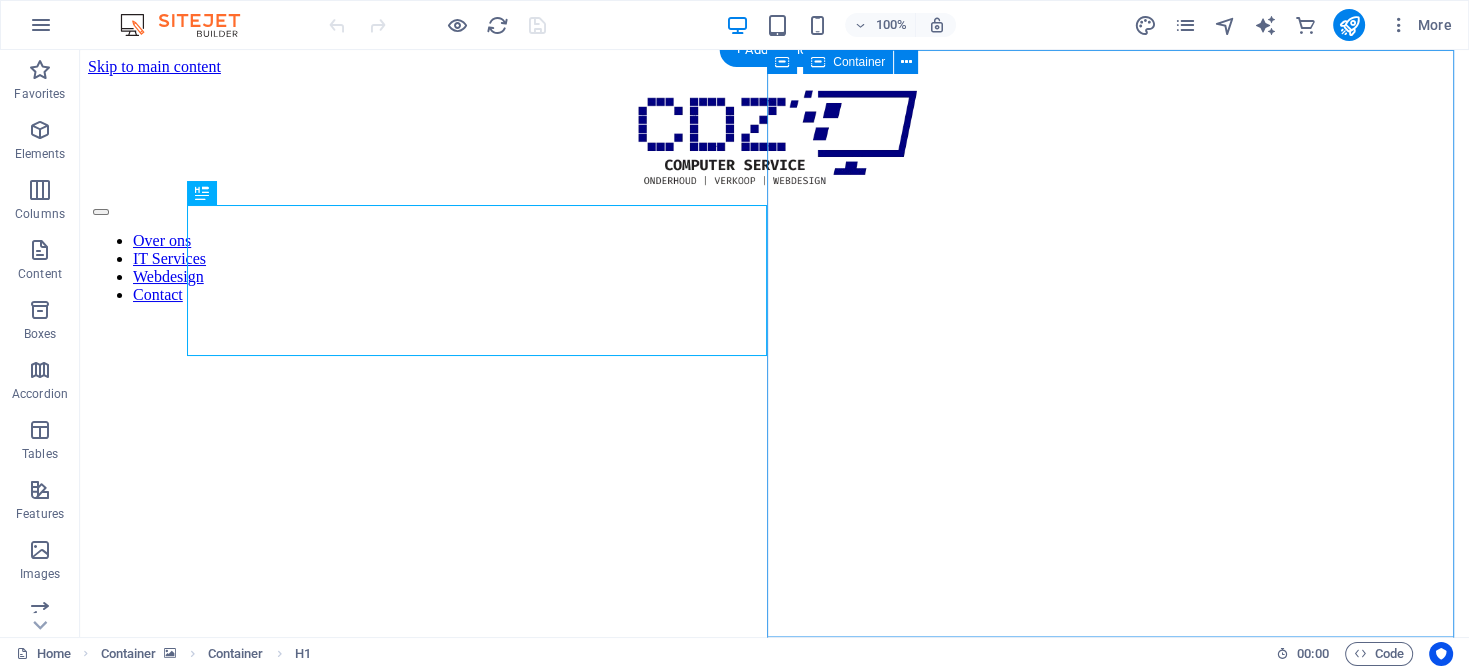 scroll, scrollTop: 0, scrollLeft: 0, axis: both 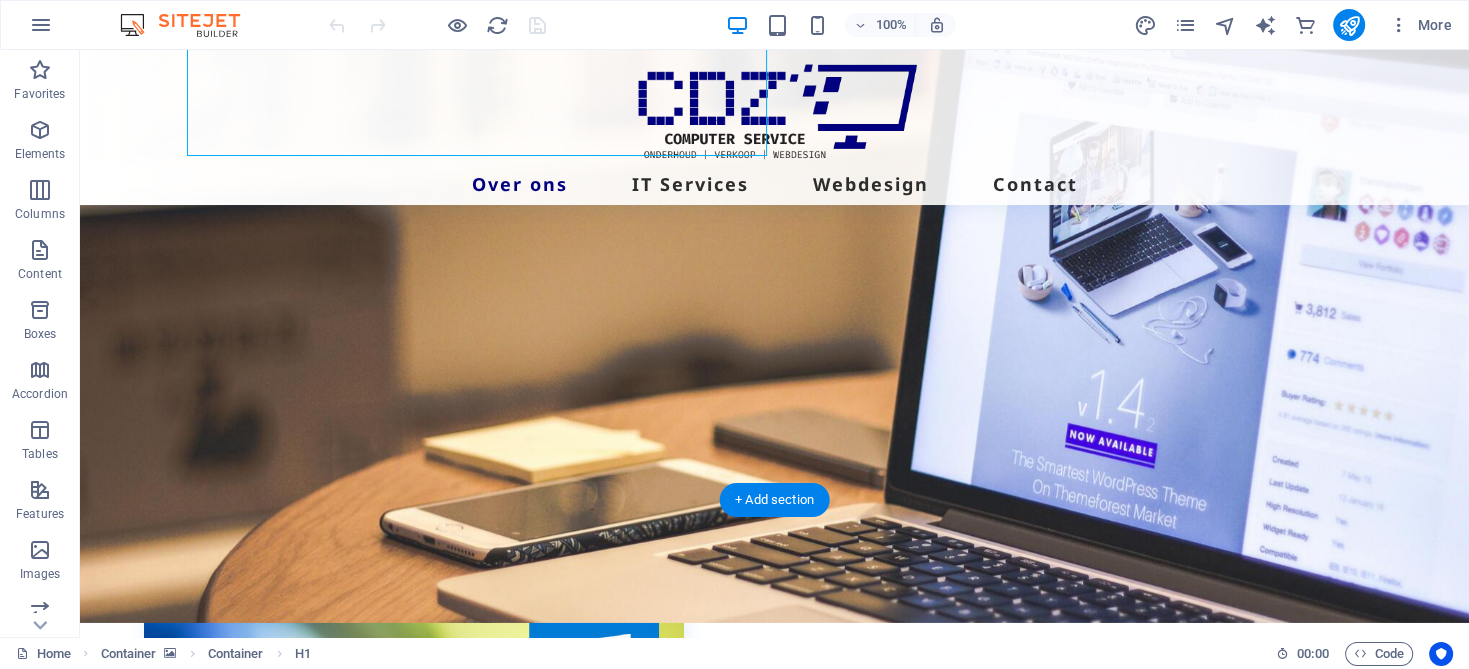 click at bounding box center [774, 298] 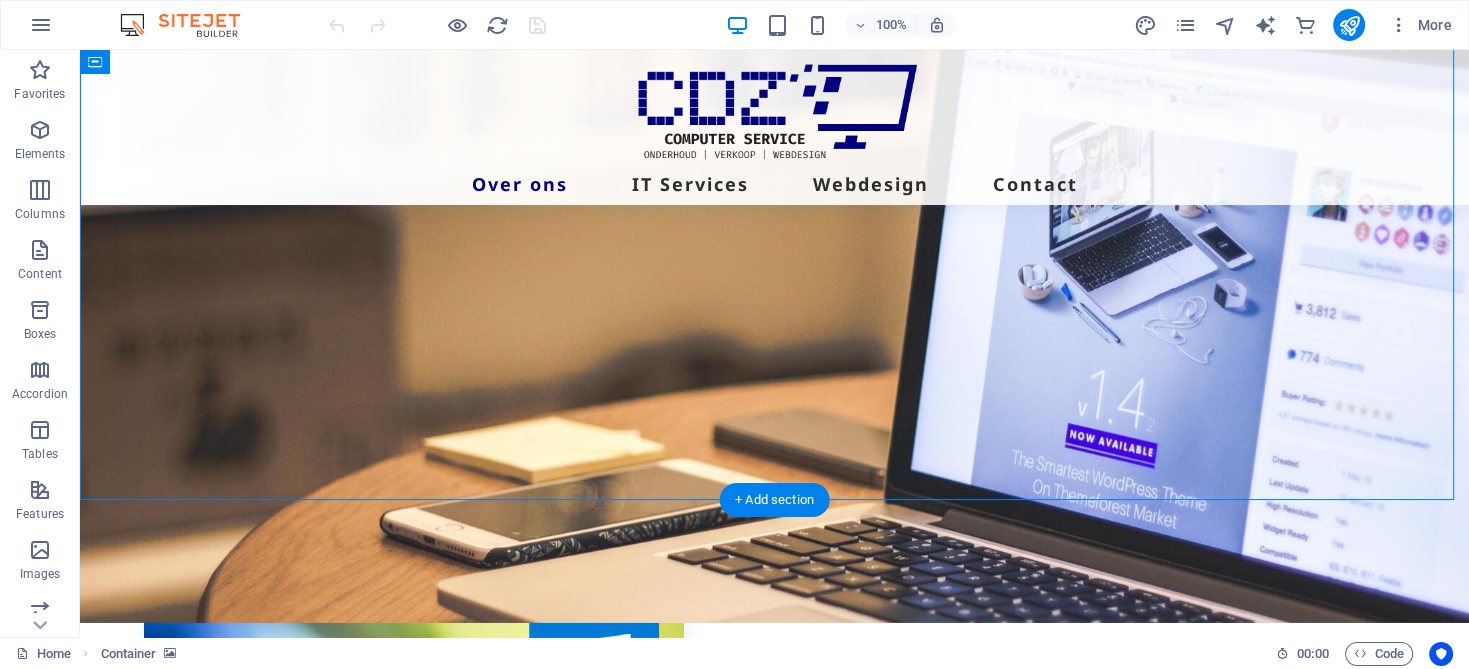 click at bounding box center (774, 298) 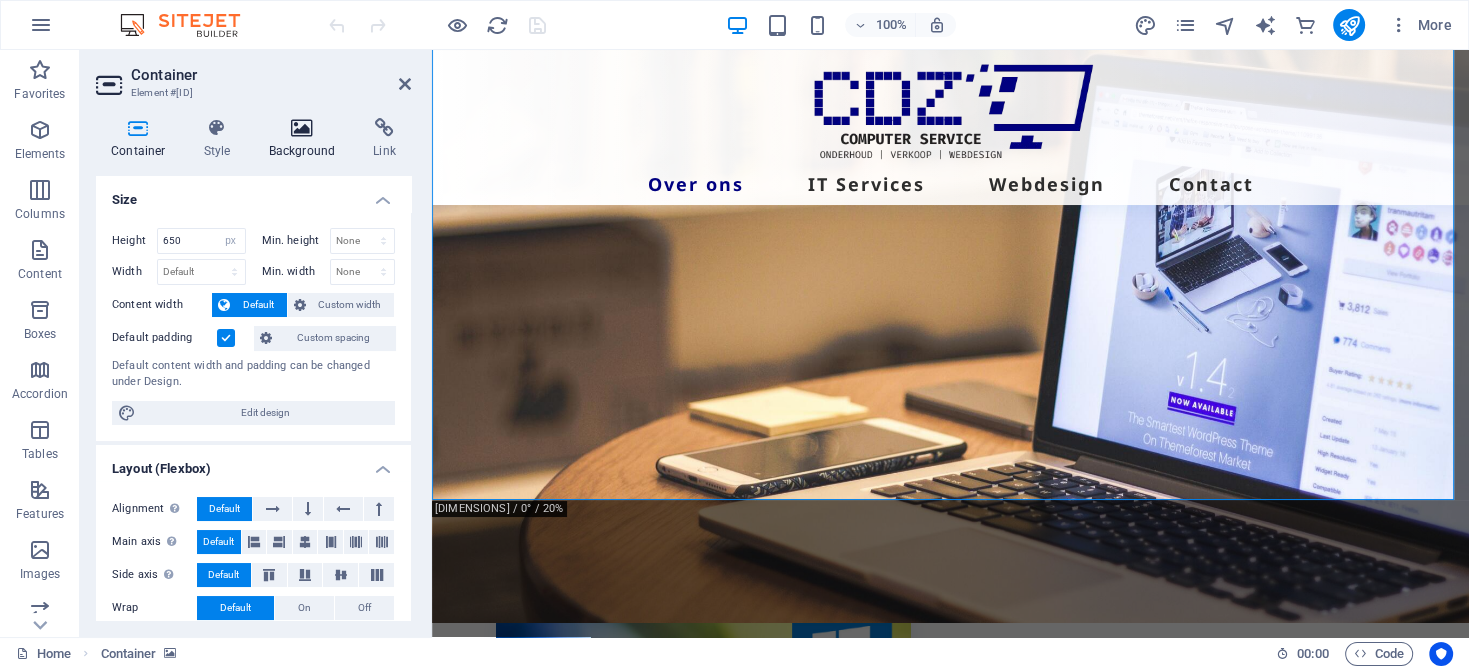 click on "Background" at bounding box center (306, 139) 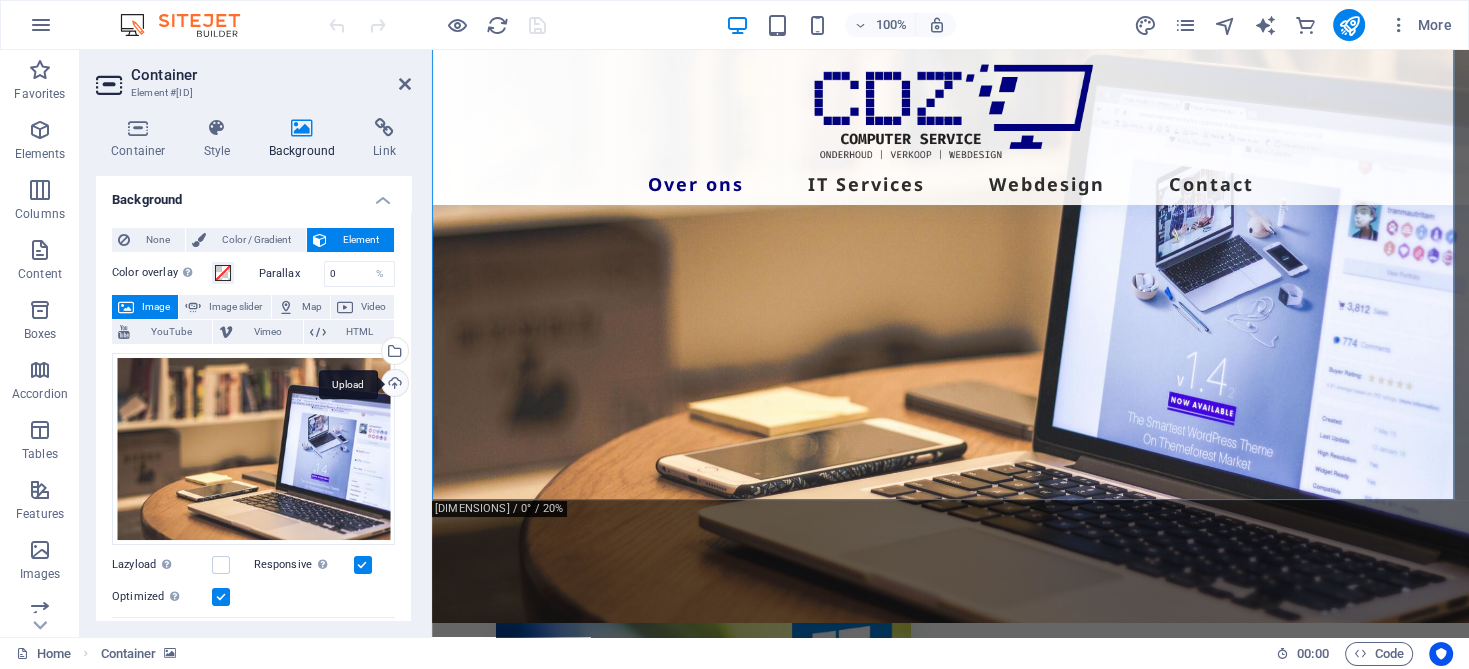 click on "Upload" at bounding box center (393, 385) 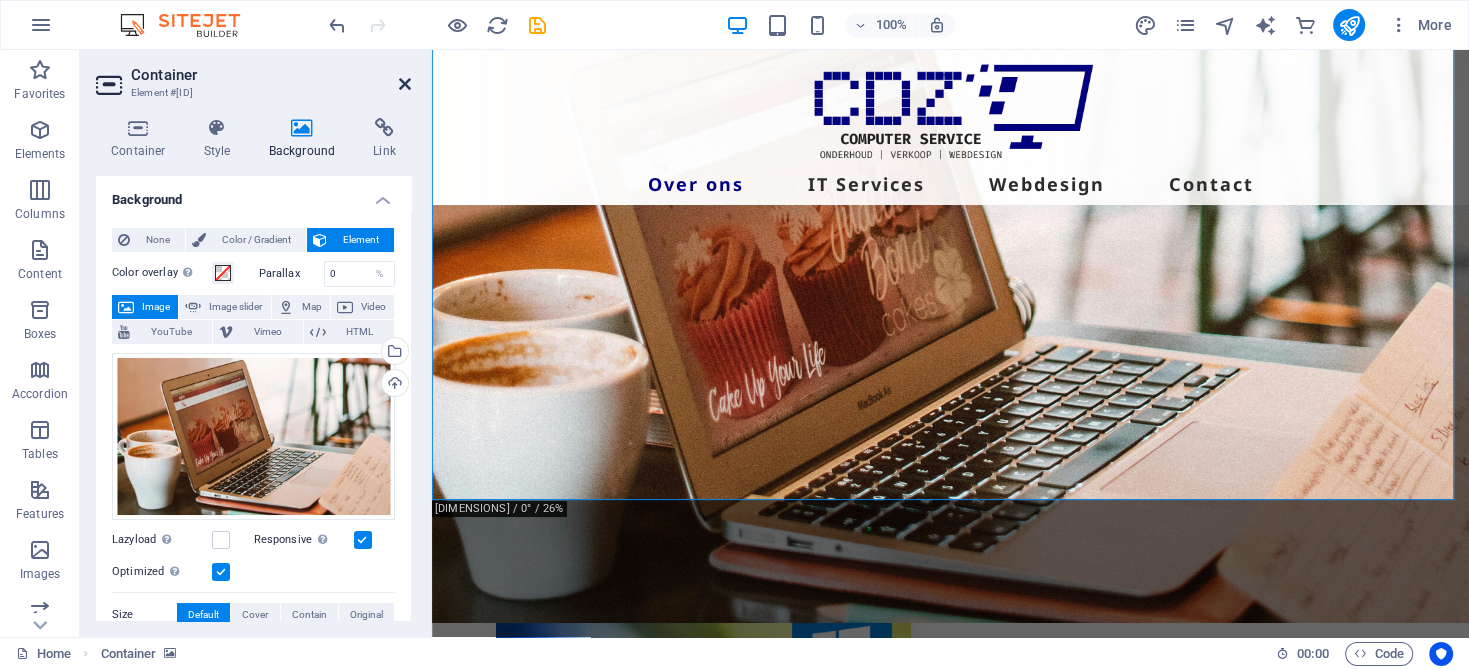 drag, startPoint x: 406, startPoint y: 81, endPoint x: 326, endPoint y: 30, distance: 94.873604 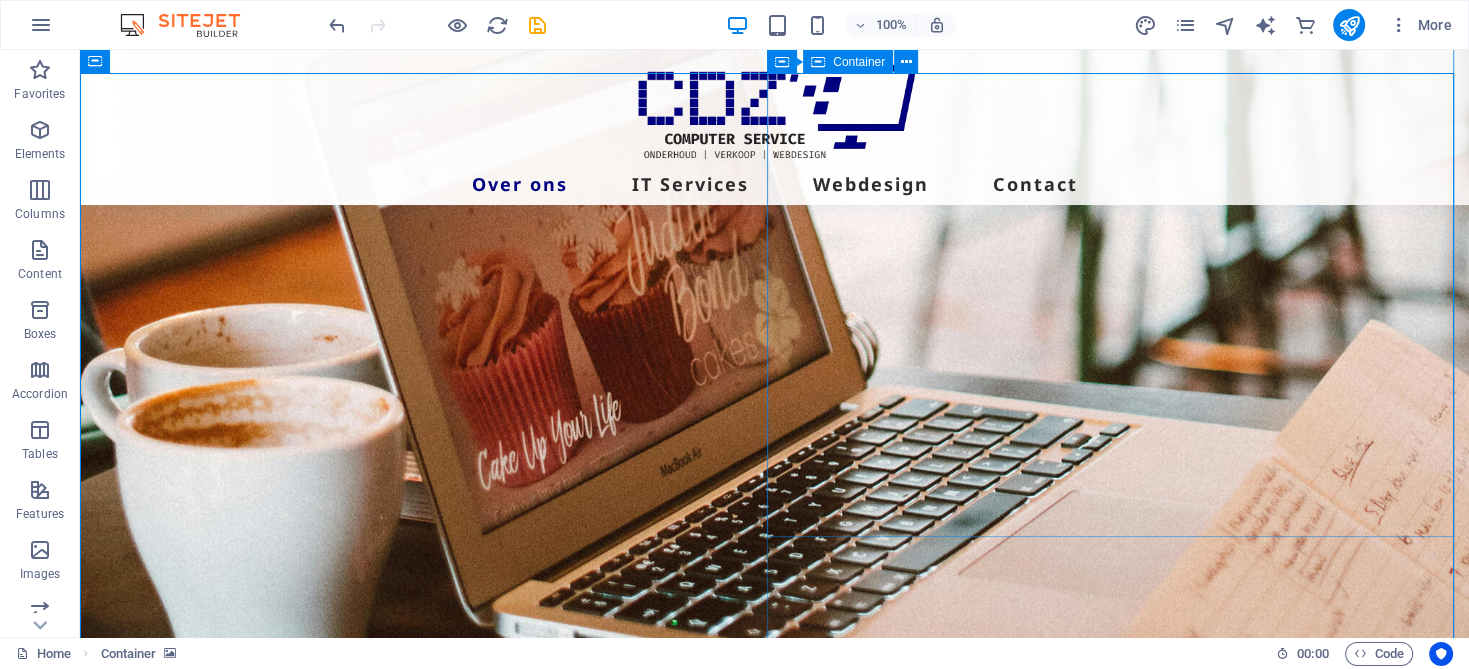 scroll, scrollTop: 200, scrollLeft: 0, axis: vertical 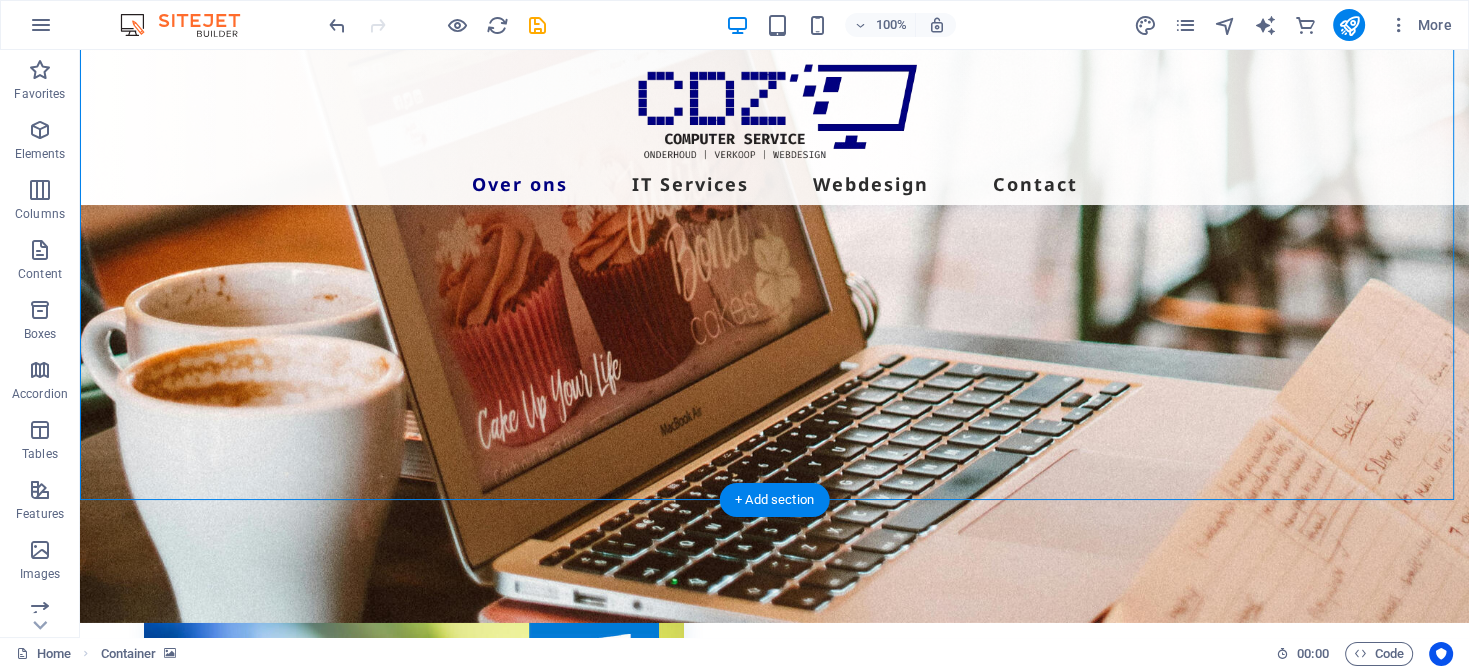 click at bounding box center (774, 298) 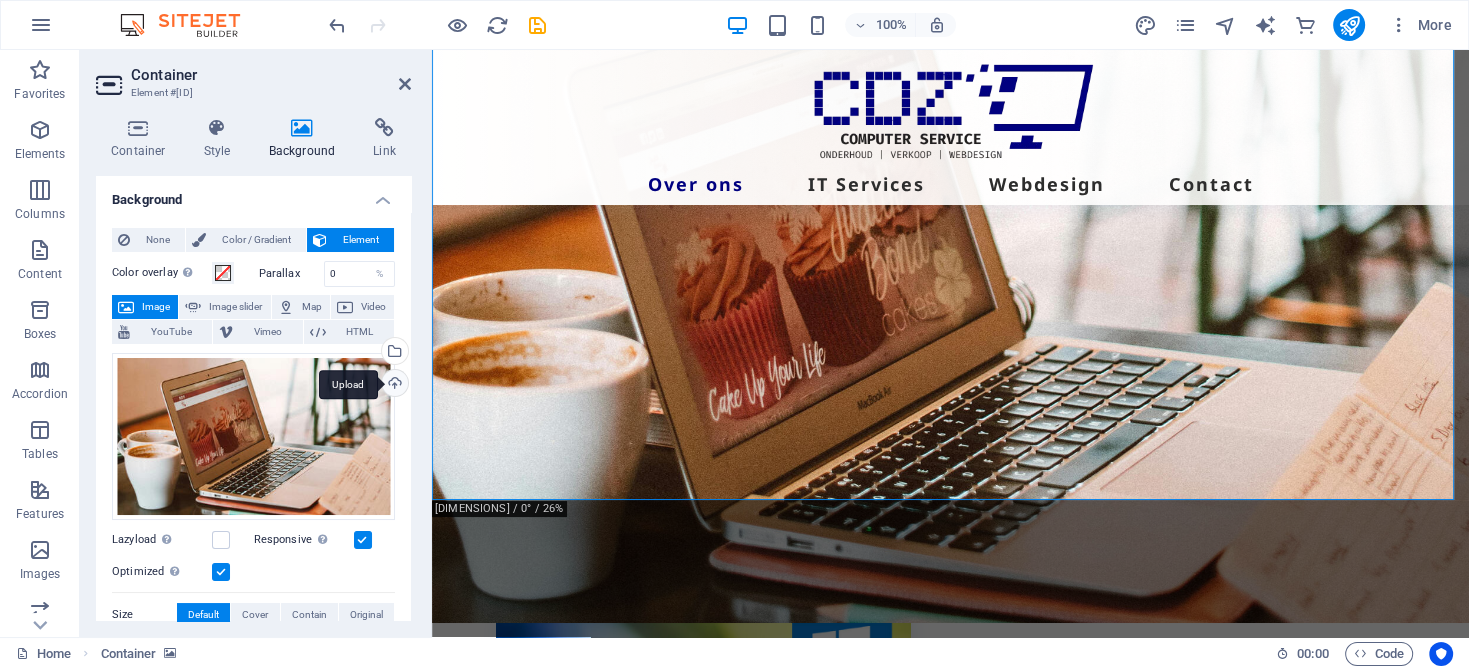 click on "Upload" at bounding box center (393, 385) 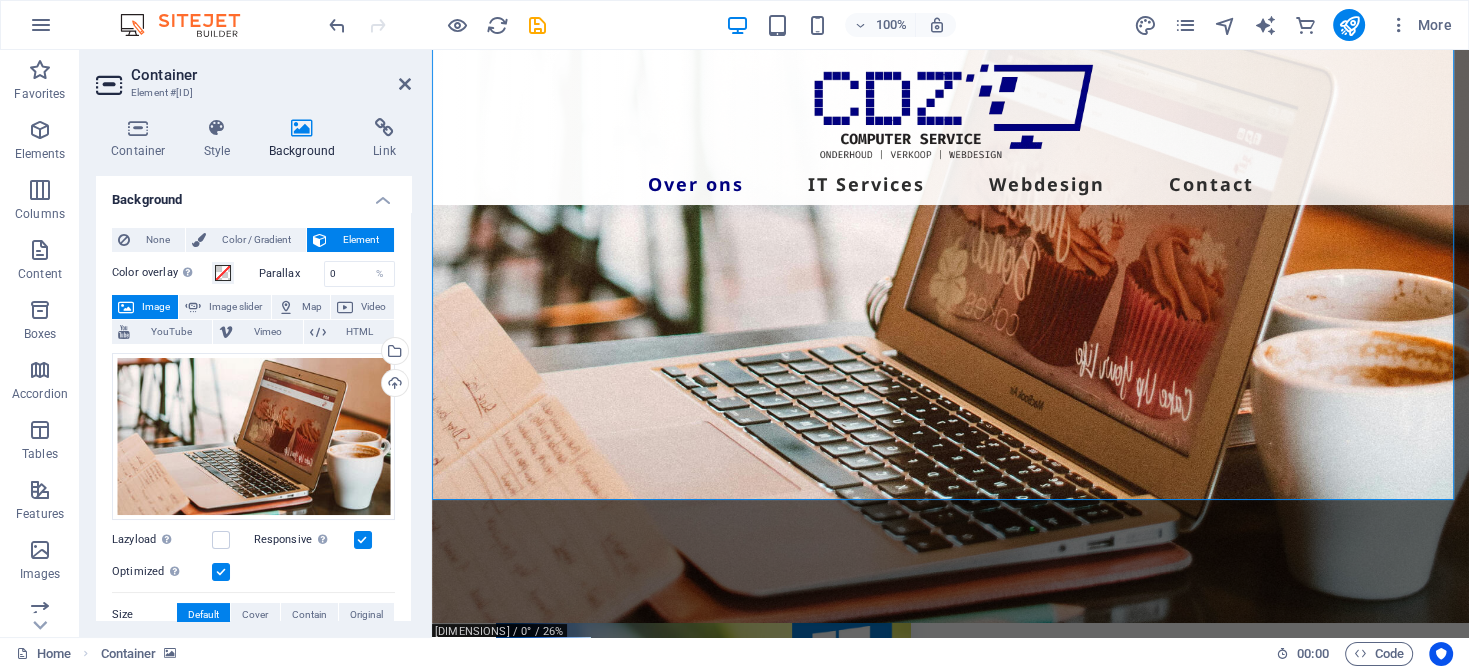 scroll, scrollTop: 0, scrollLeft: 0, axis: both 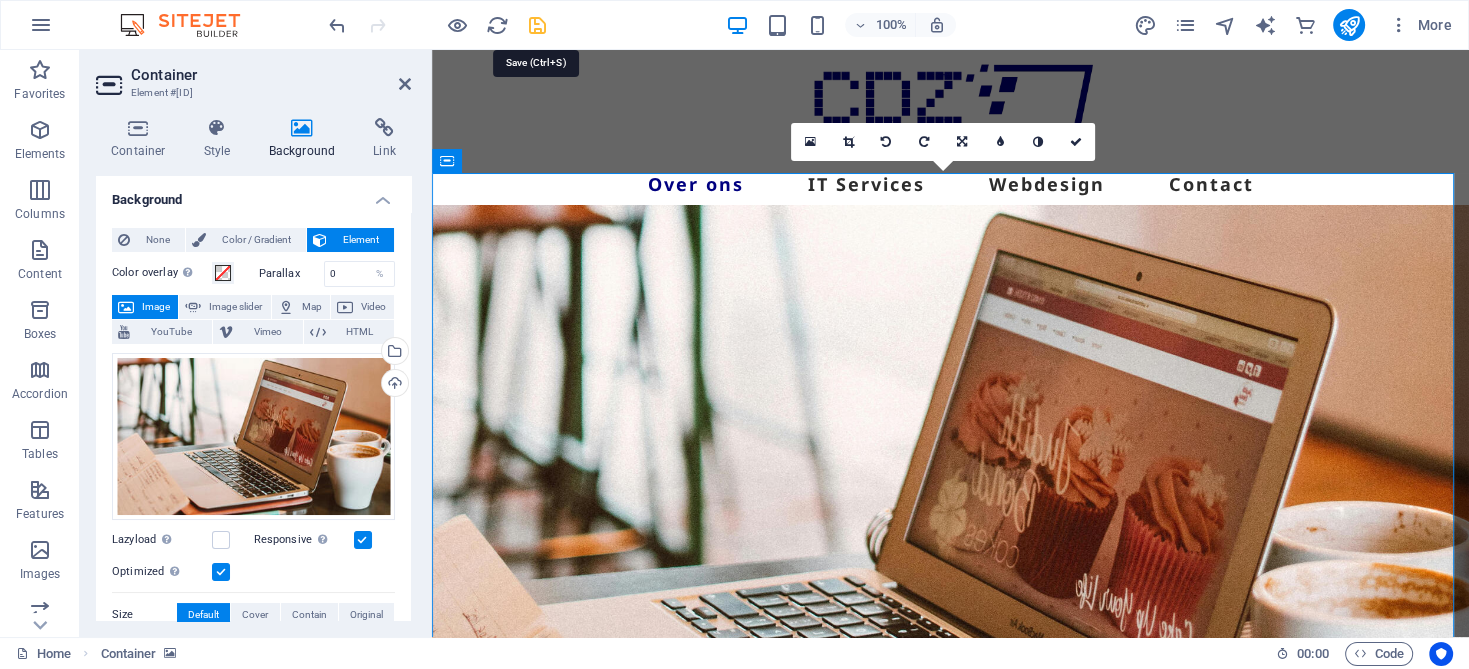 click at bounding box center (537, 25) 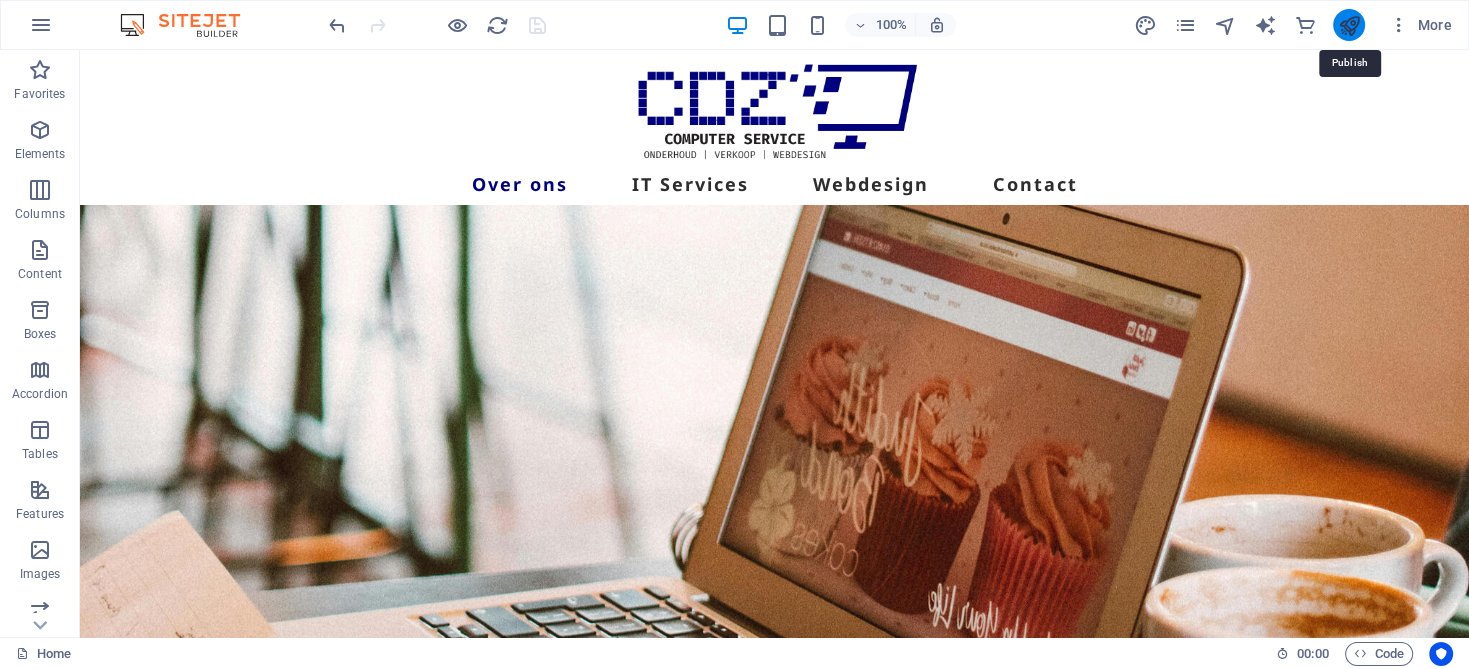click at bounding box center (1348, 25) 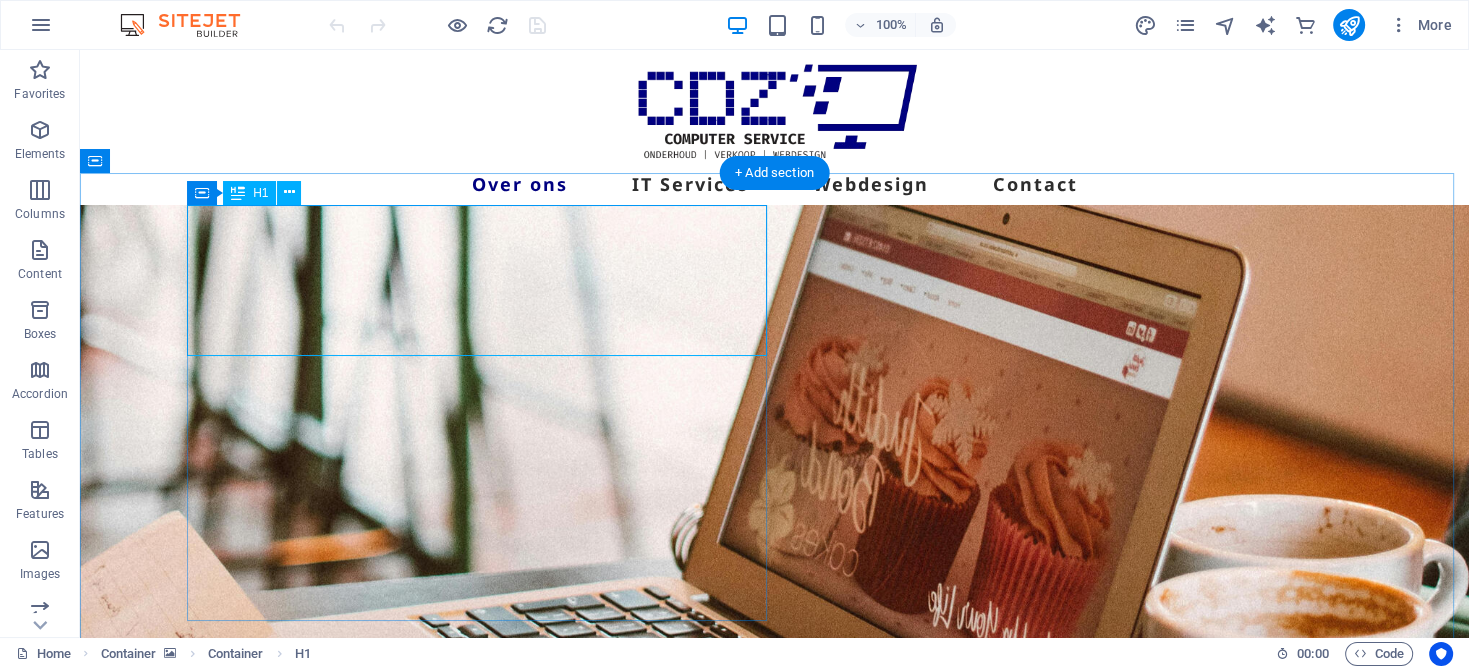 scroll, scrollTop: 0, scrollLeft: 0, axis: both 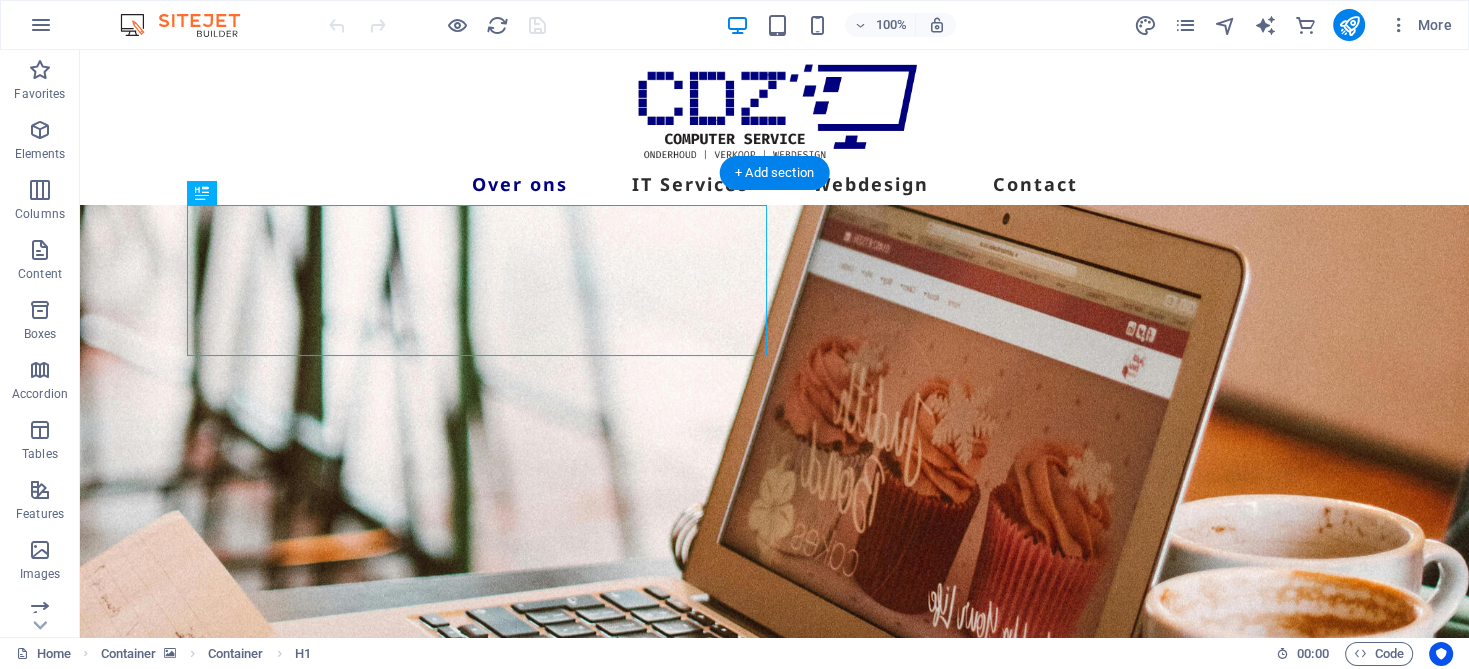 click at bounding box center [774, 530] 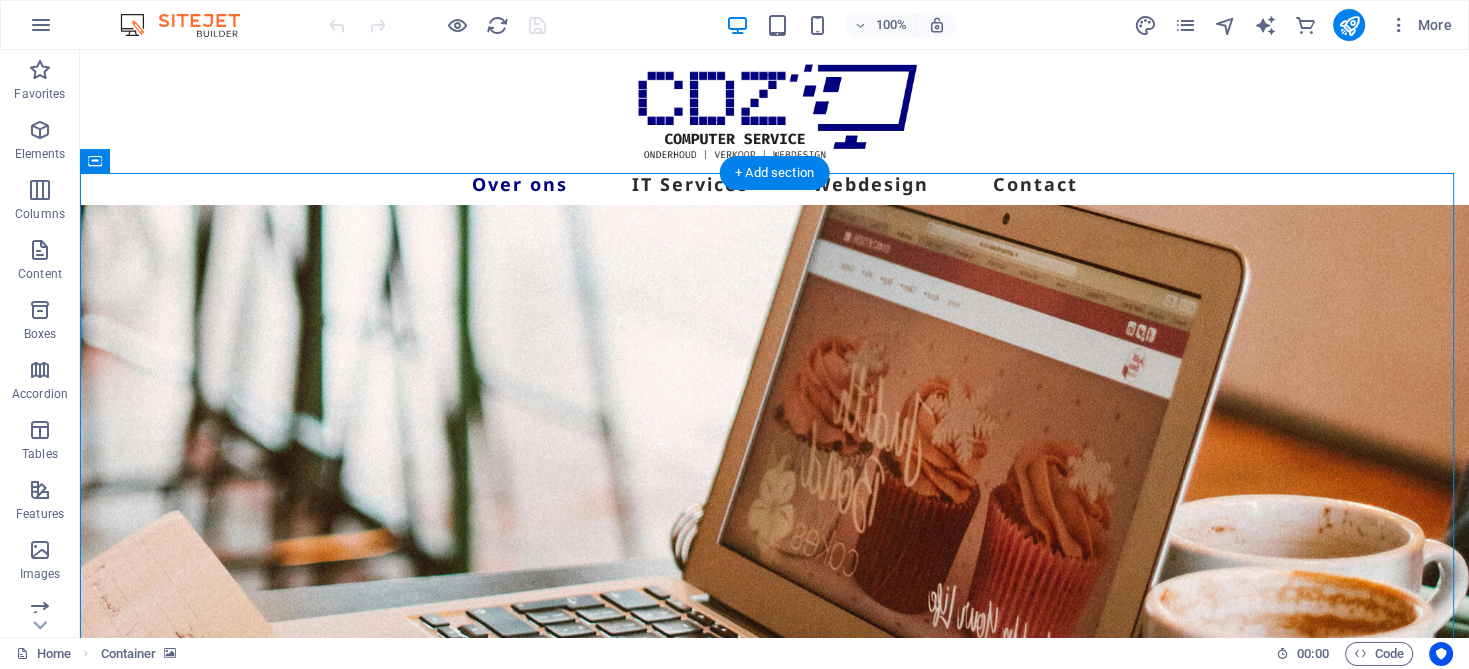 click at bounding box center (774, 530) 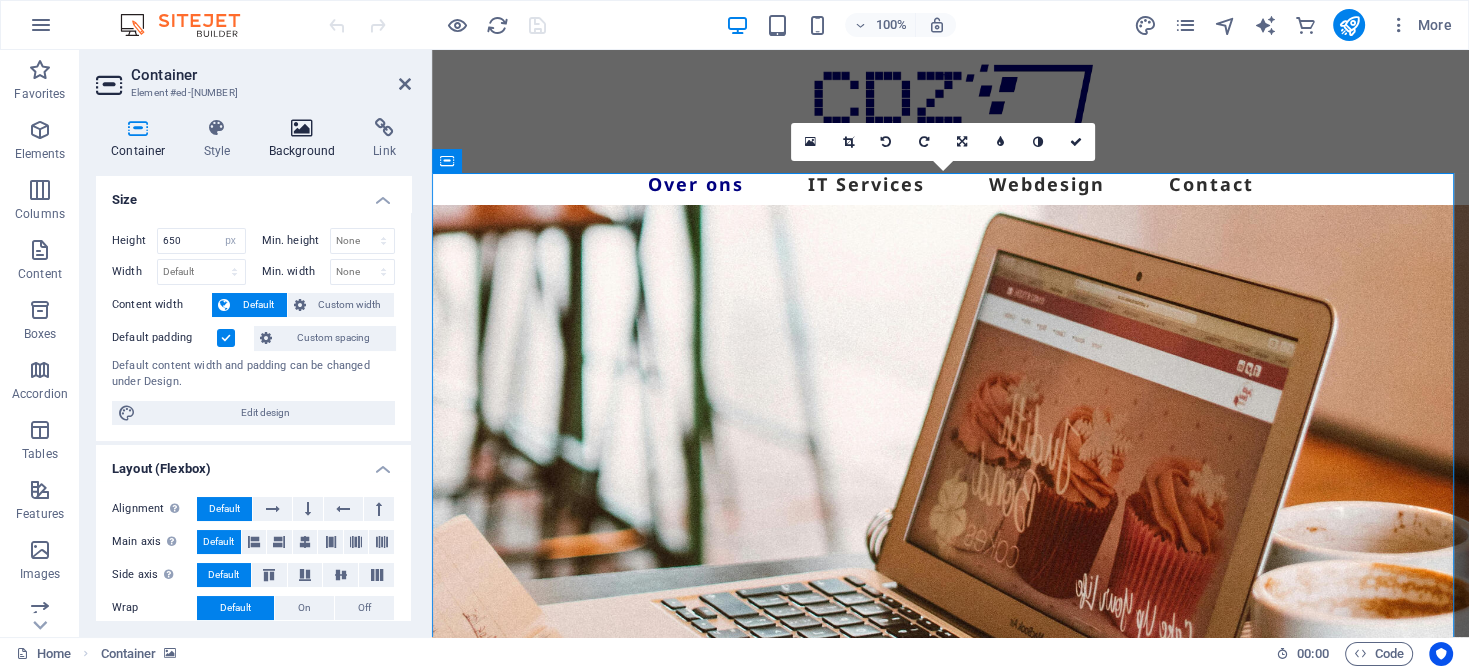 click on "Background" at bounding box center (306, 139) 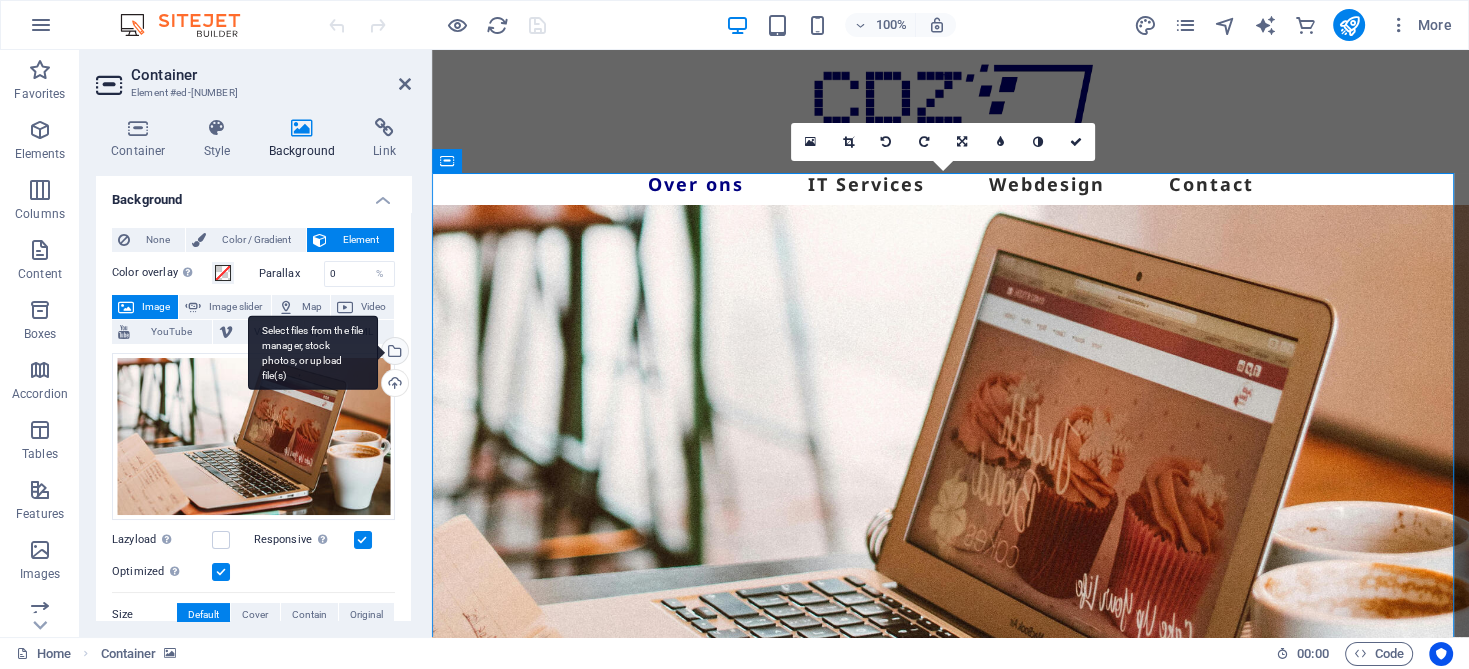 click on "Select files from the file manager, stock photos, or upload file(s)" at bounding box center (393, 353) 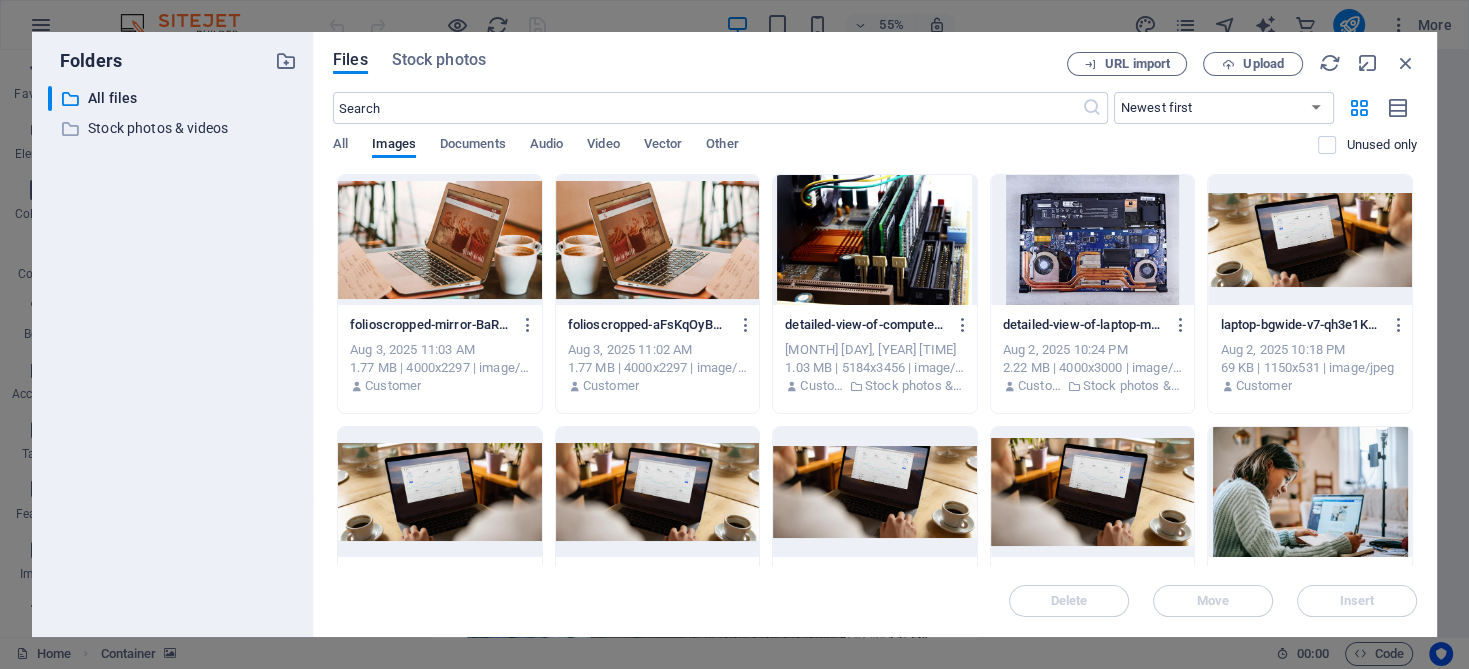 click at bounding box center (658, 240) 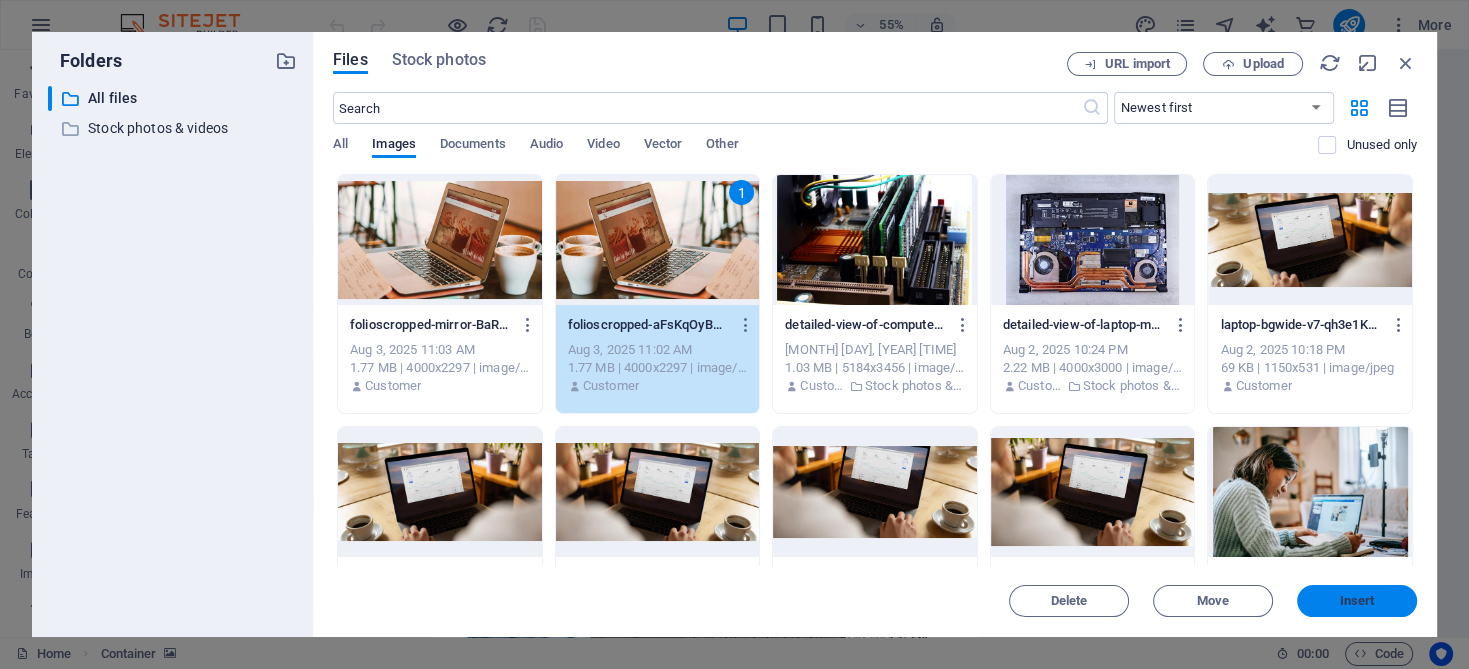 click on "Insert" at bounding box center [1357, 601] 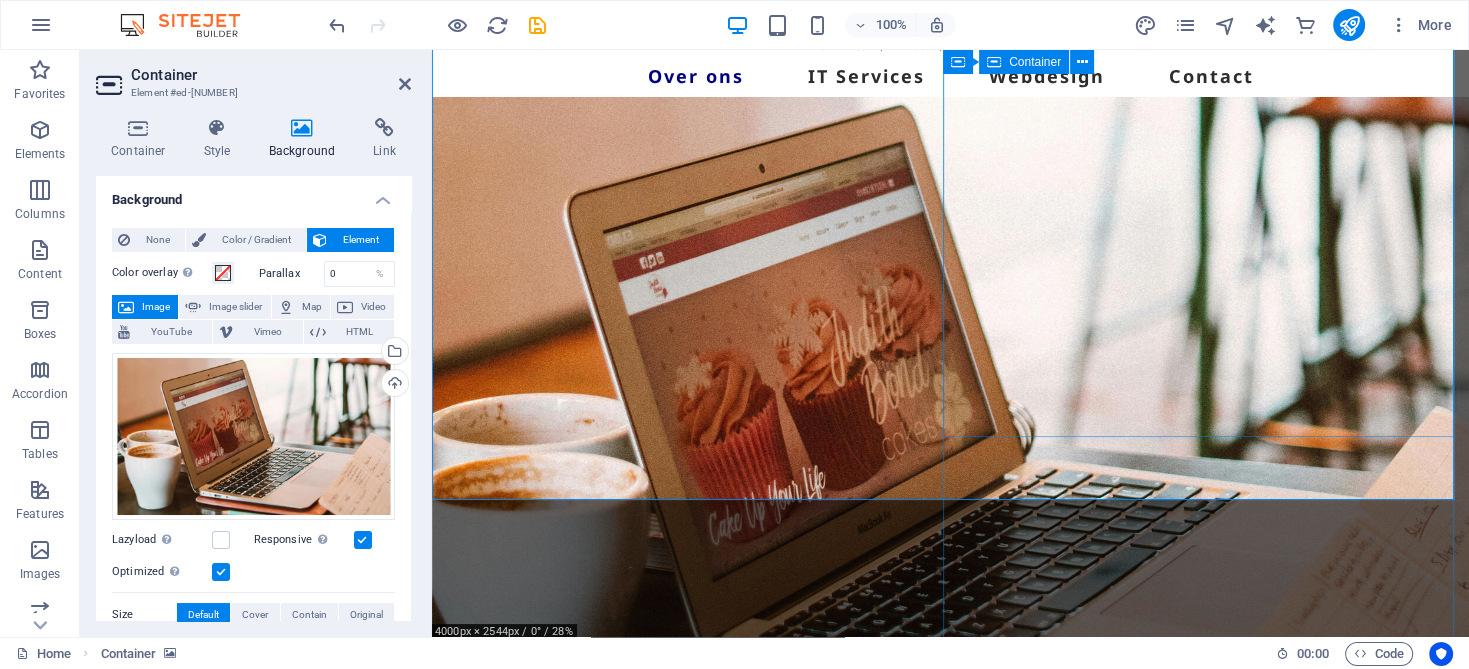scroll, scrollTop: 0, scrollLeft: 0, axis: both 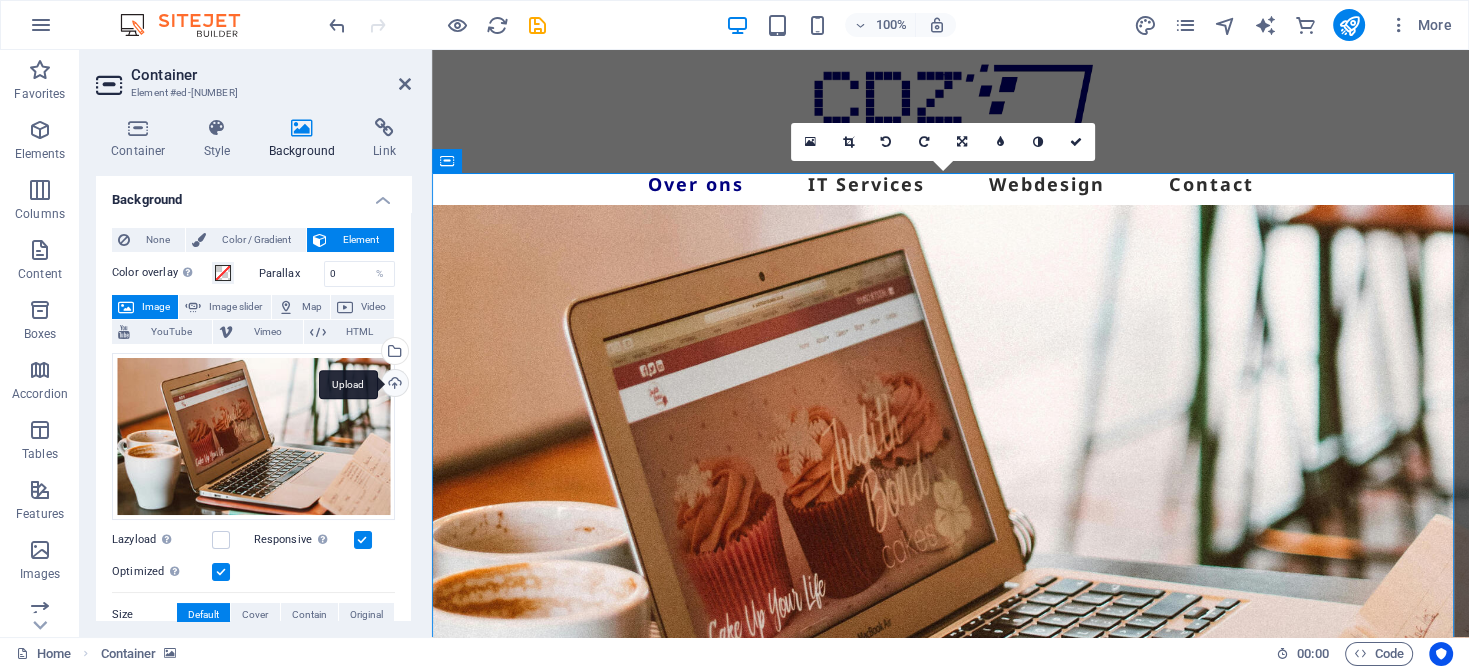 click on "Upload" at bounding box center [393, 385] 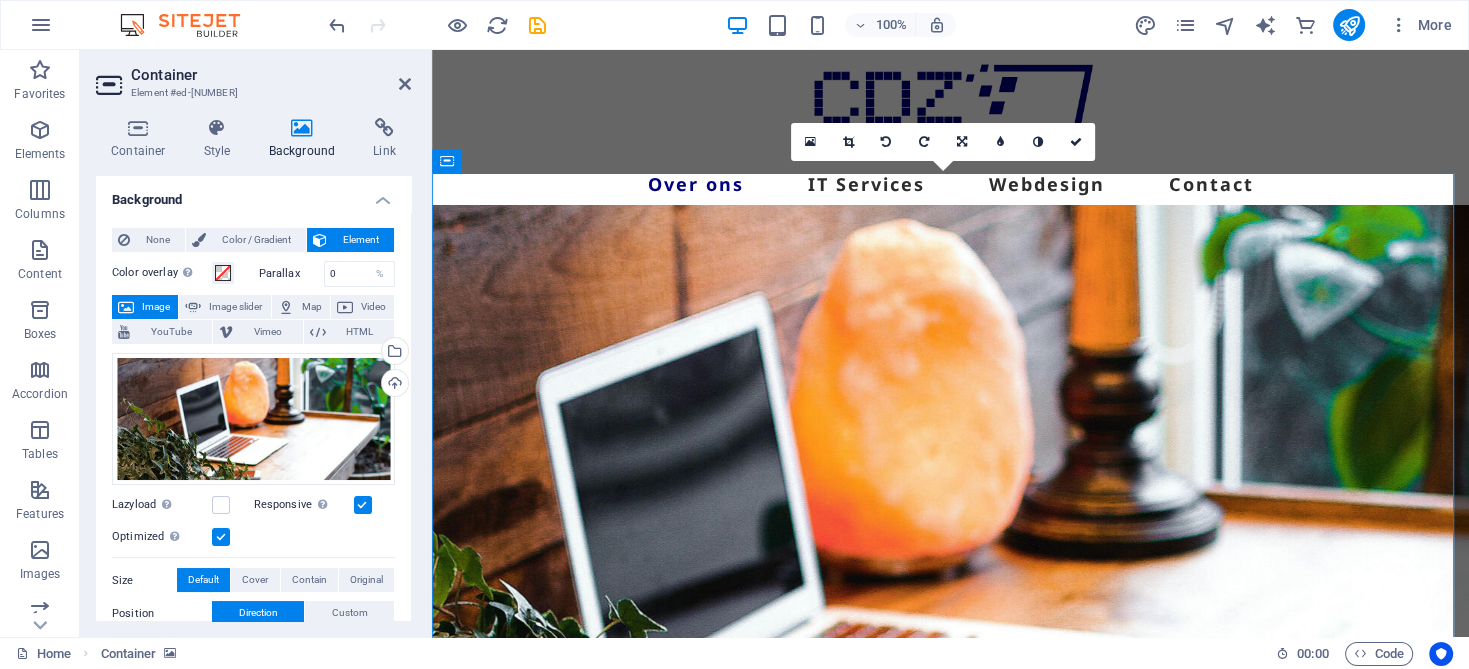click at bounding box center [950, 530] 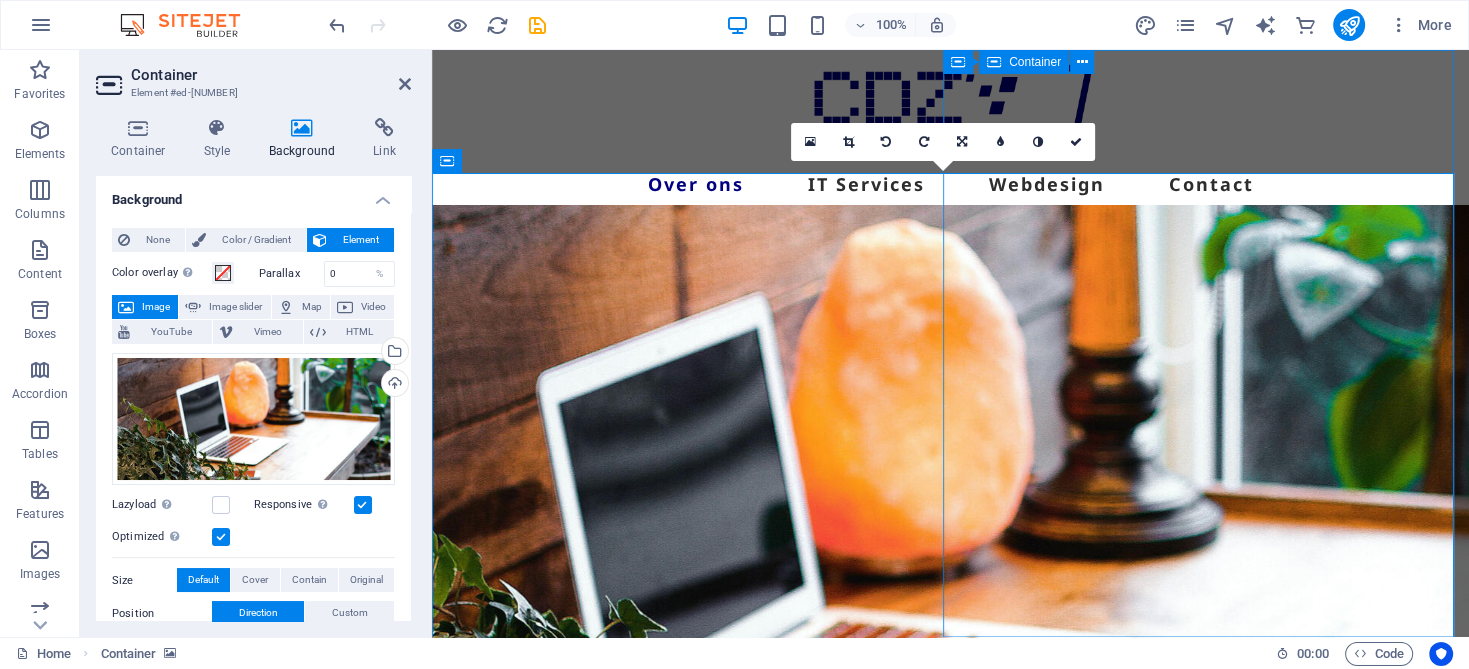 click on "Drop content here or  Add elements  Paste clipboard" at bounding box center [1210, 1166] 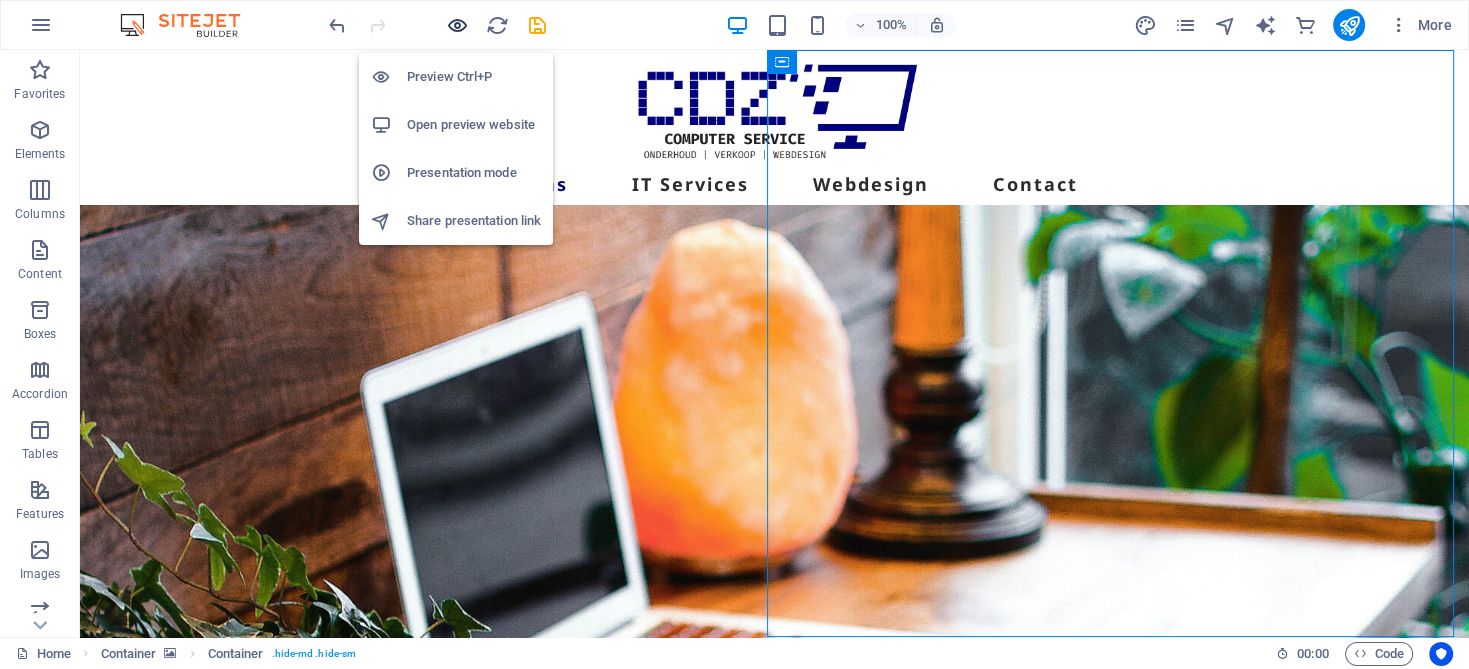 click at bounding box center [457, 25] 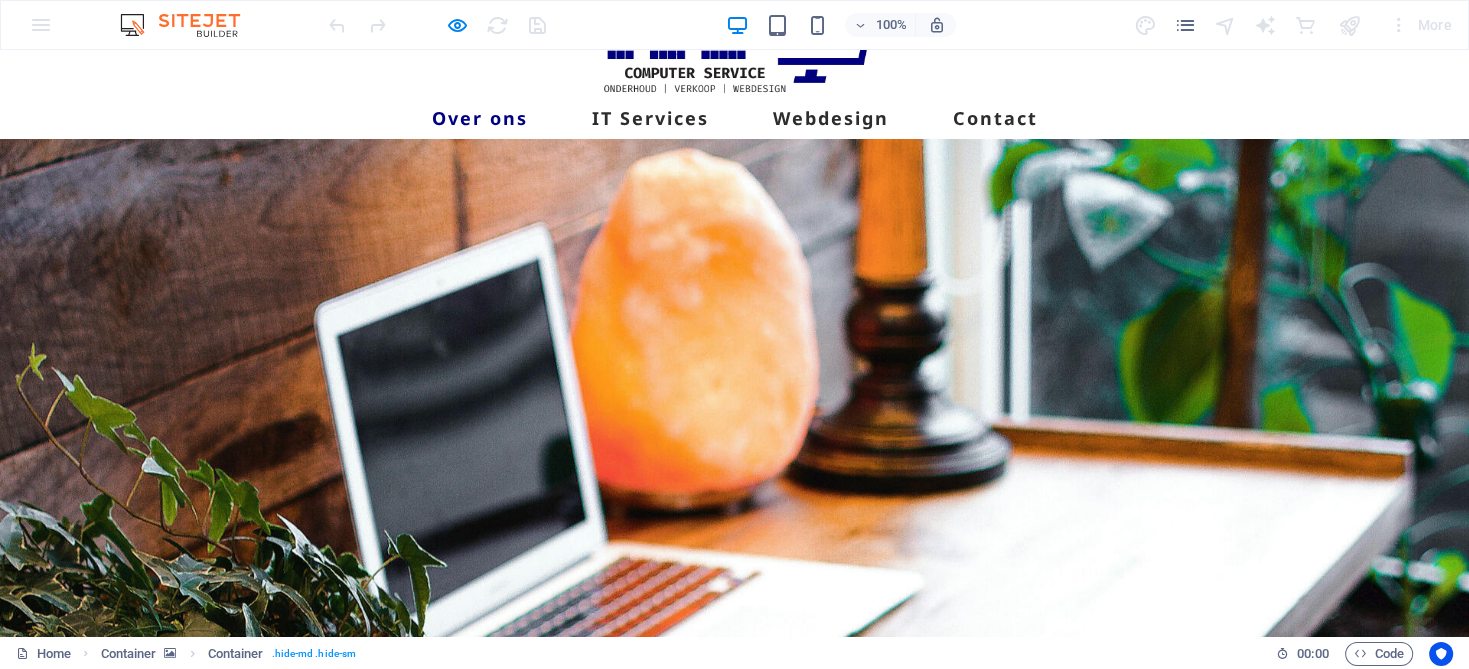 scroll, scrollTop: 0, scrollLeft: 0, axis: both 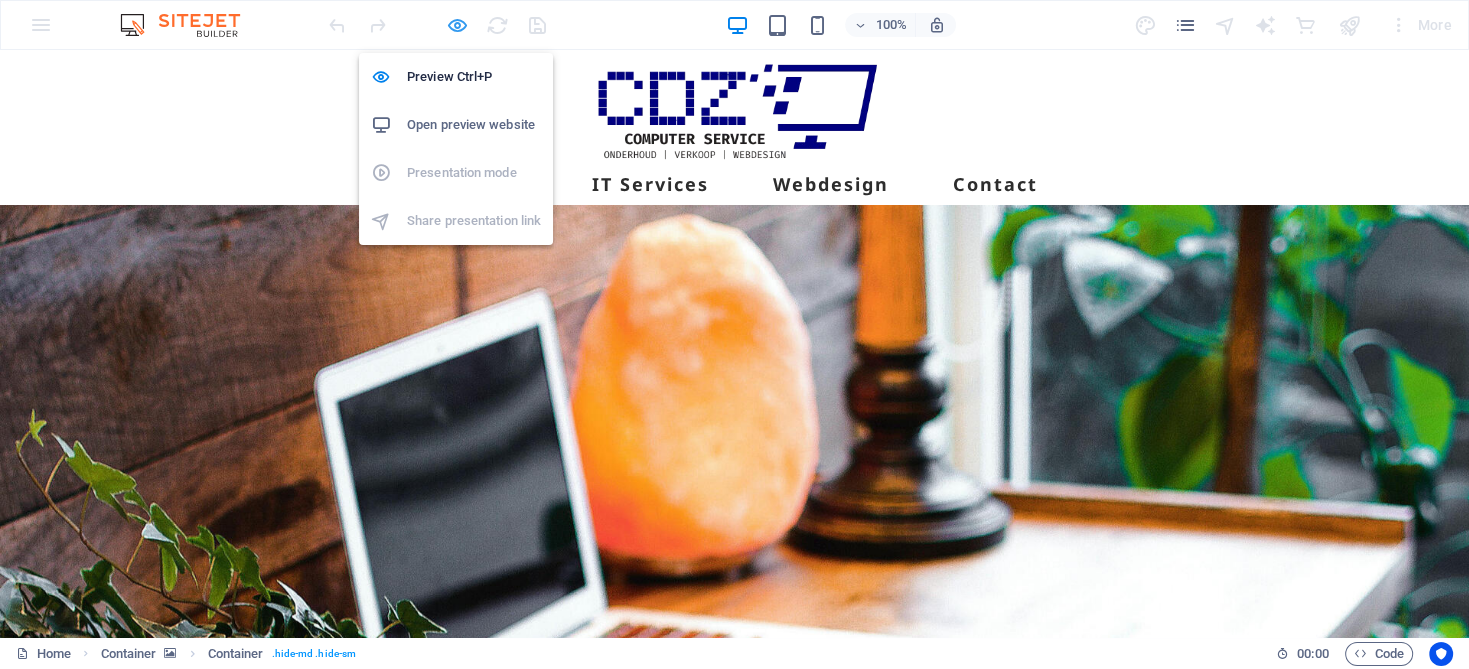 click at bounding box center (457, 25) 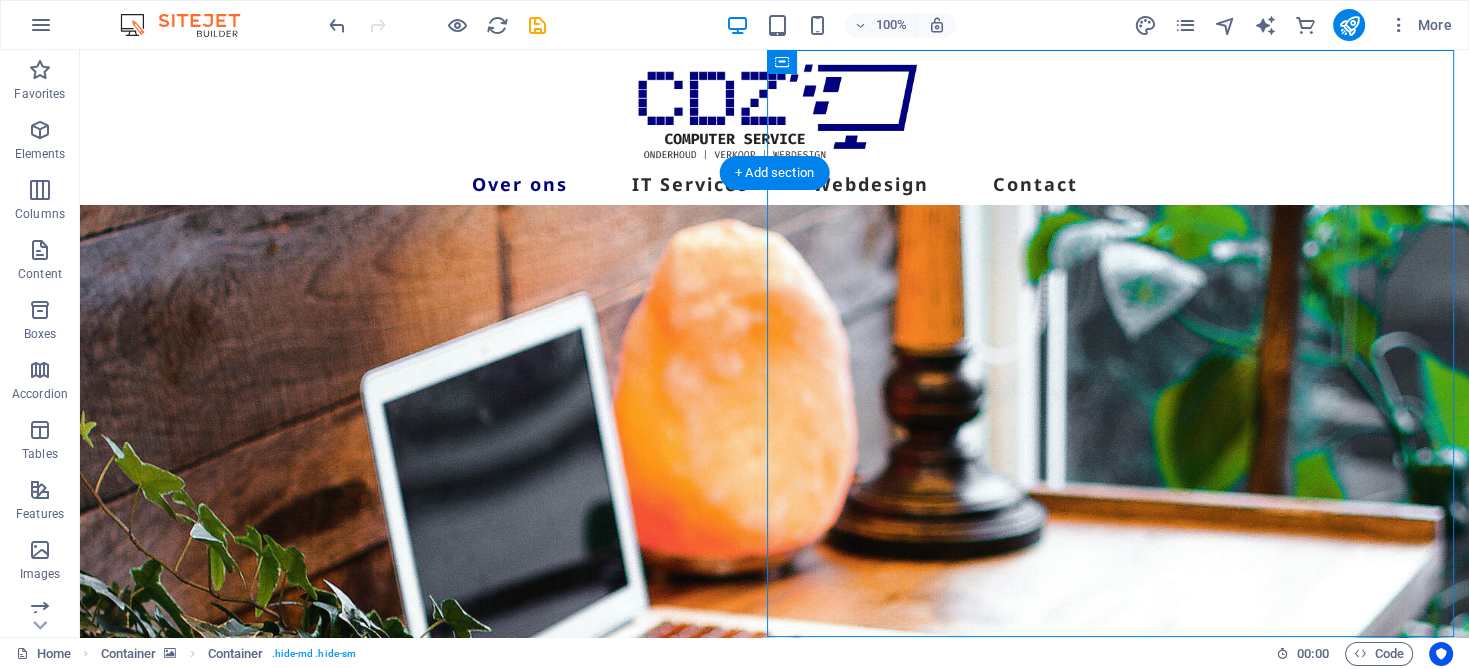 click at bounding box center [774, 530] 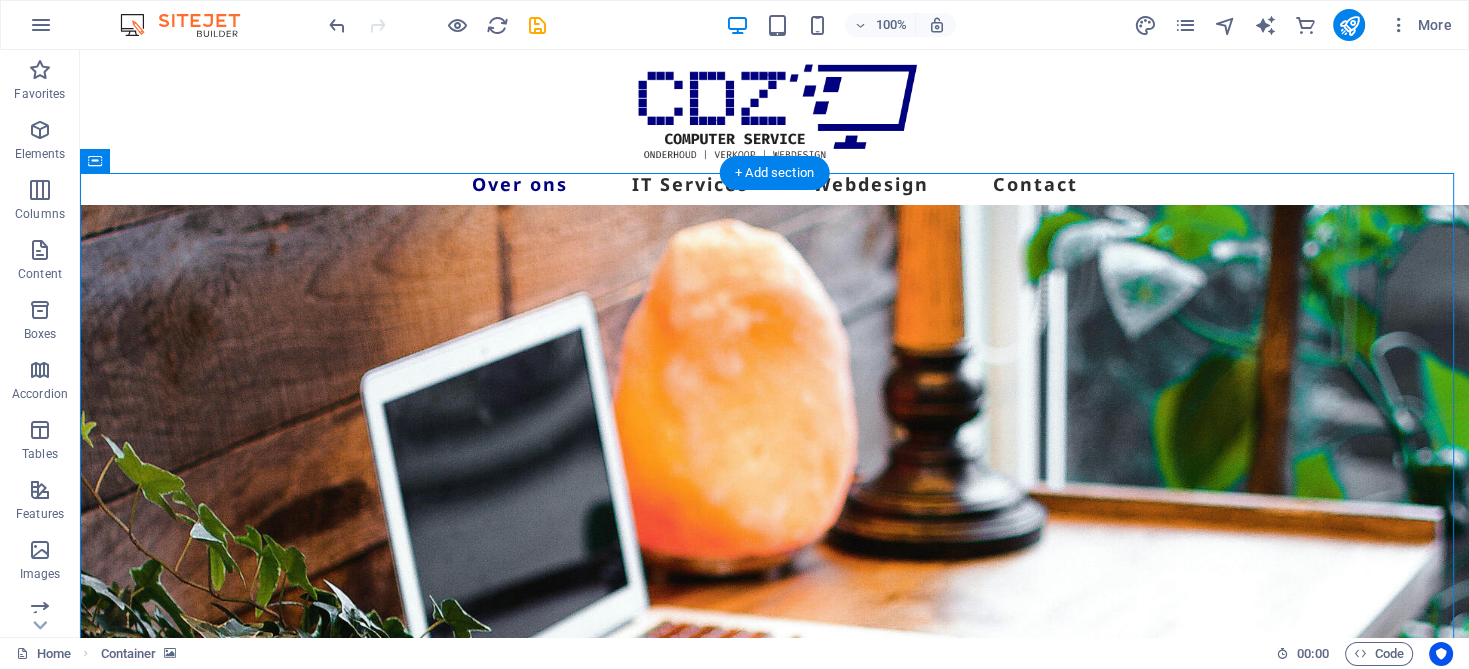 click at bounding box center [774, 530] 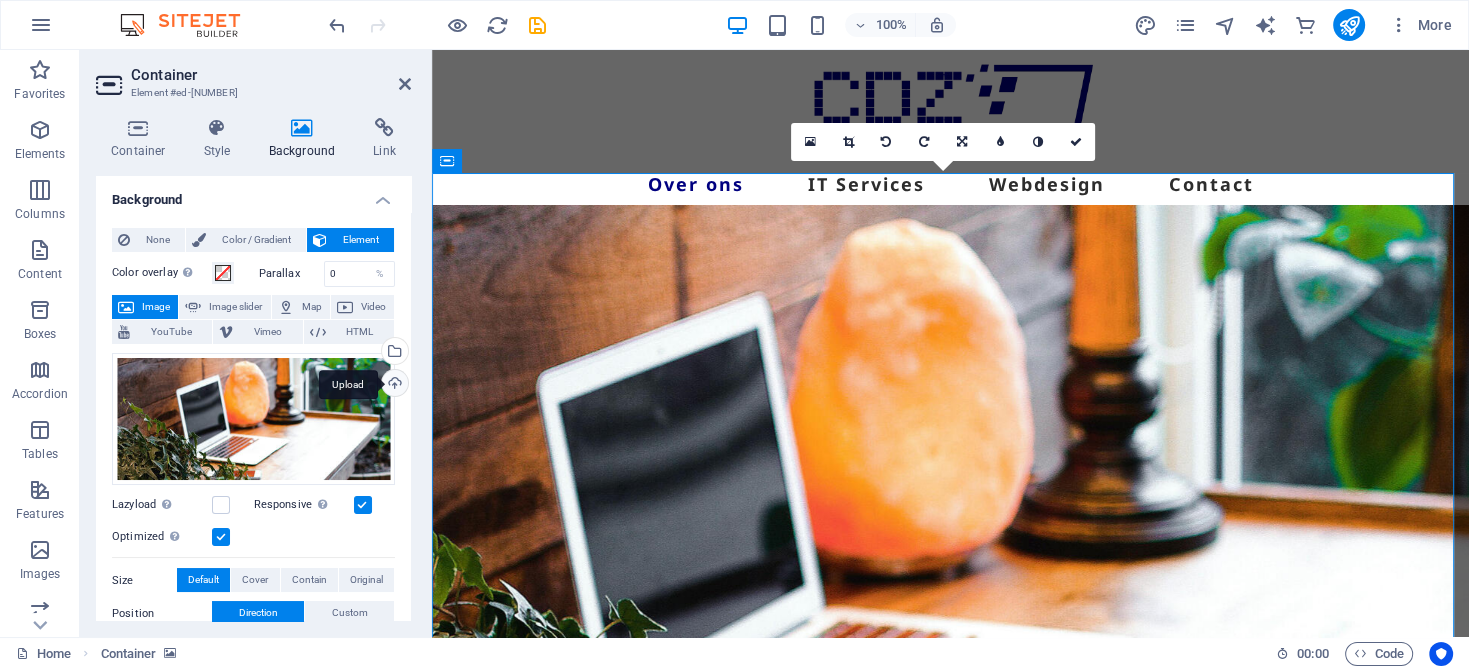 click on "Upload" at bounding box center (393, 385) 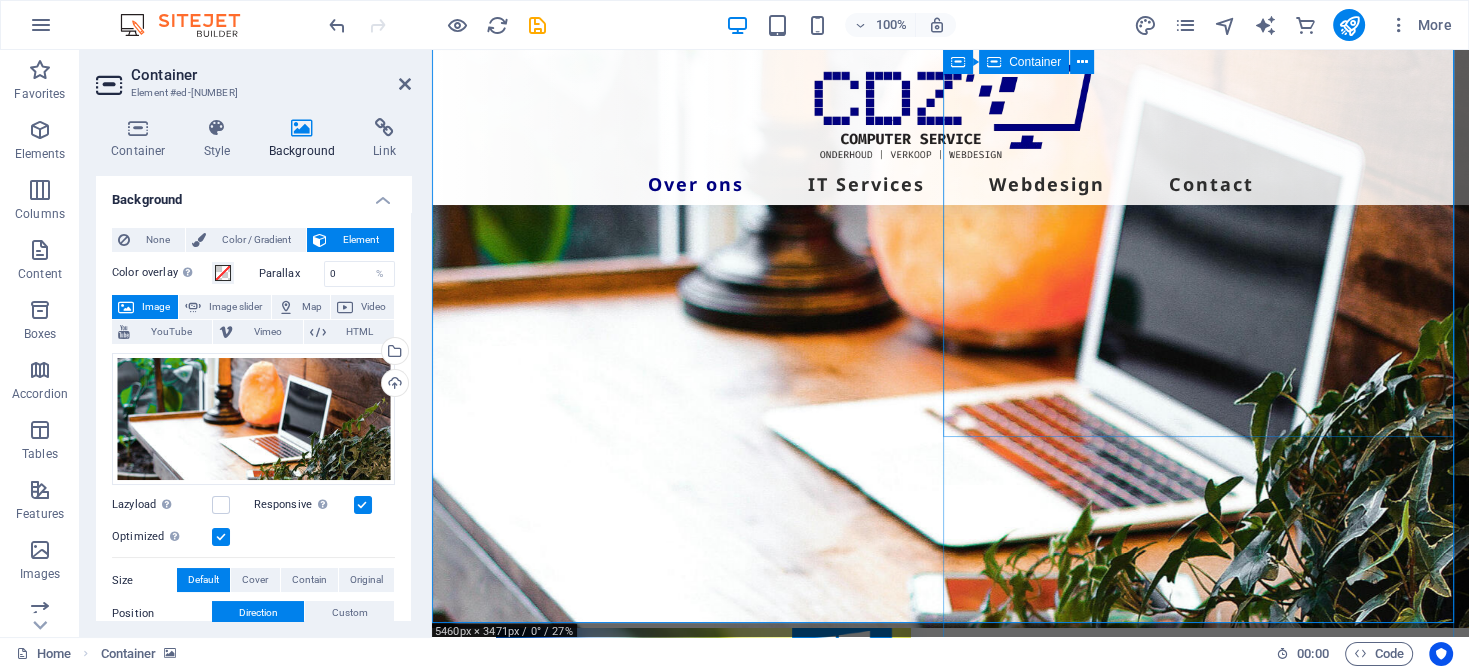 scroll, scrollTop: 200, scrollLeft: 0, axis: vertical 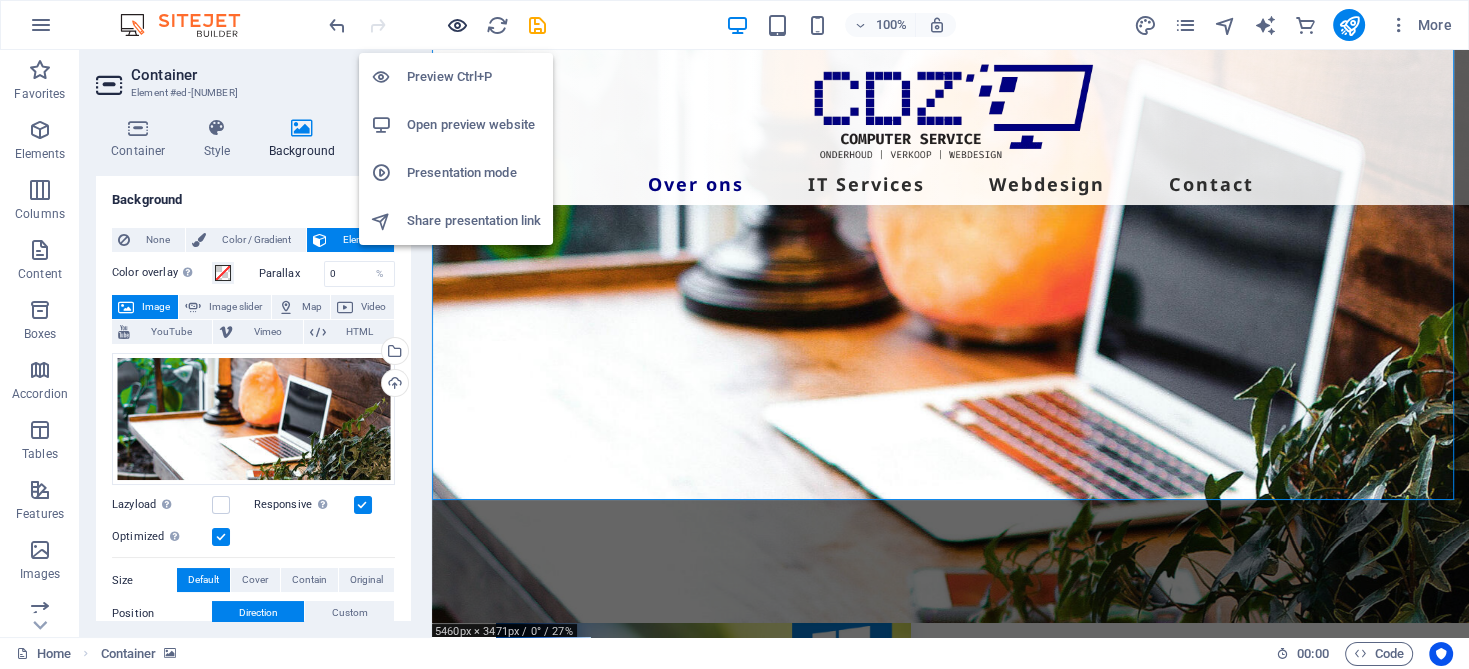 drag, startPoint x: 458, startPoint y: 23, endPoint x: 761, endPoint y: 275, distance: 394.09772 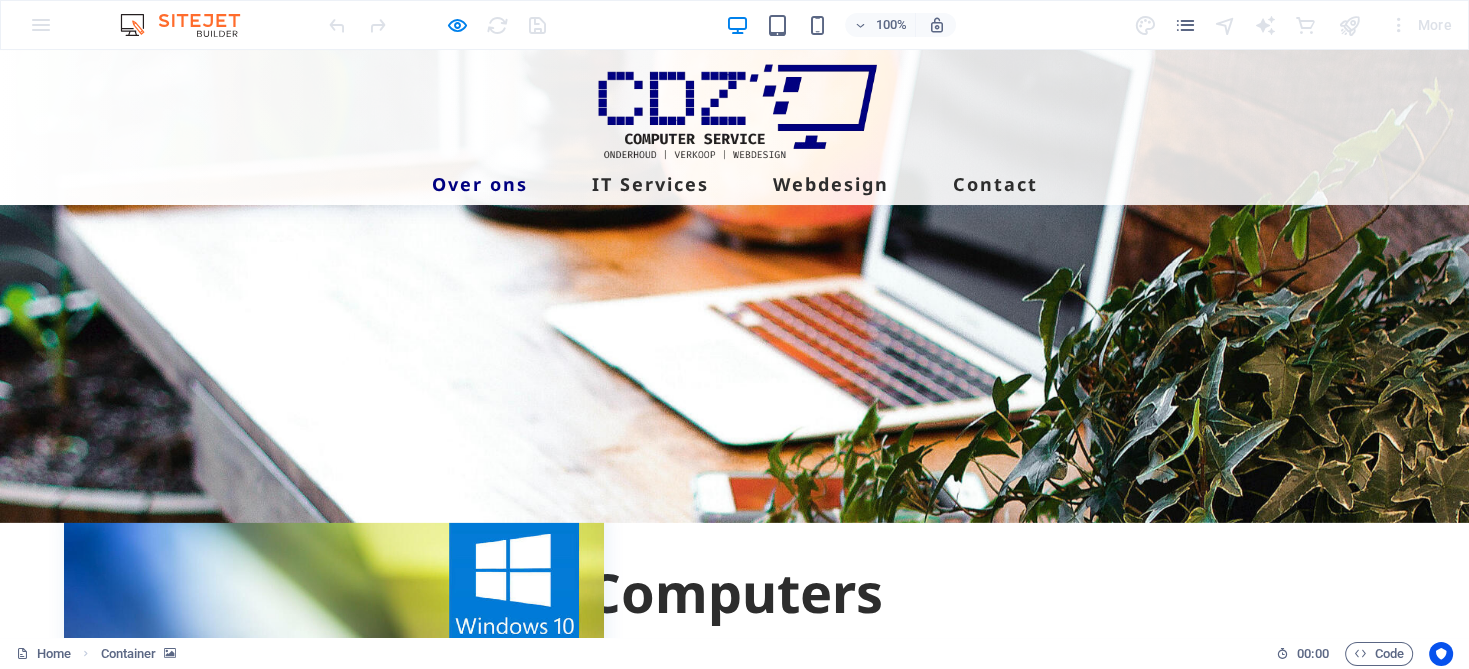 scroll, scrollTop: 0, scrollLeft: 0, axis: both 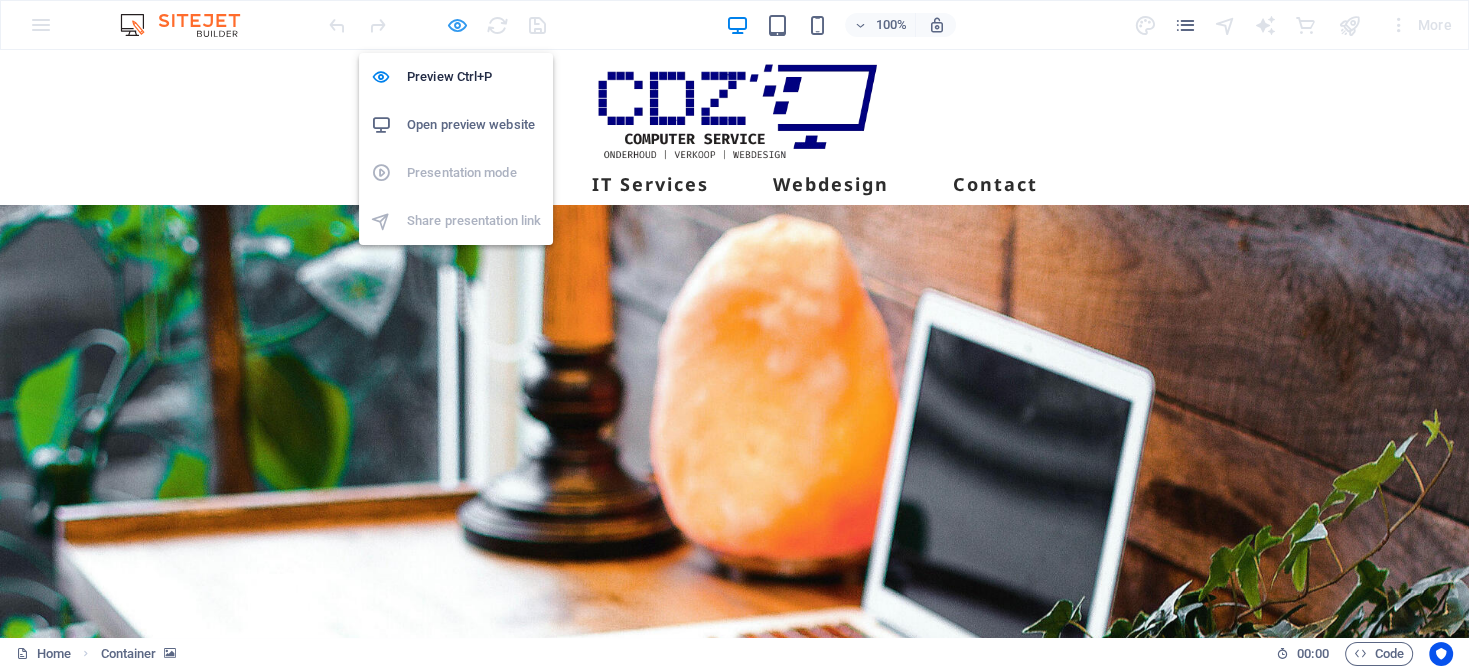 click at bounding box center (457, 25) 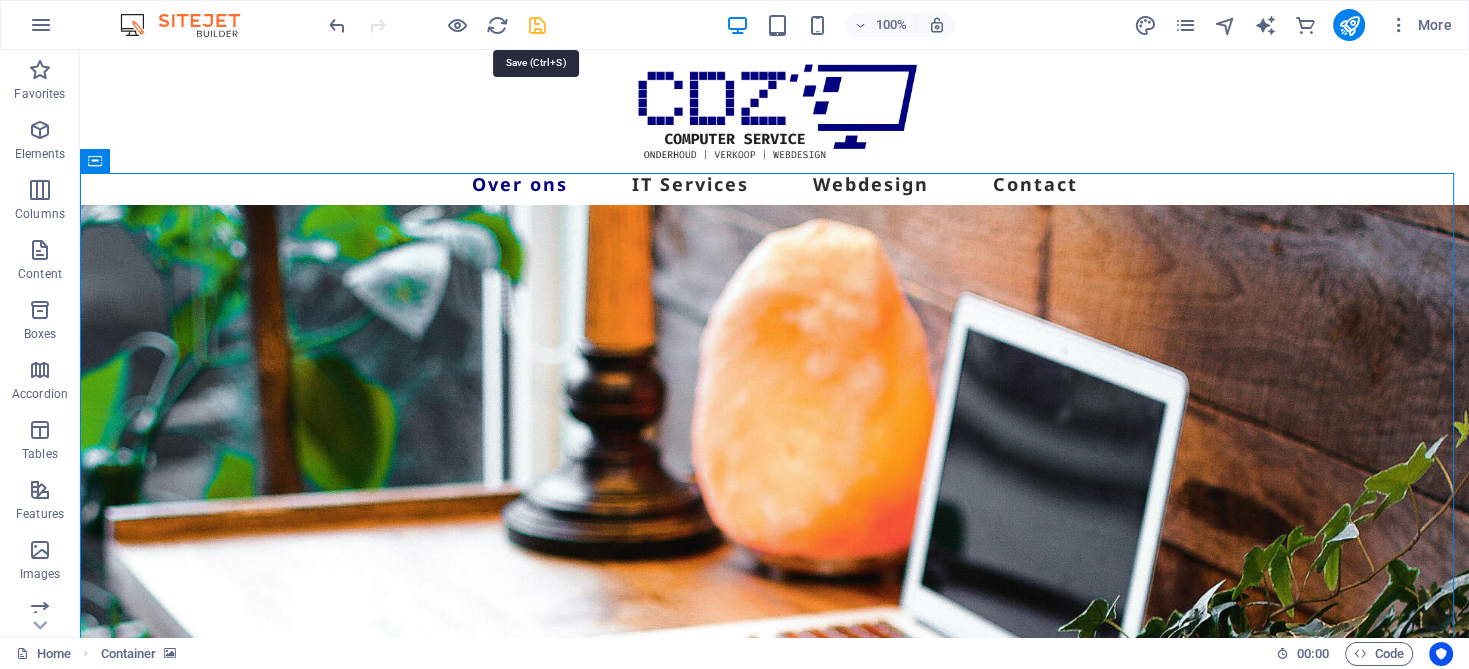 click at bounding box center (537, 25) 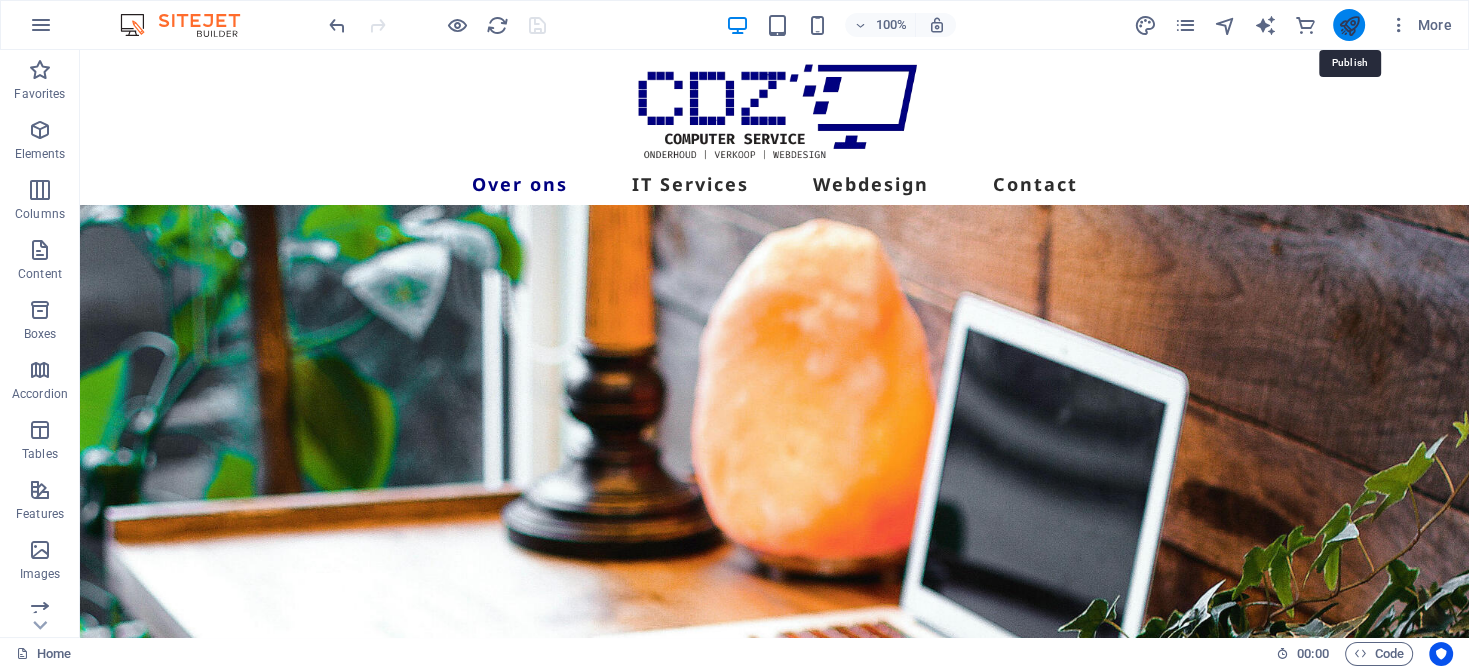 click at bounding box center (1348, 25) 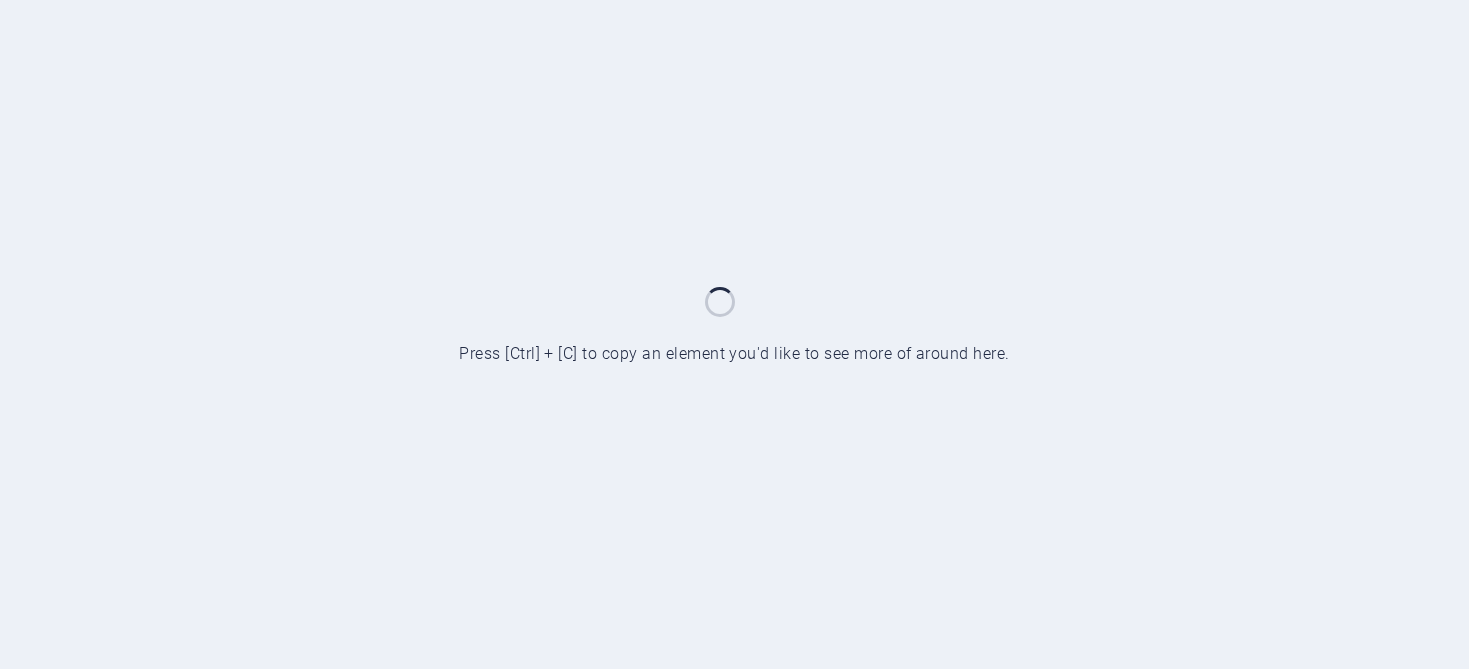 scroll, scrollTop: 0, scrollLeft: 0, axis: both 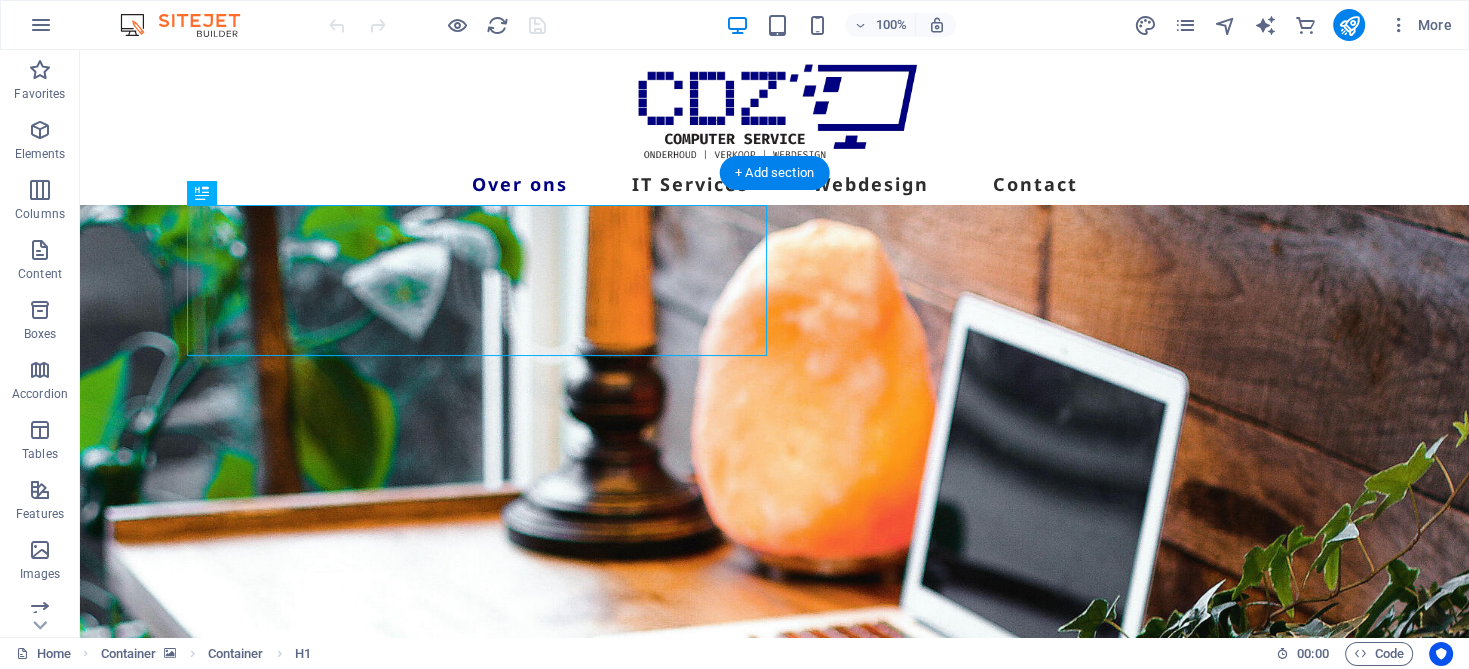 click at bounding box center [774, 530] 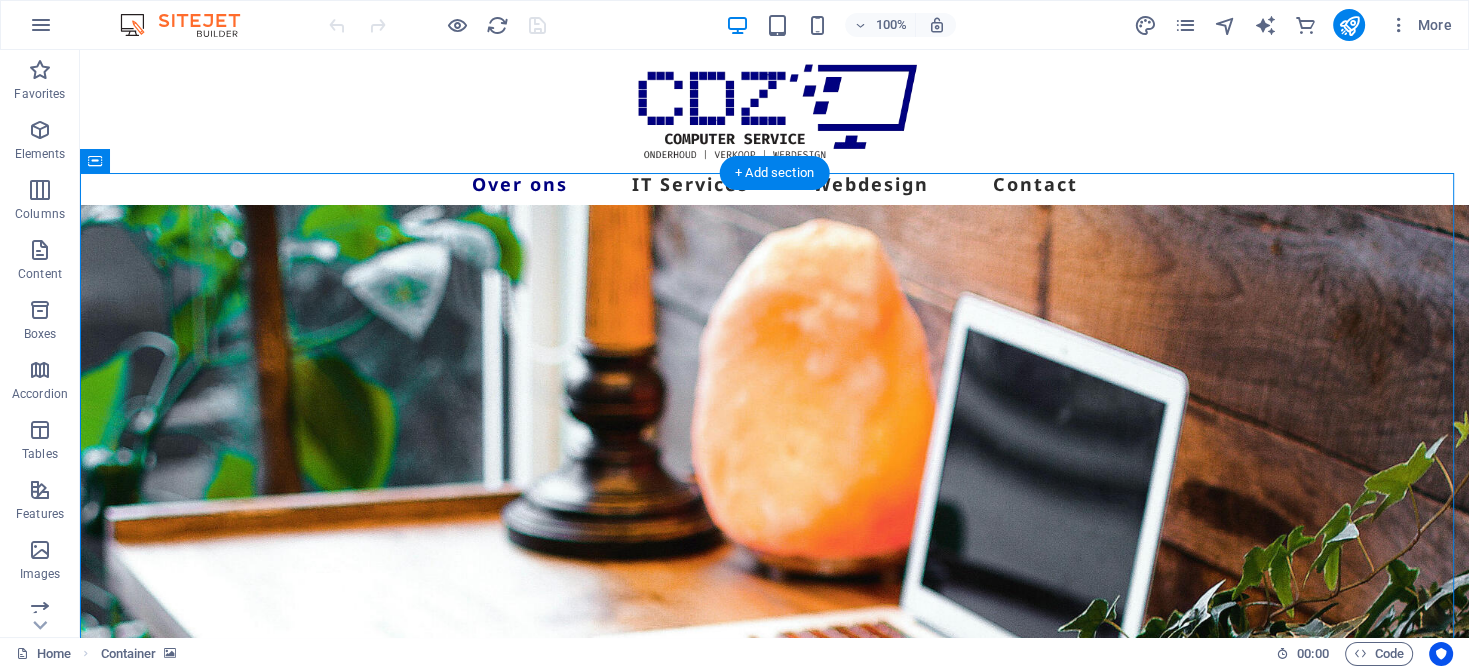click at bounding box center [774, 530] 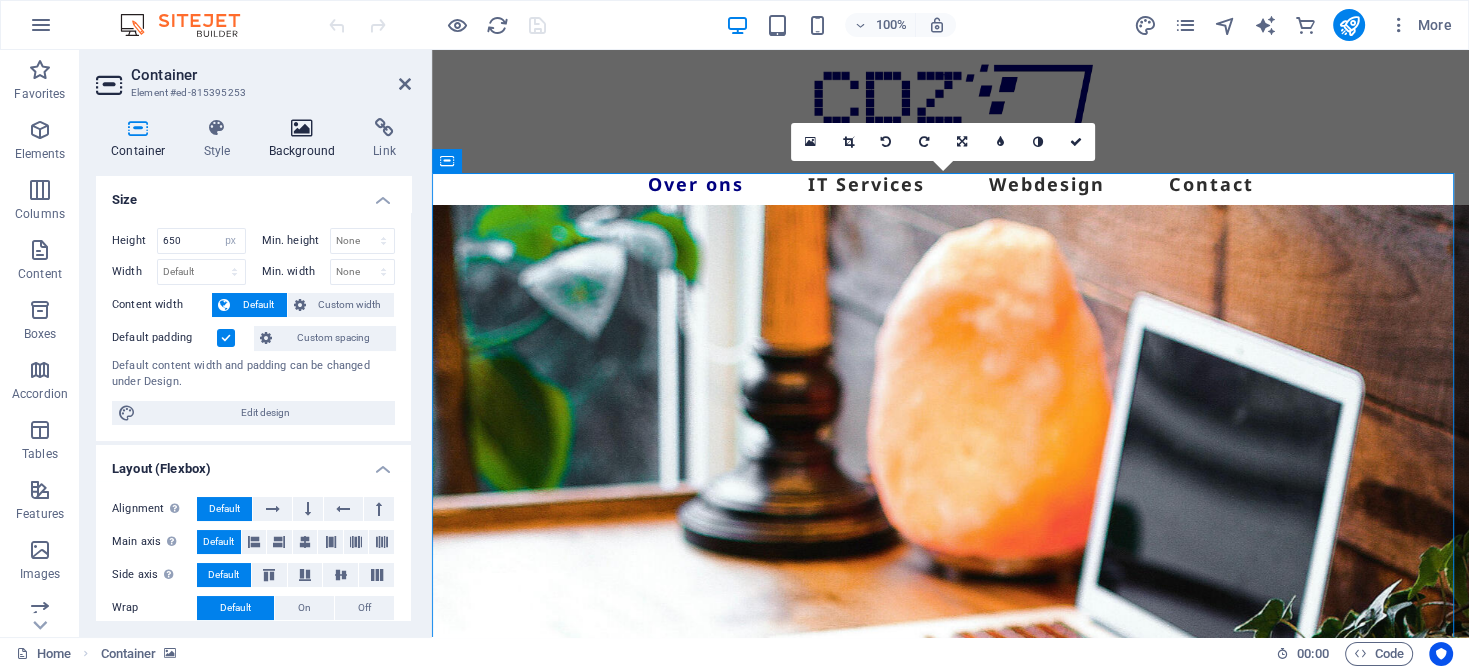 click at bounding box center [302, 128] 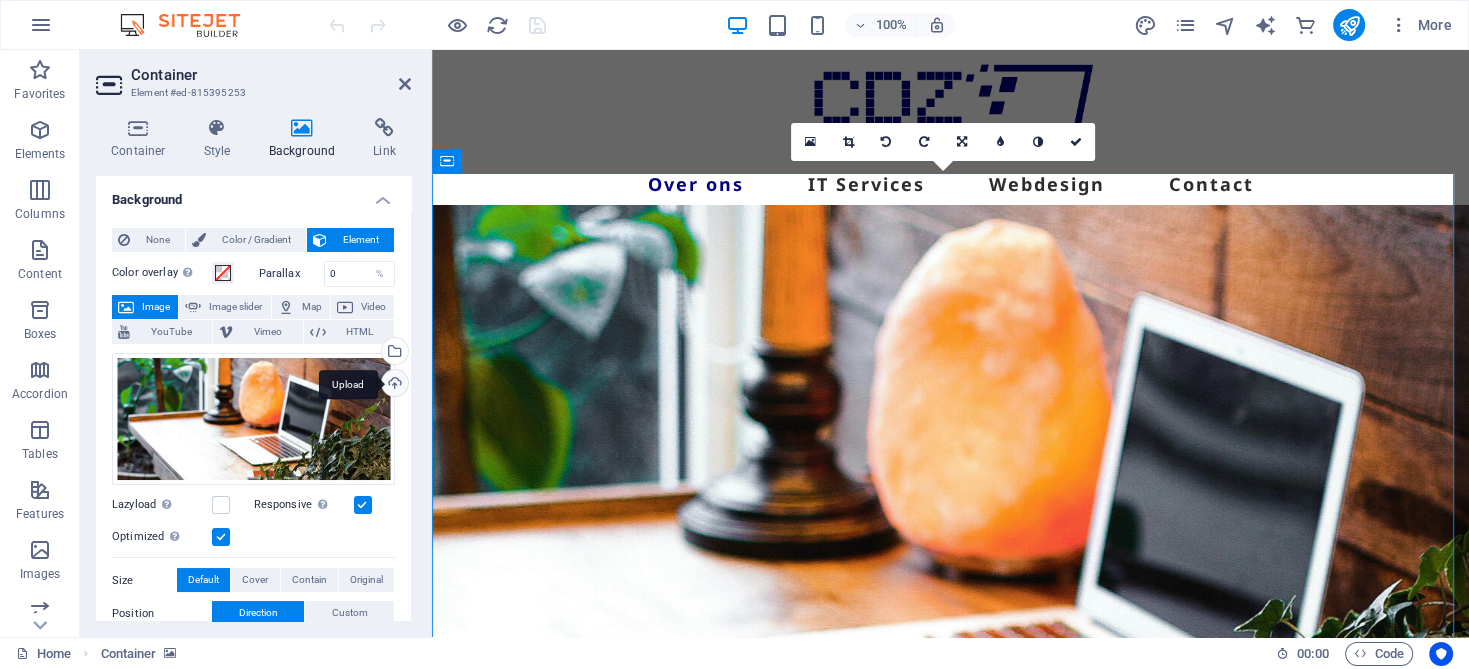 click on "Upload" at bounding box center [393, 385] 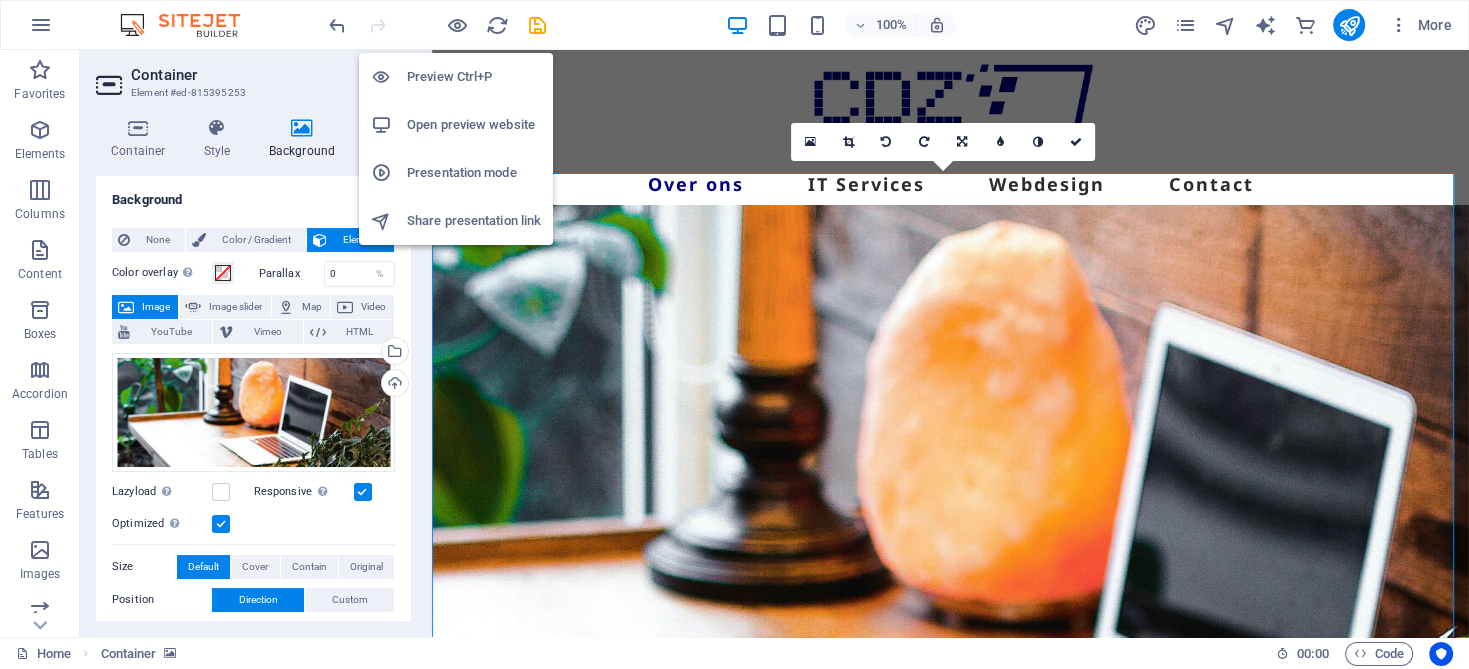 drag, startPoint x: 452, startPoint y: 24, endPoint x: 454, endPoint y: 44, distance: 20.09975 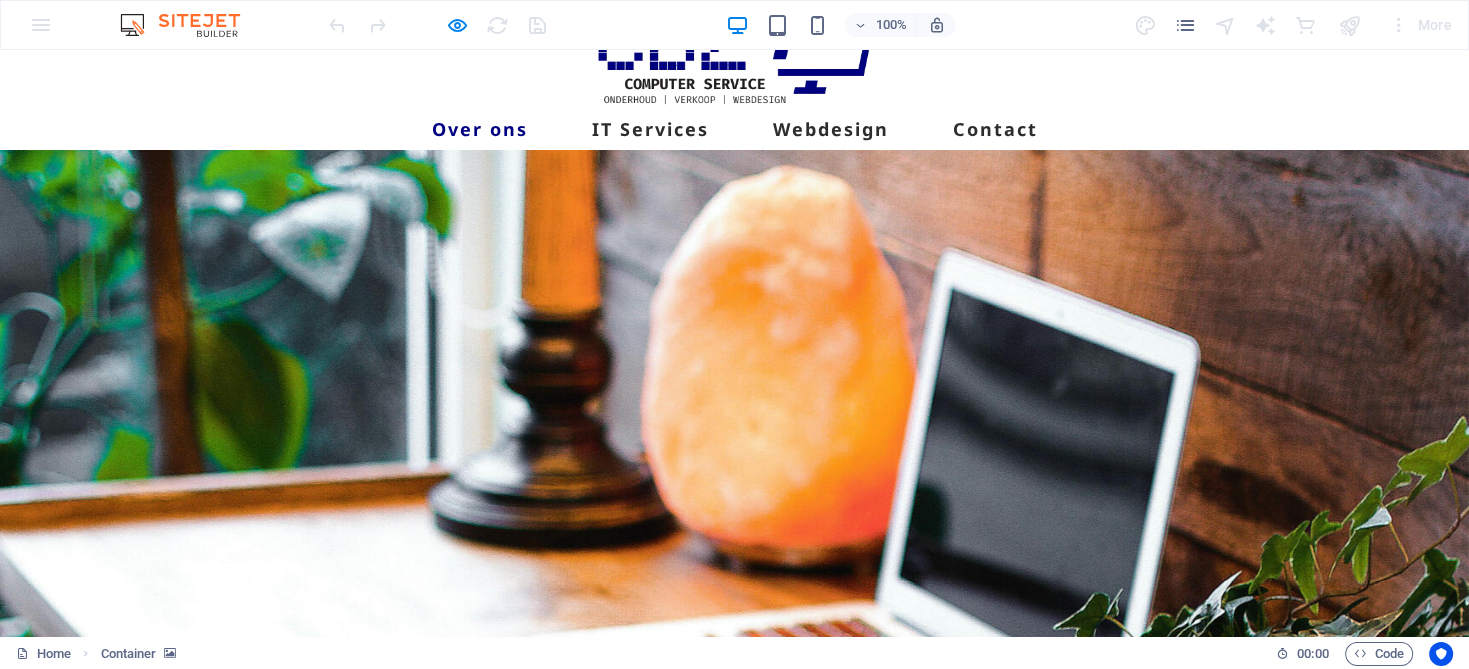 scroll, scrollTop: 0, scrollLeft: 0, axis: both 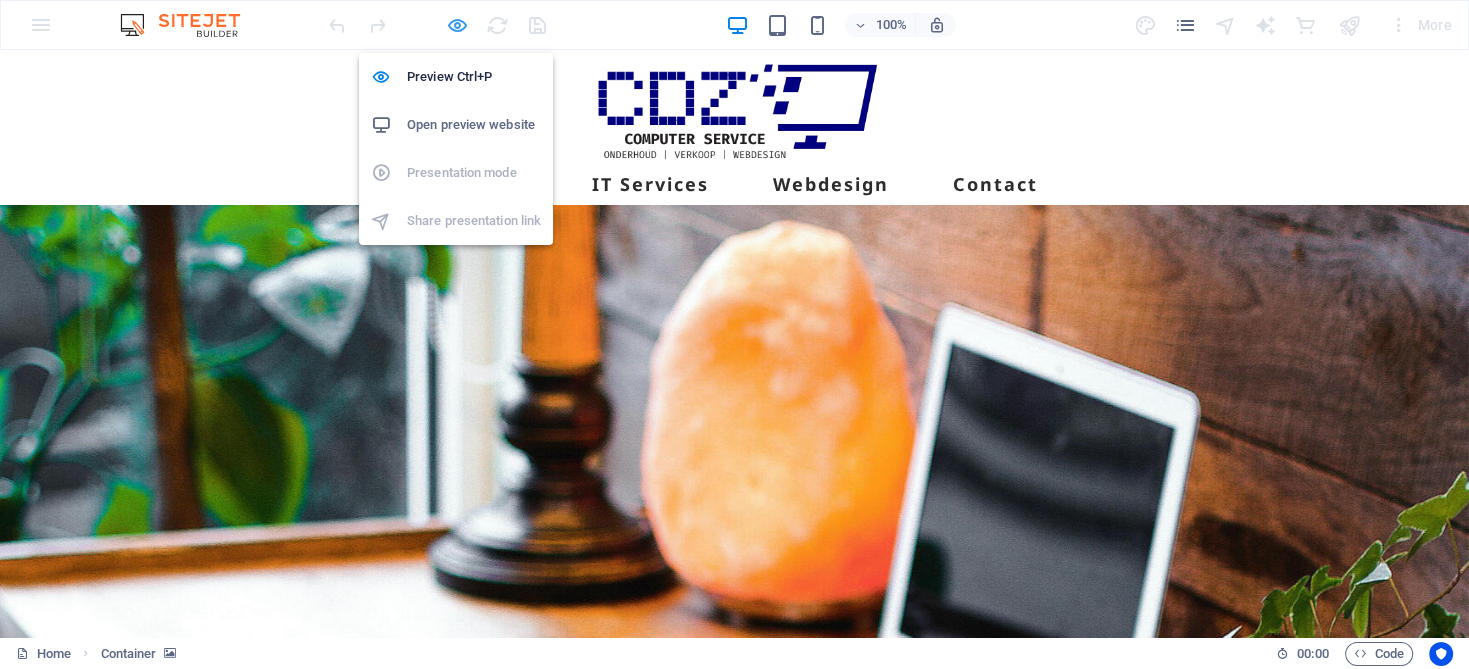click at bounding box center [457, 25] 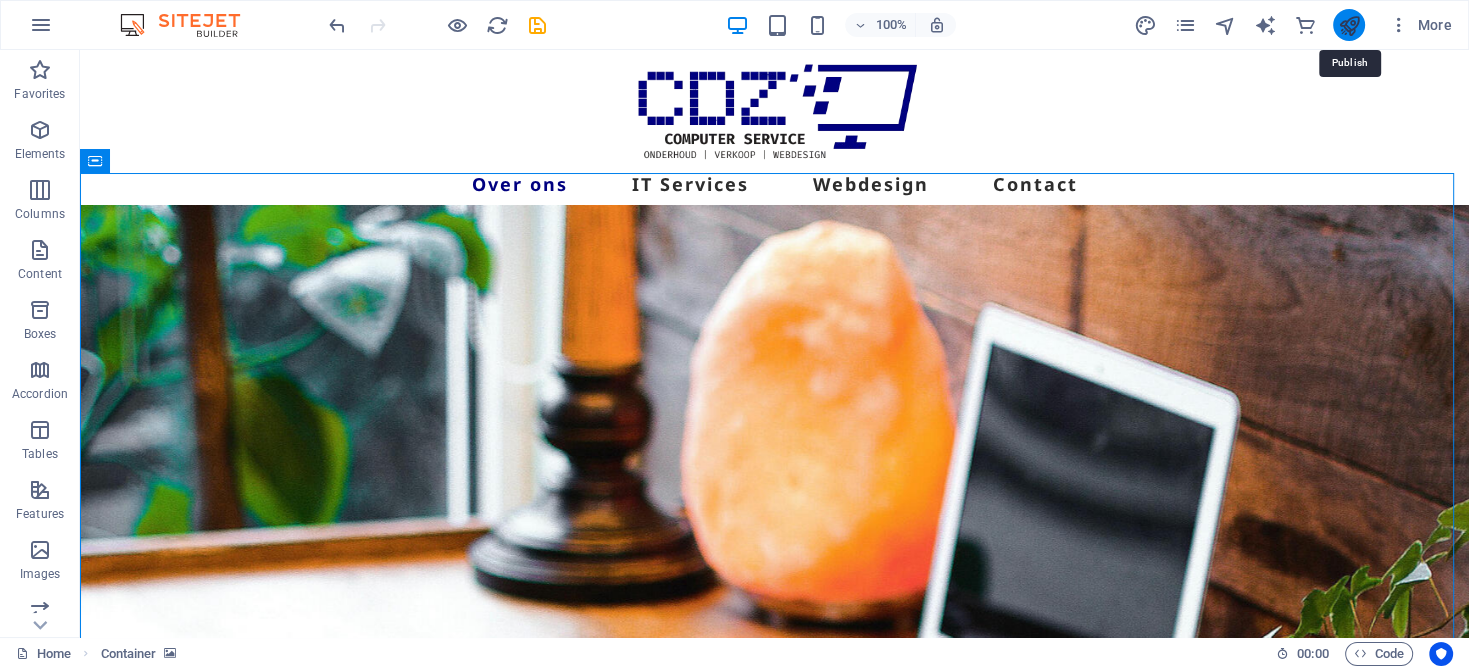 click at bounding box center (1348, 25) 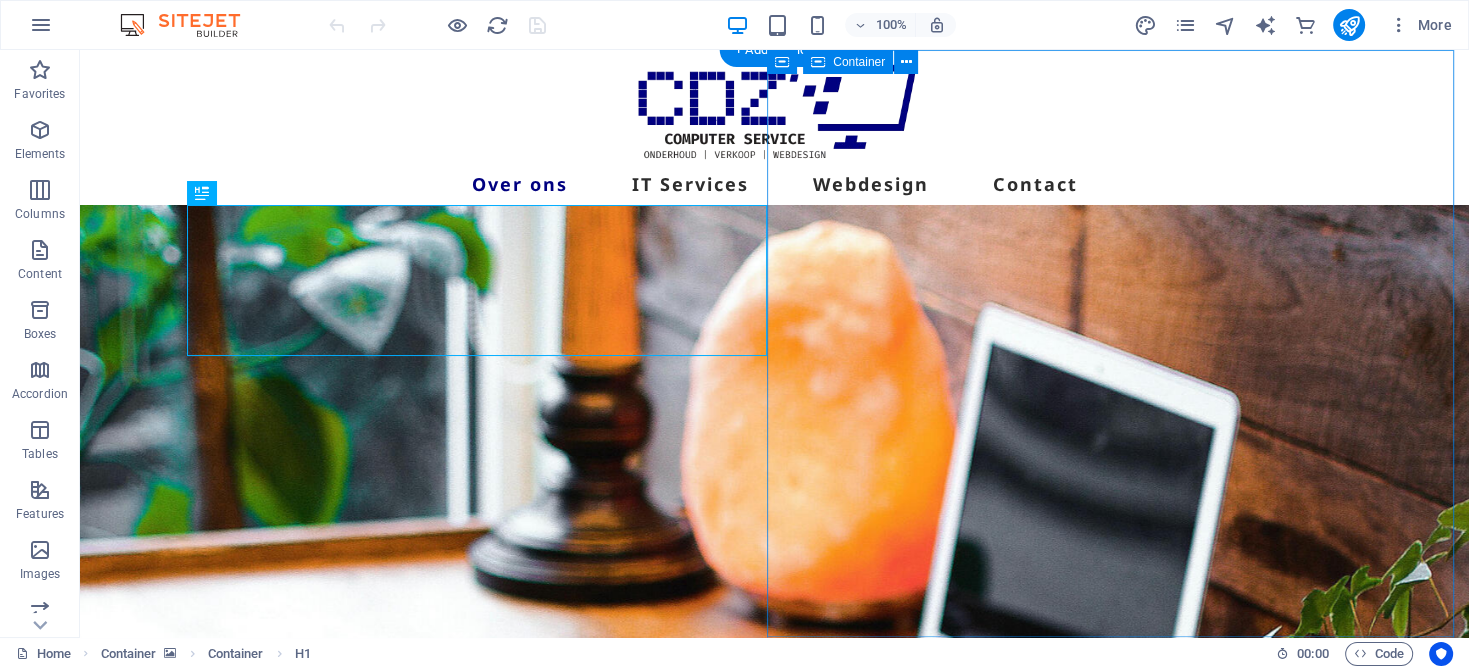 scroll, scrollTop: 0, scrollLeft: 0, axis: both 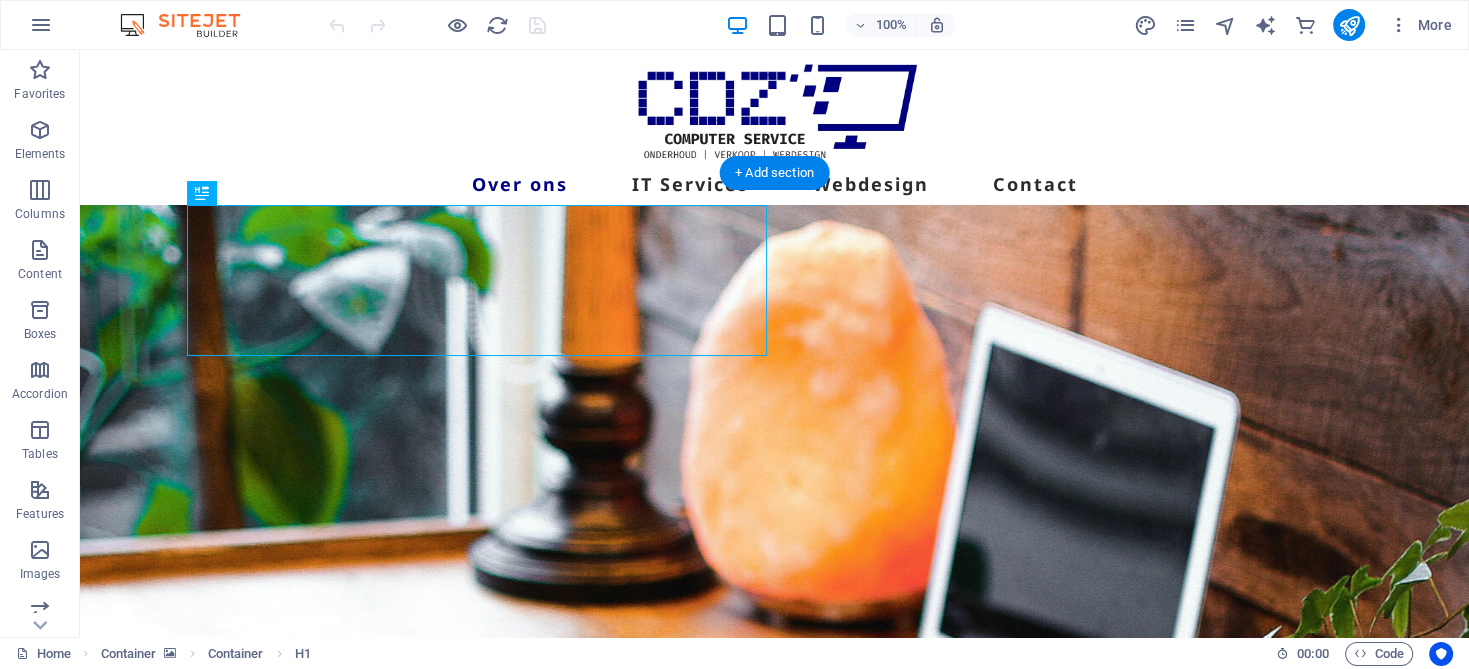 click at bounding box center (774, 530) 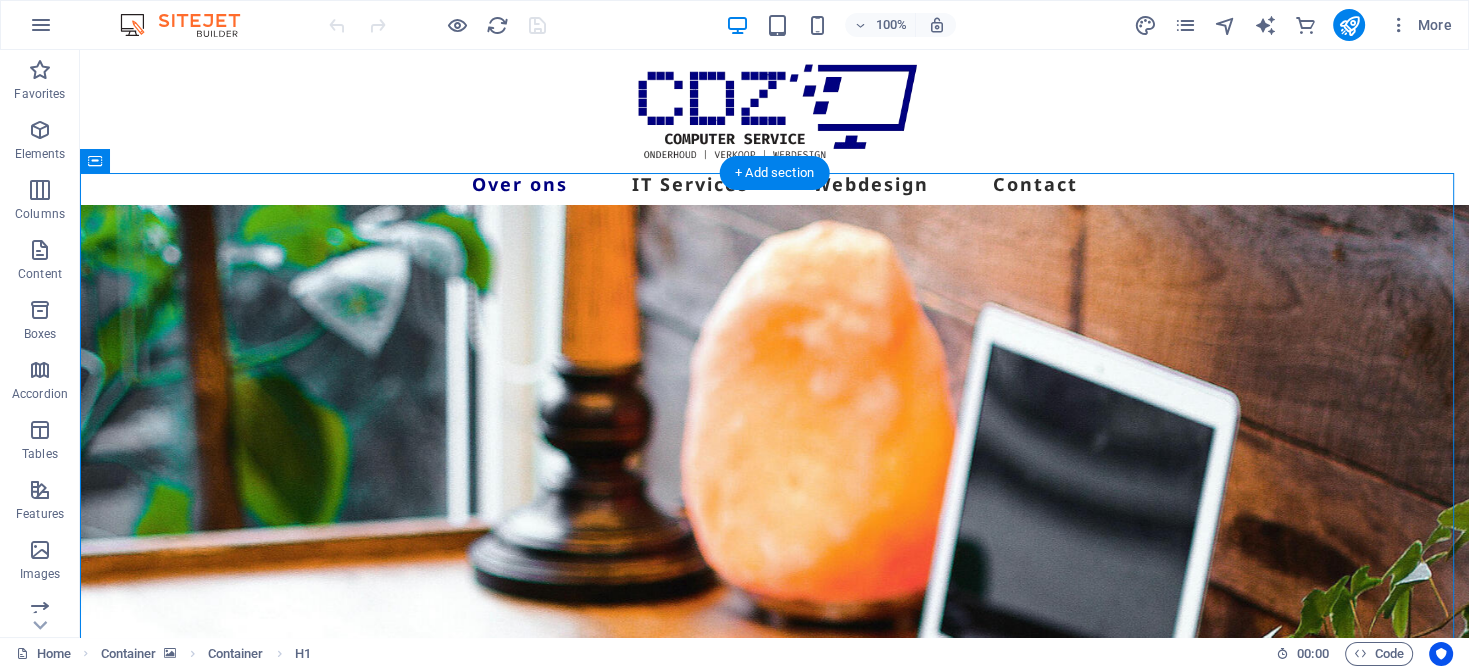 click at bounding box center [774, 530] 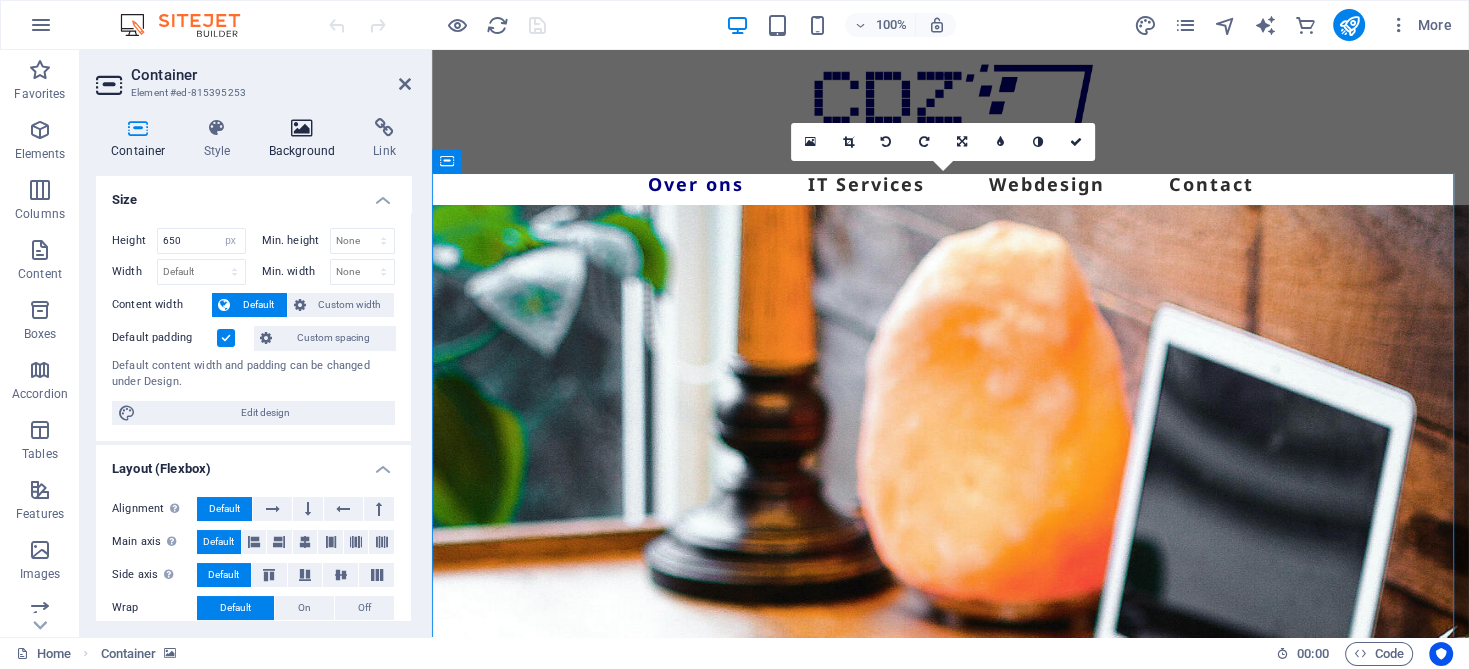 click on "Background" at bounding box center (306, 139) 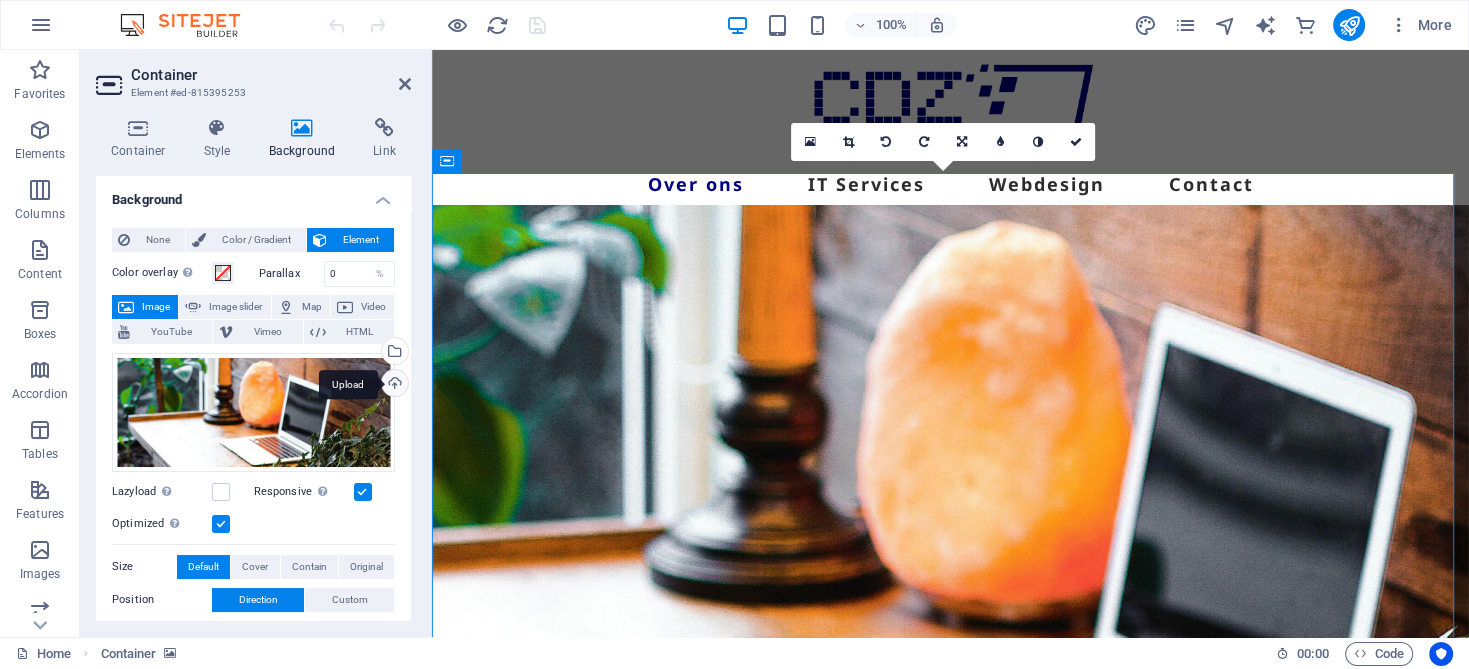 click on "Upload" at bounding box center [393, 385] 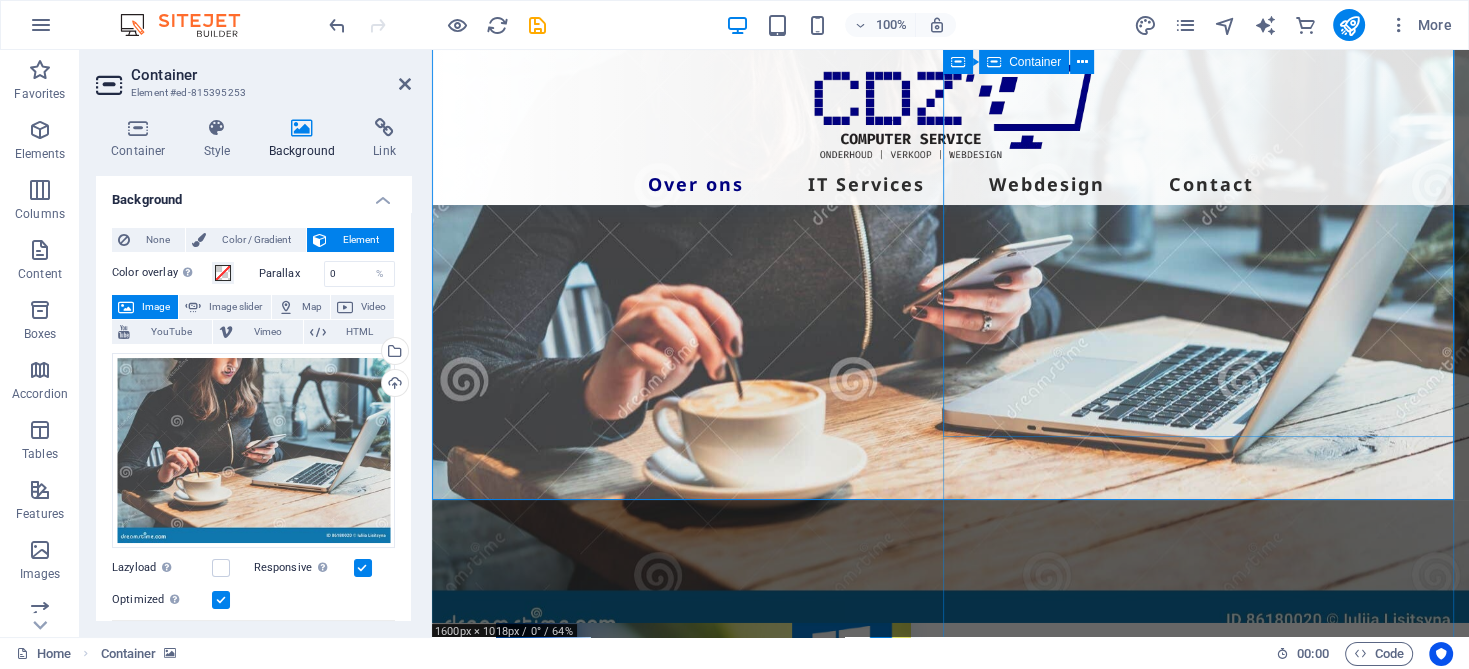 scroll, scrollTop: 100, scrollLeft: 0, axis: vertical 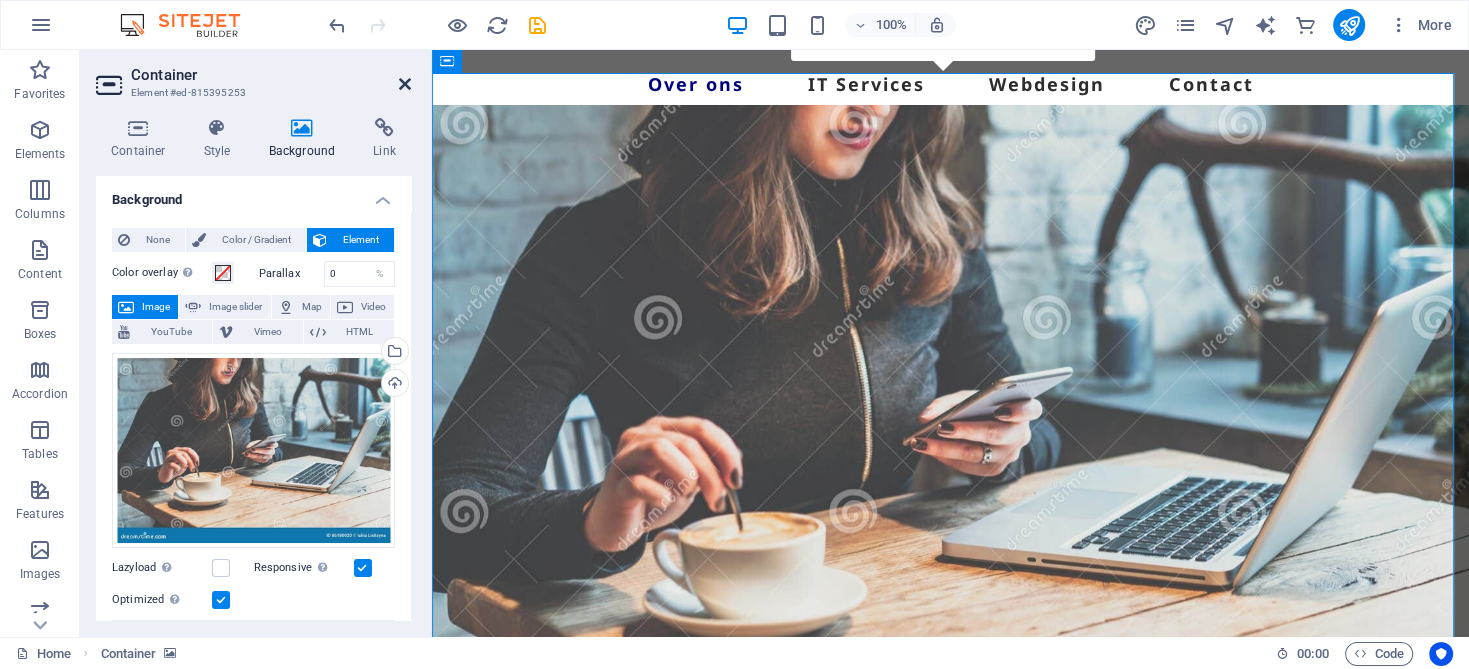 drag, startPoint x: 409, startPoint y: 79, endPoint x: 328, endPoint y: 29, distance: 95.189285 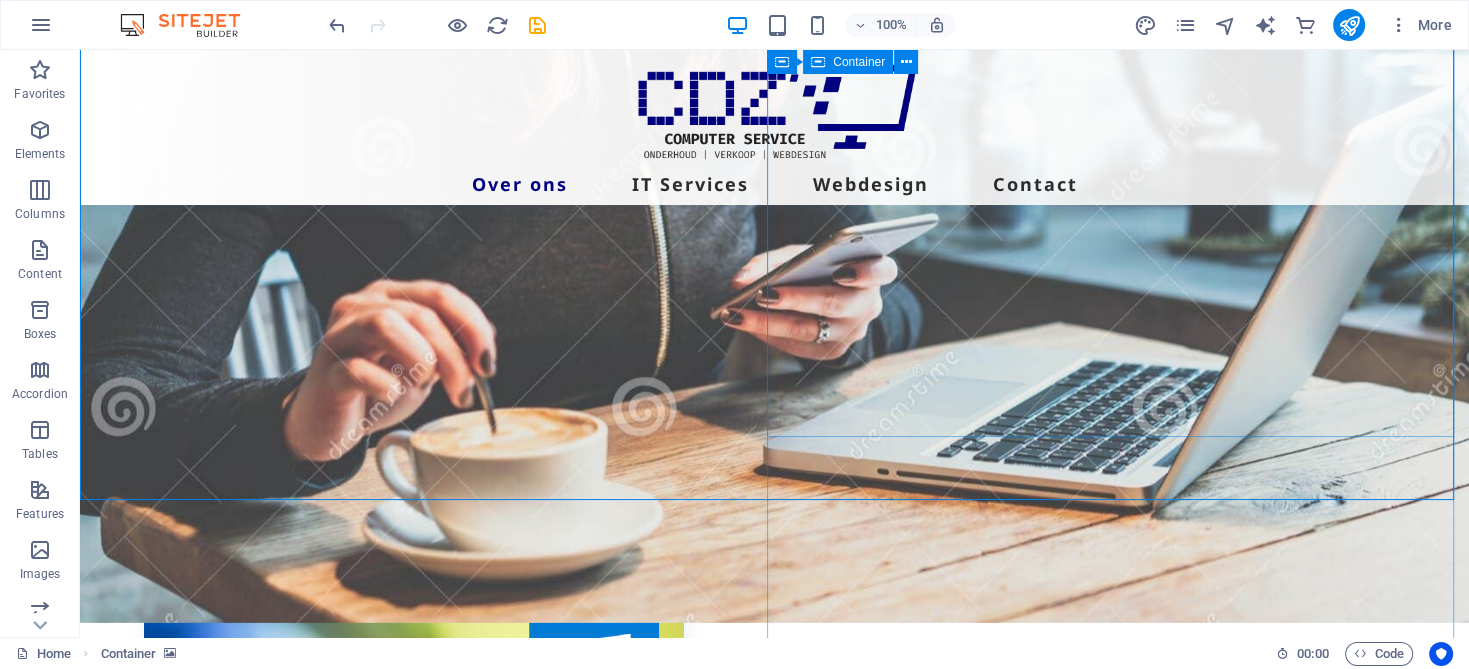 scroll, scrollTop: 100, scrollLeft: 0, axis: vertical 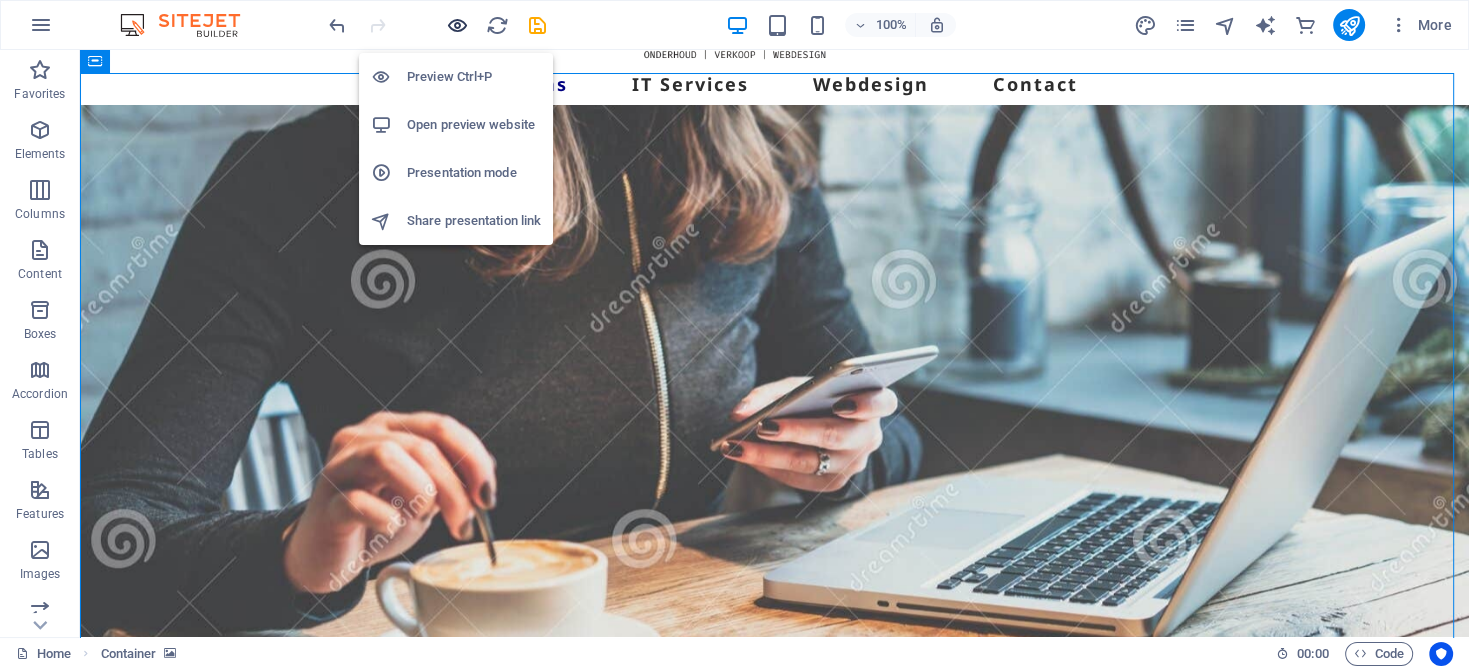 click at bounding box center [457, 25] 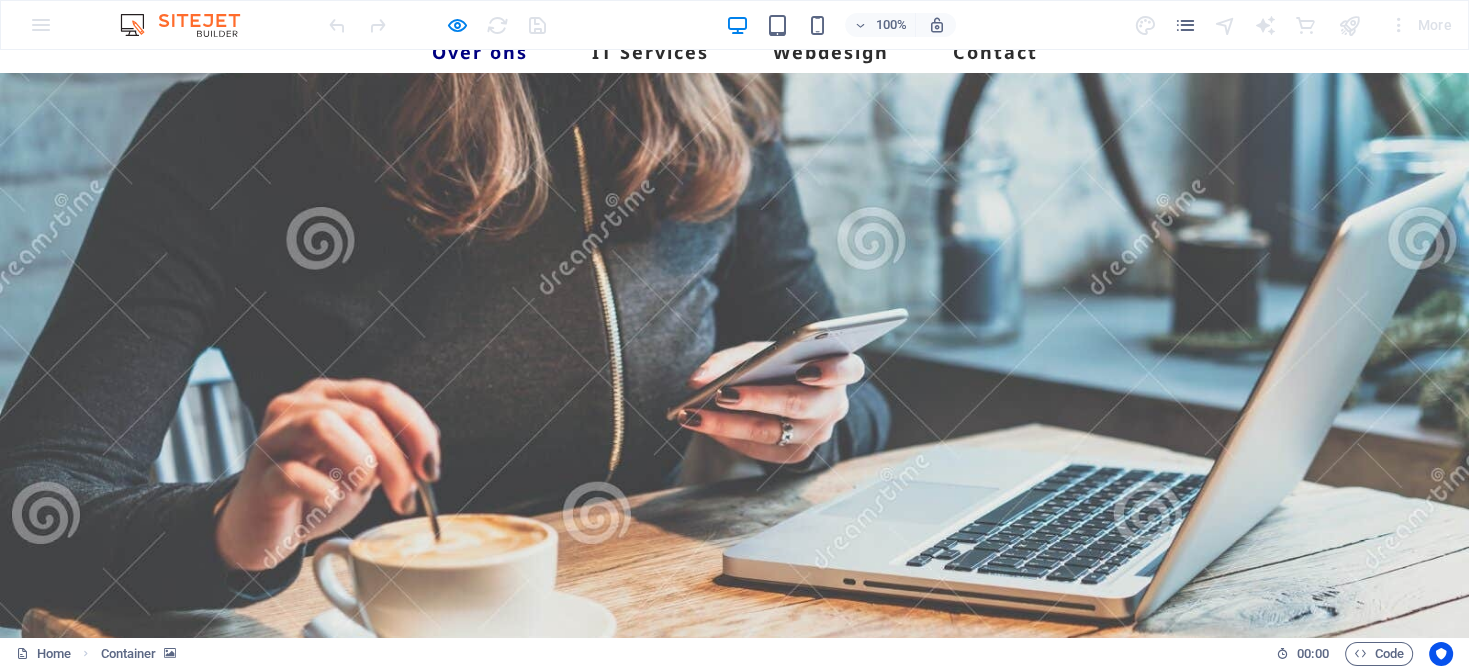 scroll, scrollTop: 100, scrollLeft: 0, axis: vertical 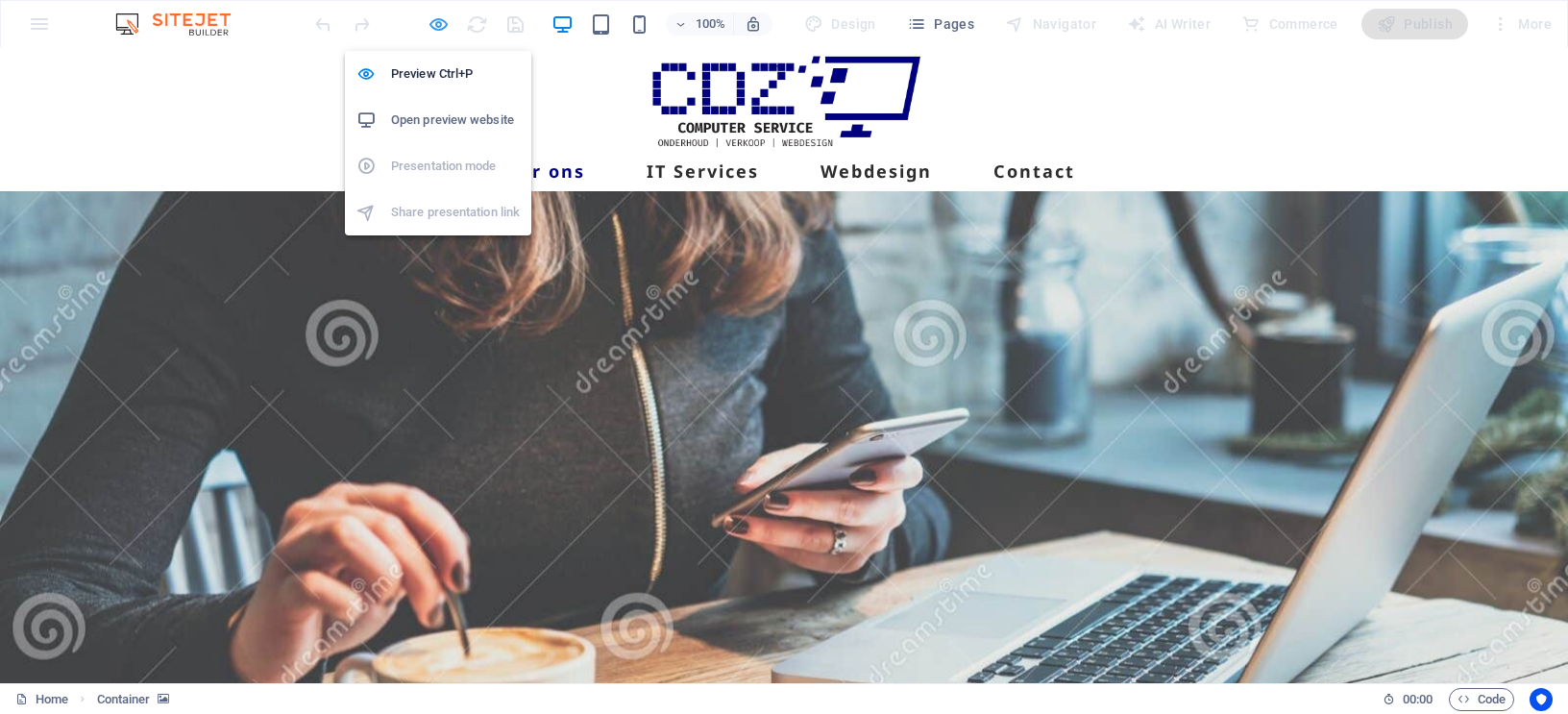 click at bounding box center [439, 24] 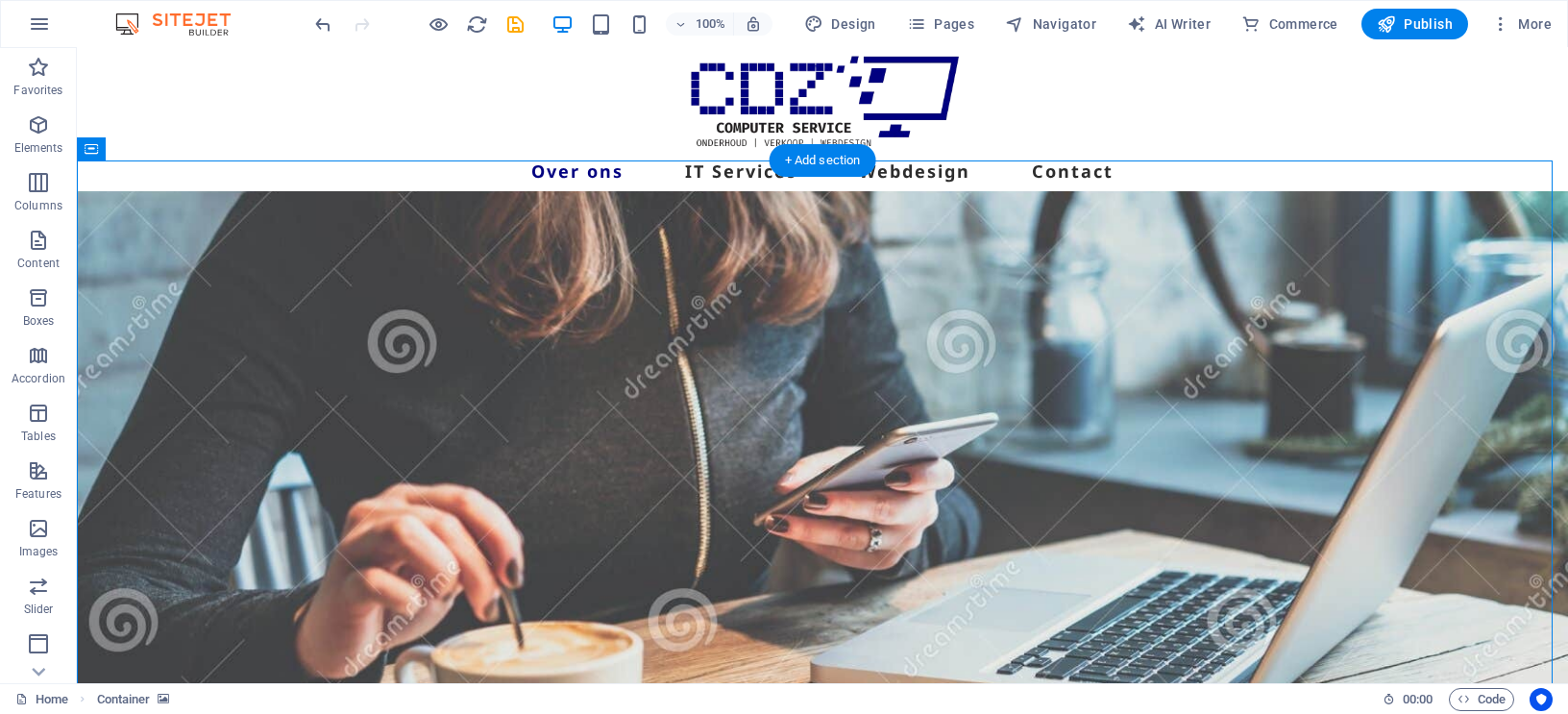 click at bounding box center (822, 504) 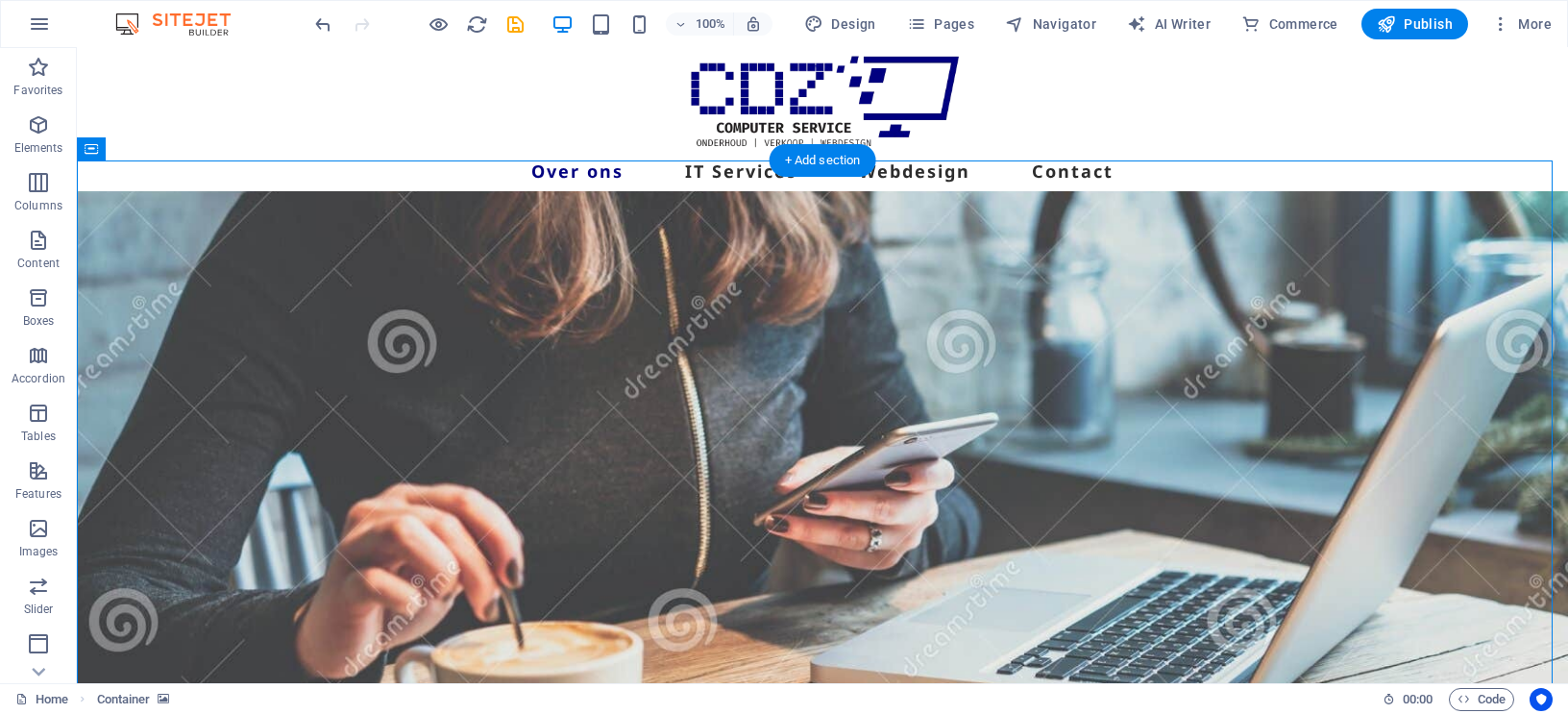 click at bounding box center (822, 504) 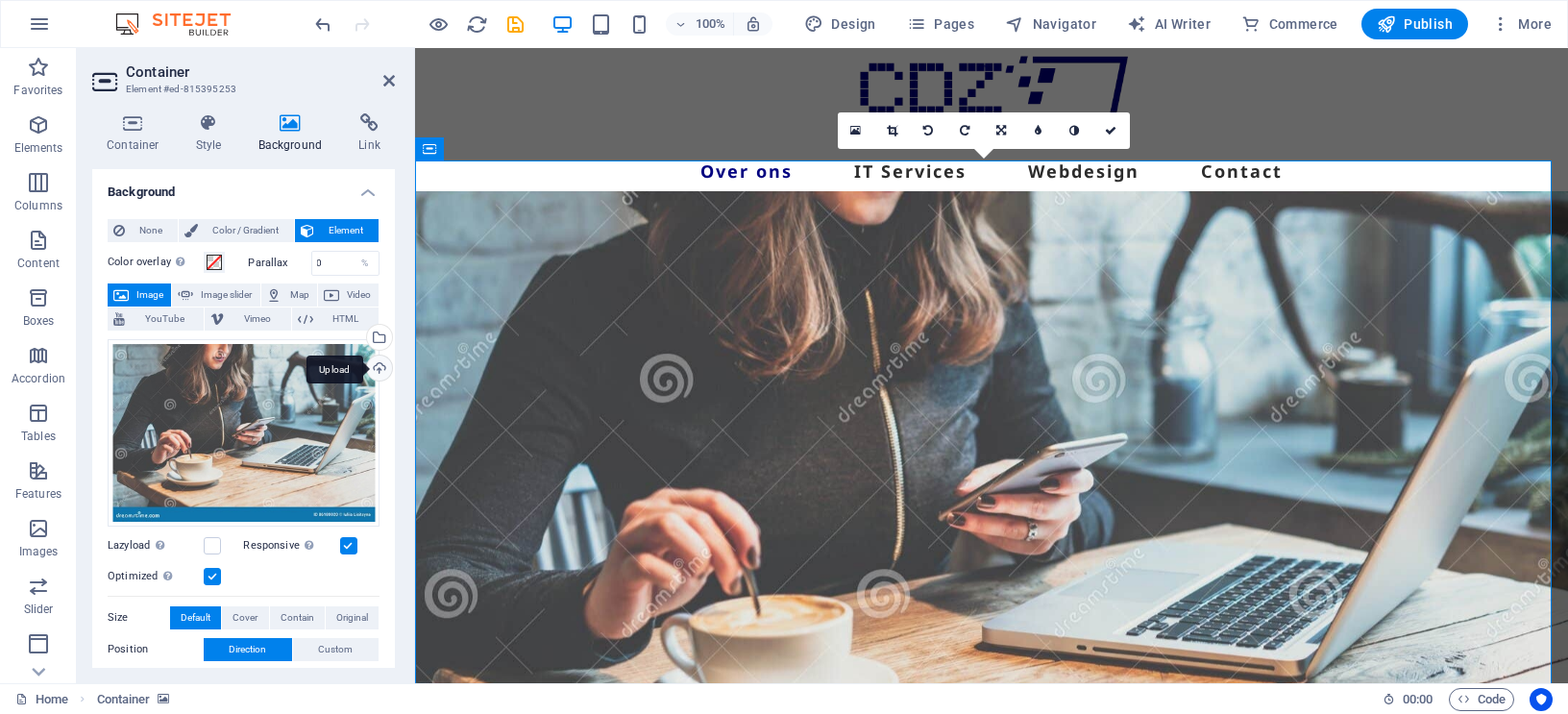 click on "Upload" at bounding box center [378, 370] 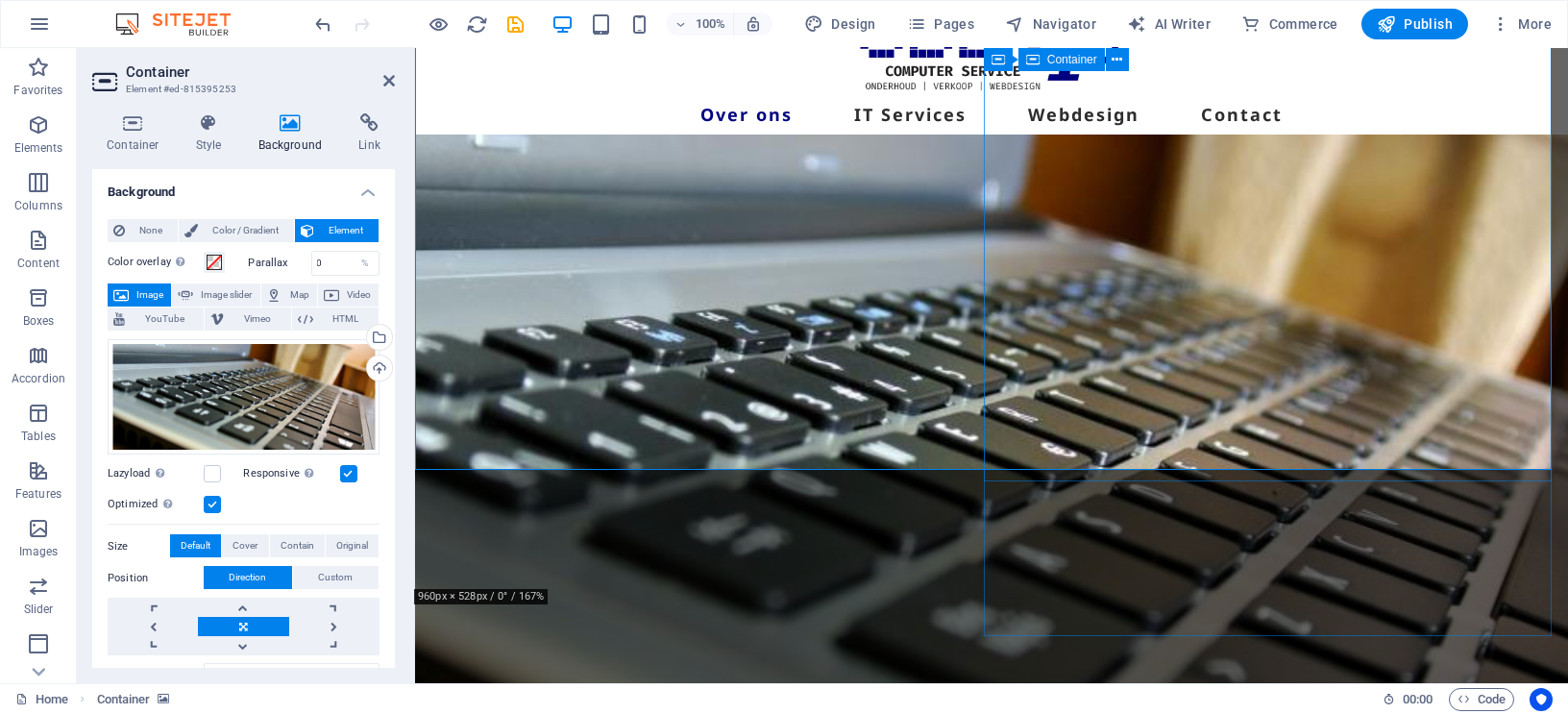 scroll, scrollTop: 6, scrollLeft: 0, axis: vertical 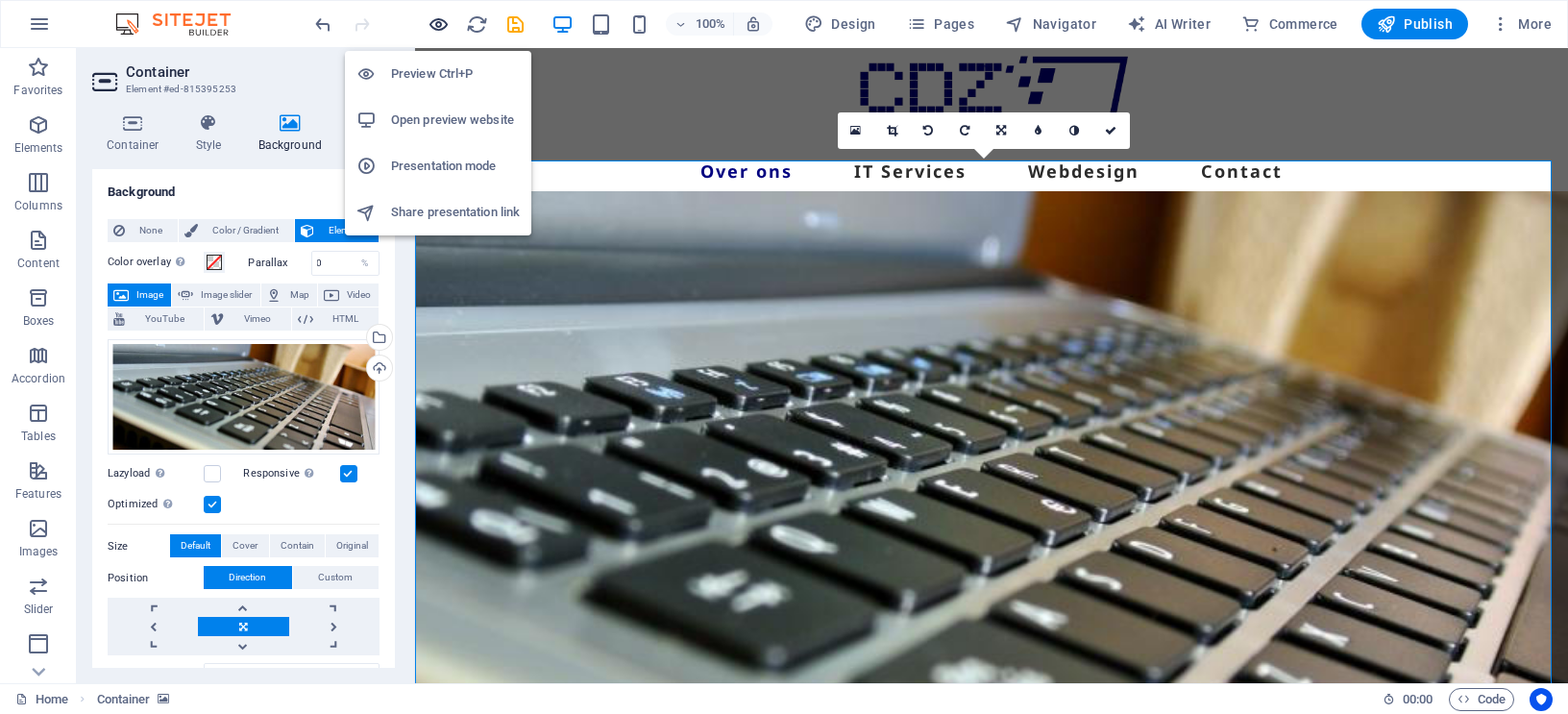 click at bounding box center [439, 24] 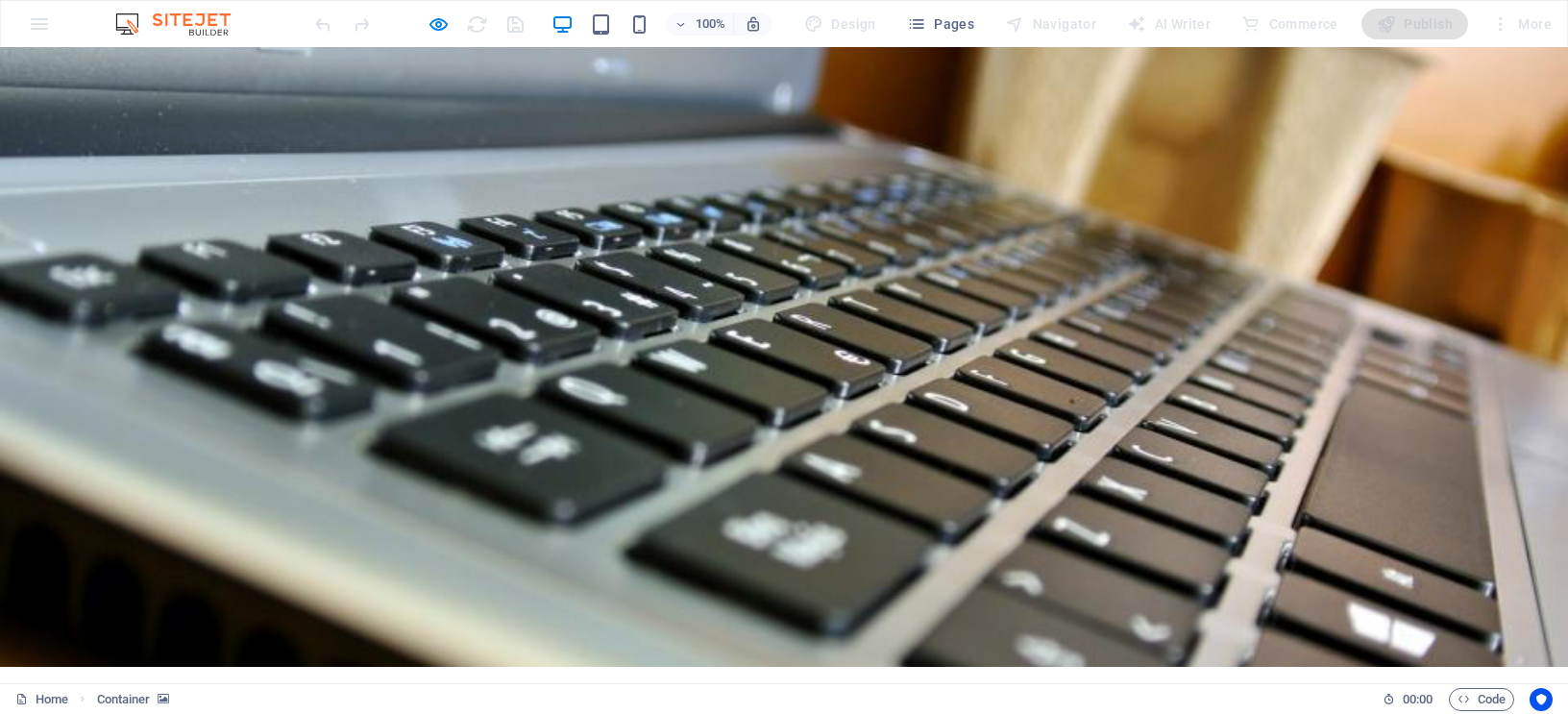 scroll, scrollTop: 213, scrollLeft: 0, axis: vertical 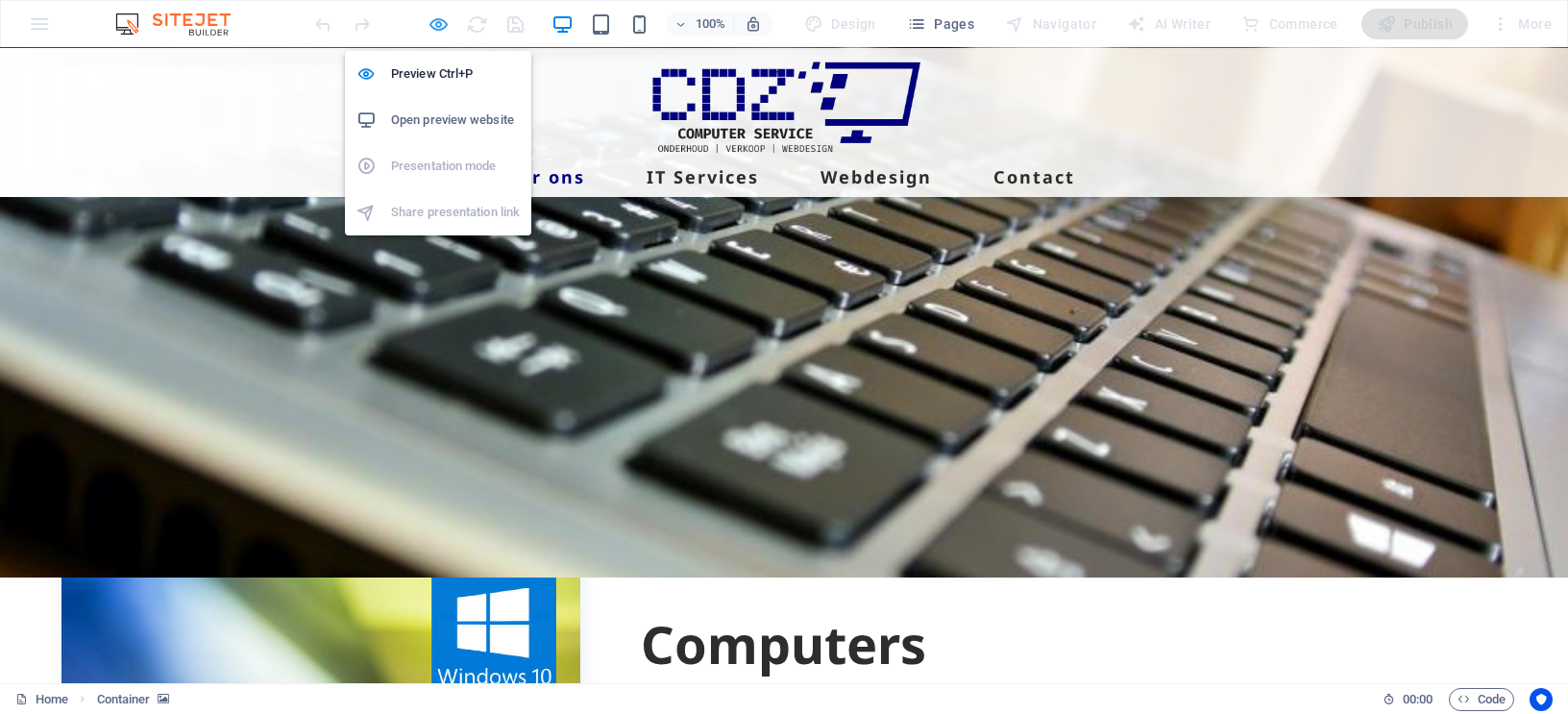 click at bounding box center (439, 24) 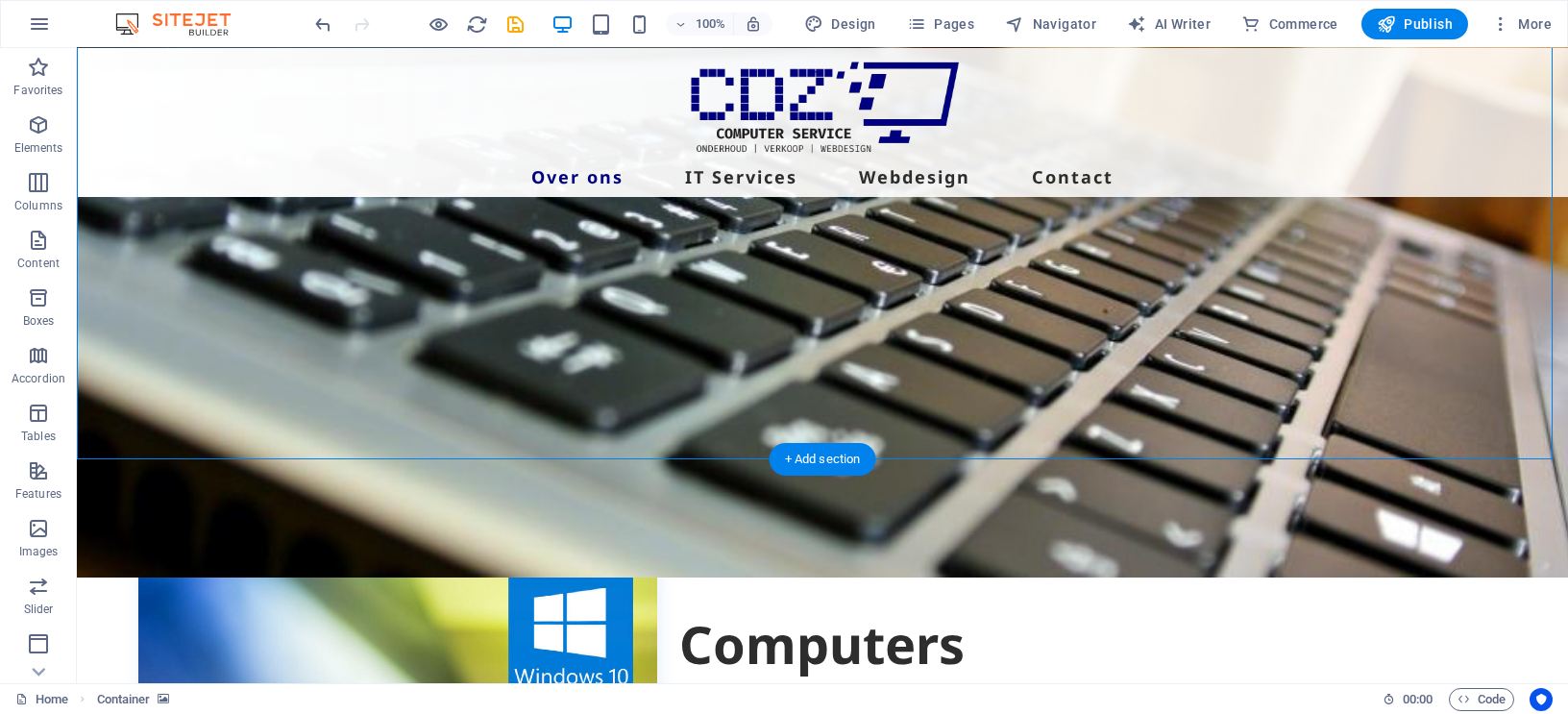 click at bounding box center (822, 265) 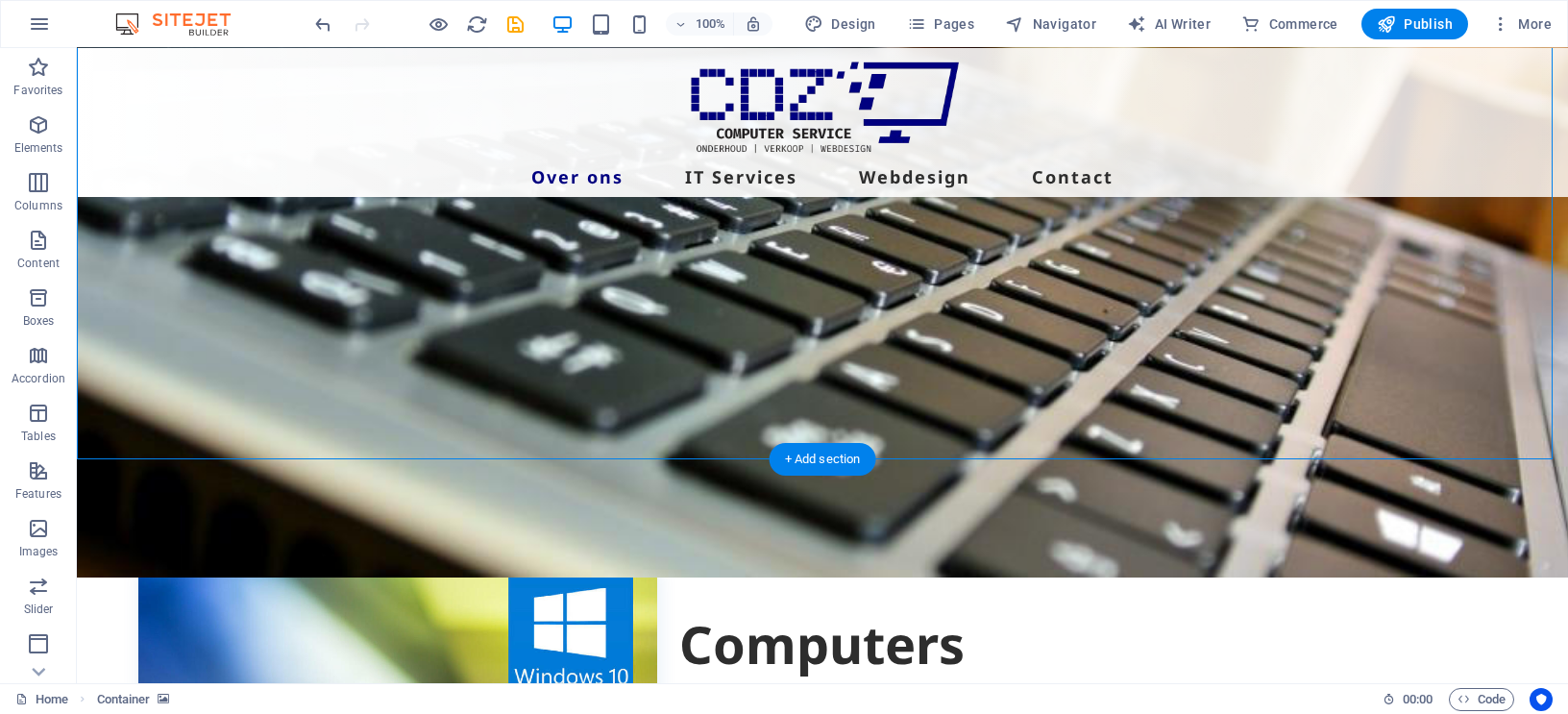 click at bounding box center [822, 265] 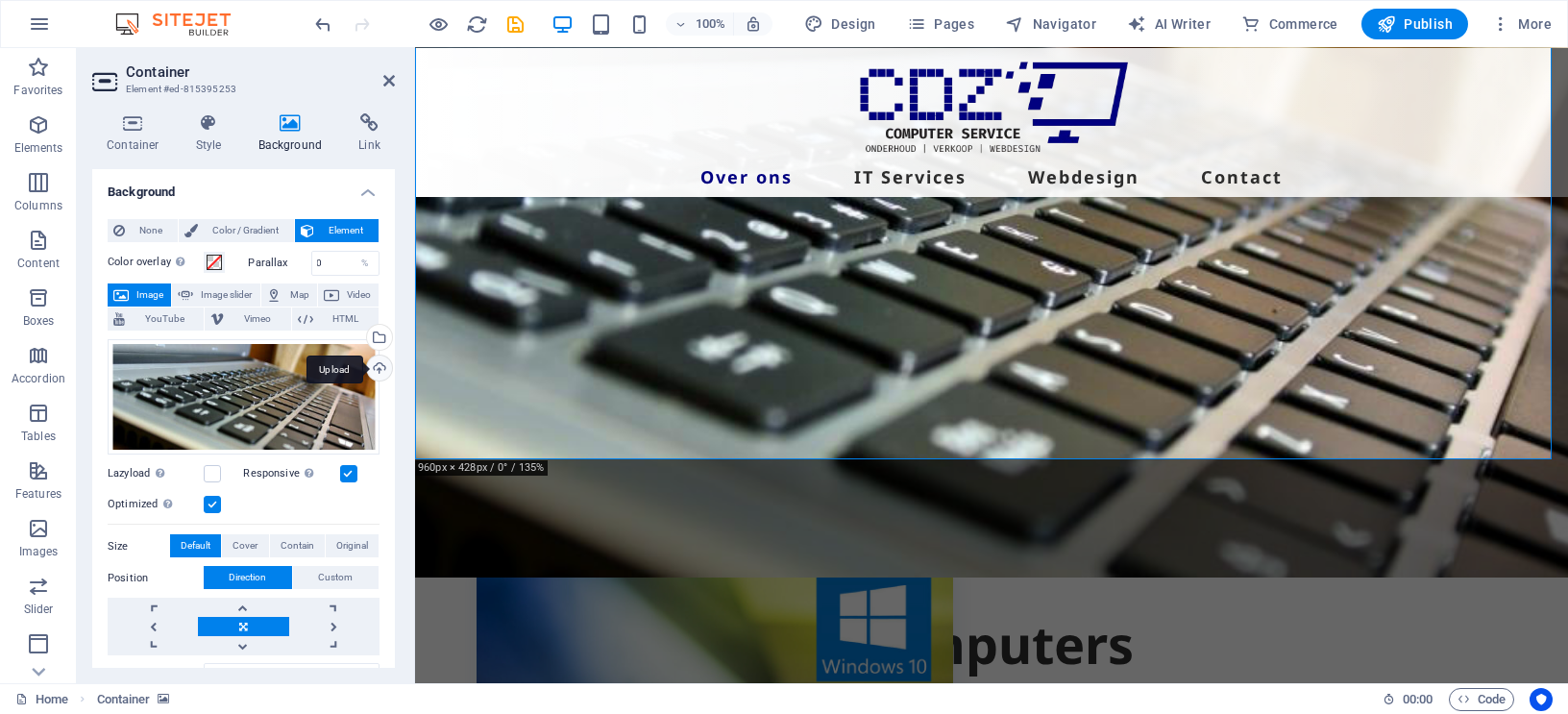 click on "Upload" at bounding box center (378, 370) 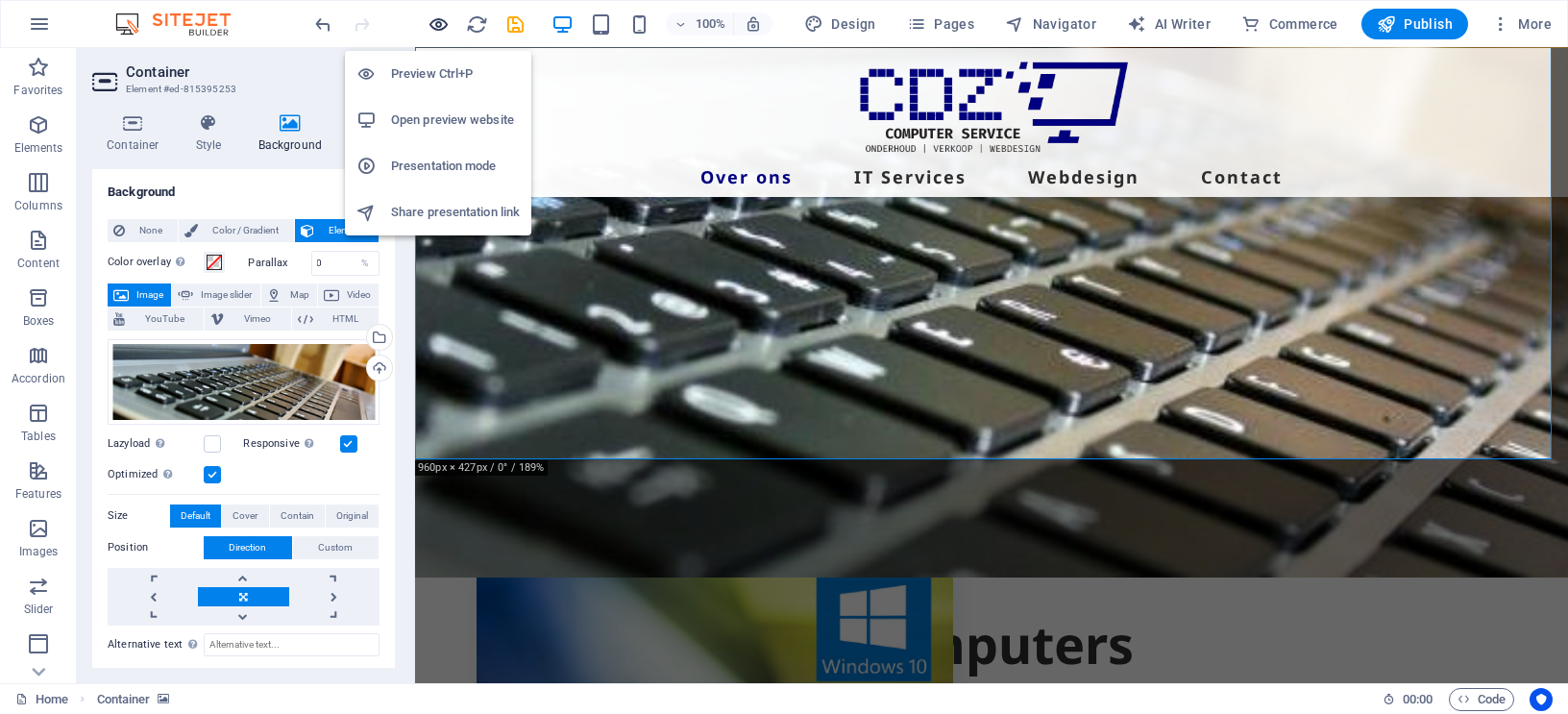 click at bounding box center [439, 24] 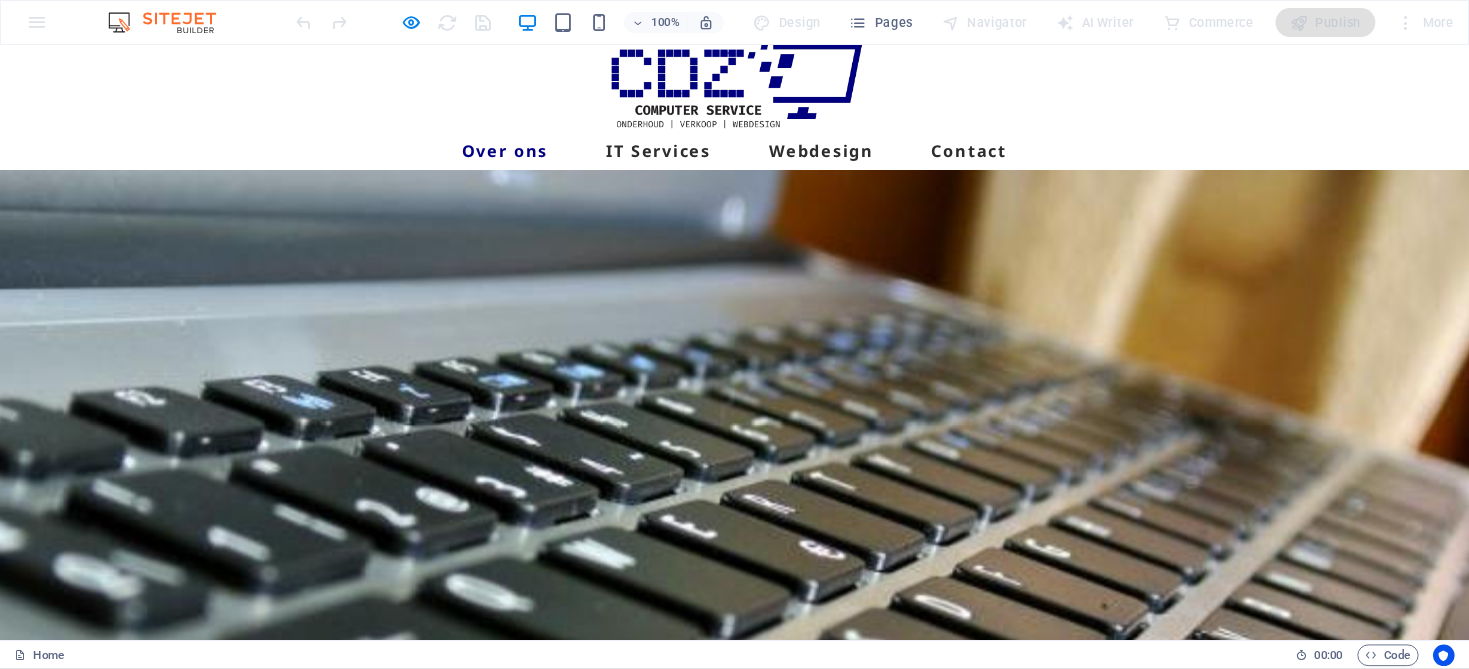 scroll, scrollTop: 0, scrollLeft: 0, axis: both 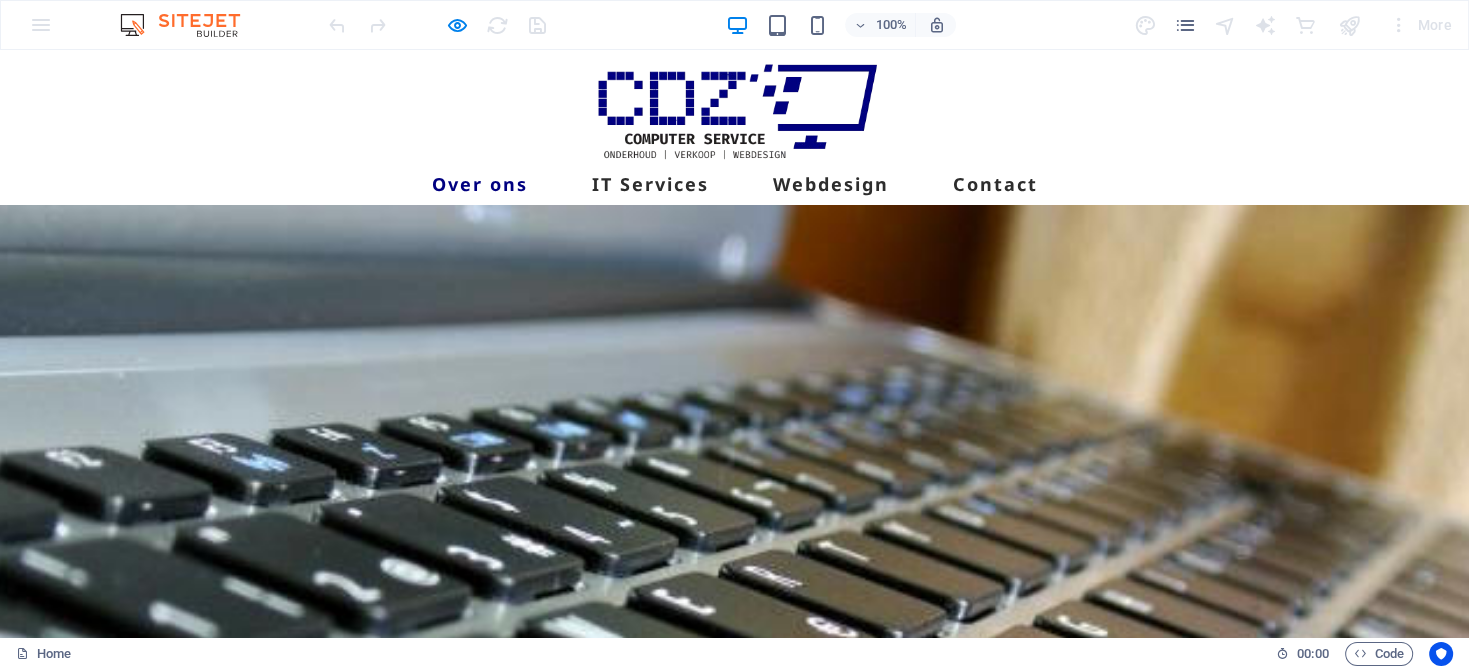 drag, startPoint x: 1610, startPoint y: 54, endPoint x: 1002, endPoint y: 314, distance: 661.2594 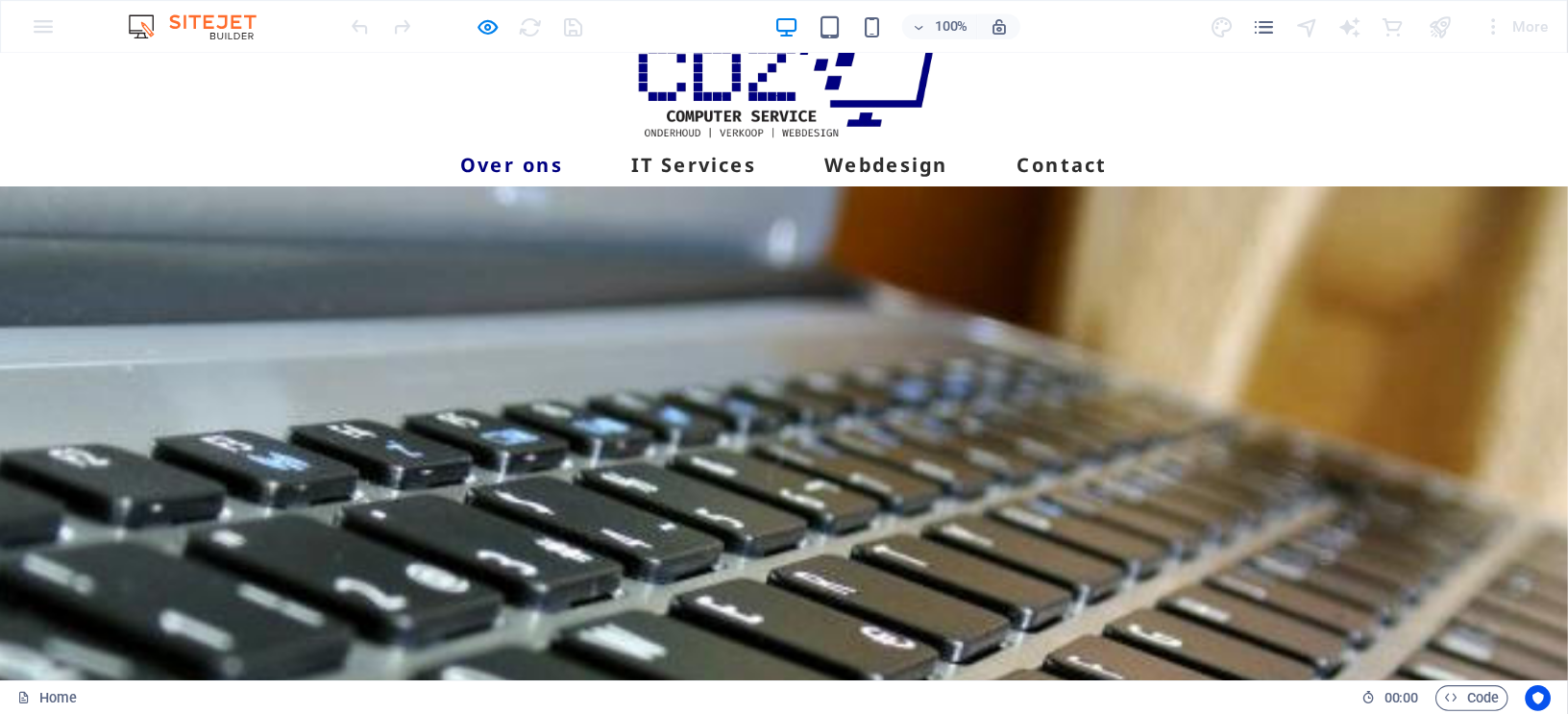 scroll, scrollTop: 0, scrollLeft: 0, axis: both 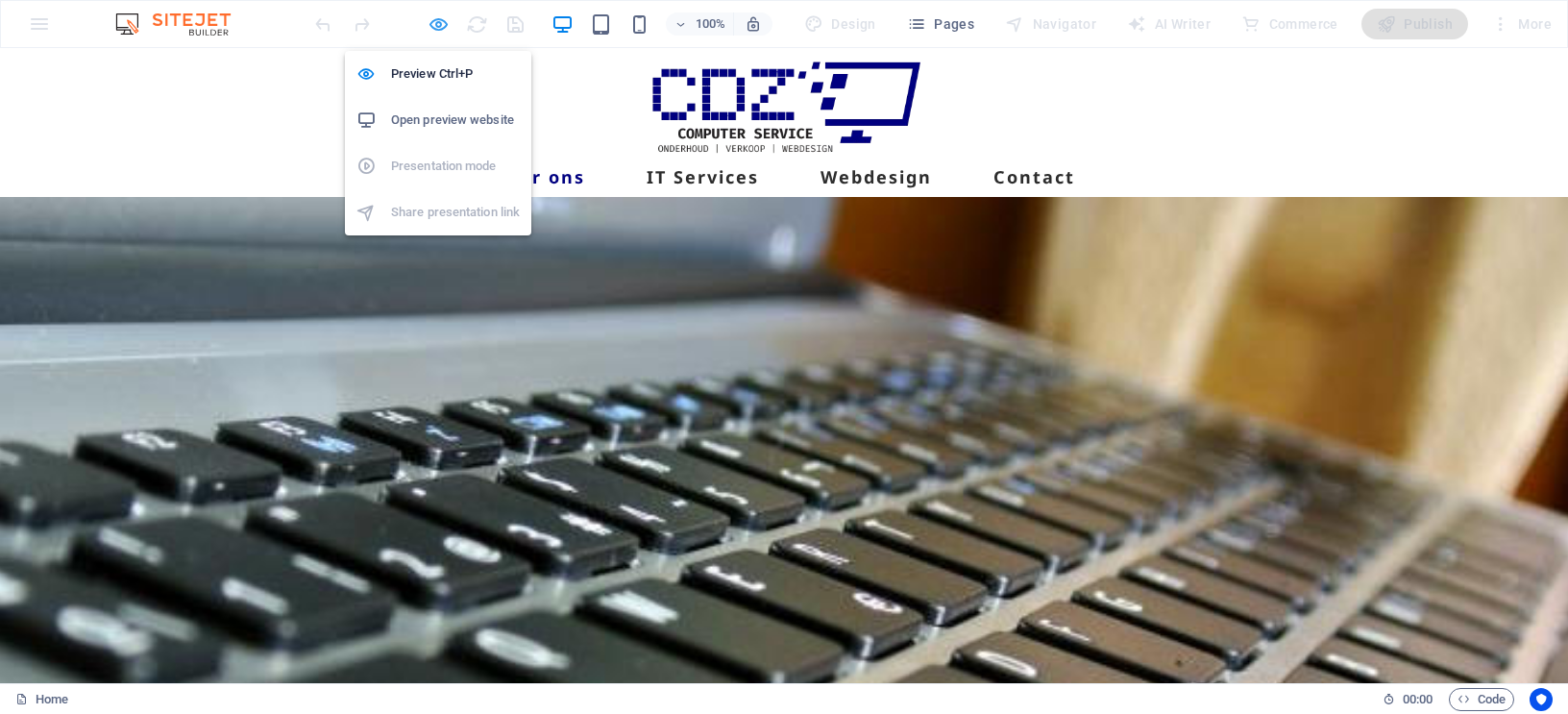 click at bounding box center [439, 24] 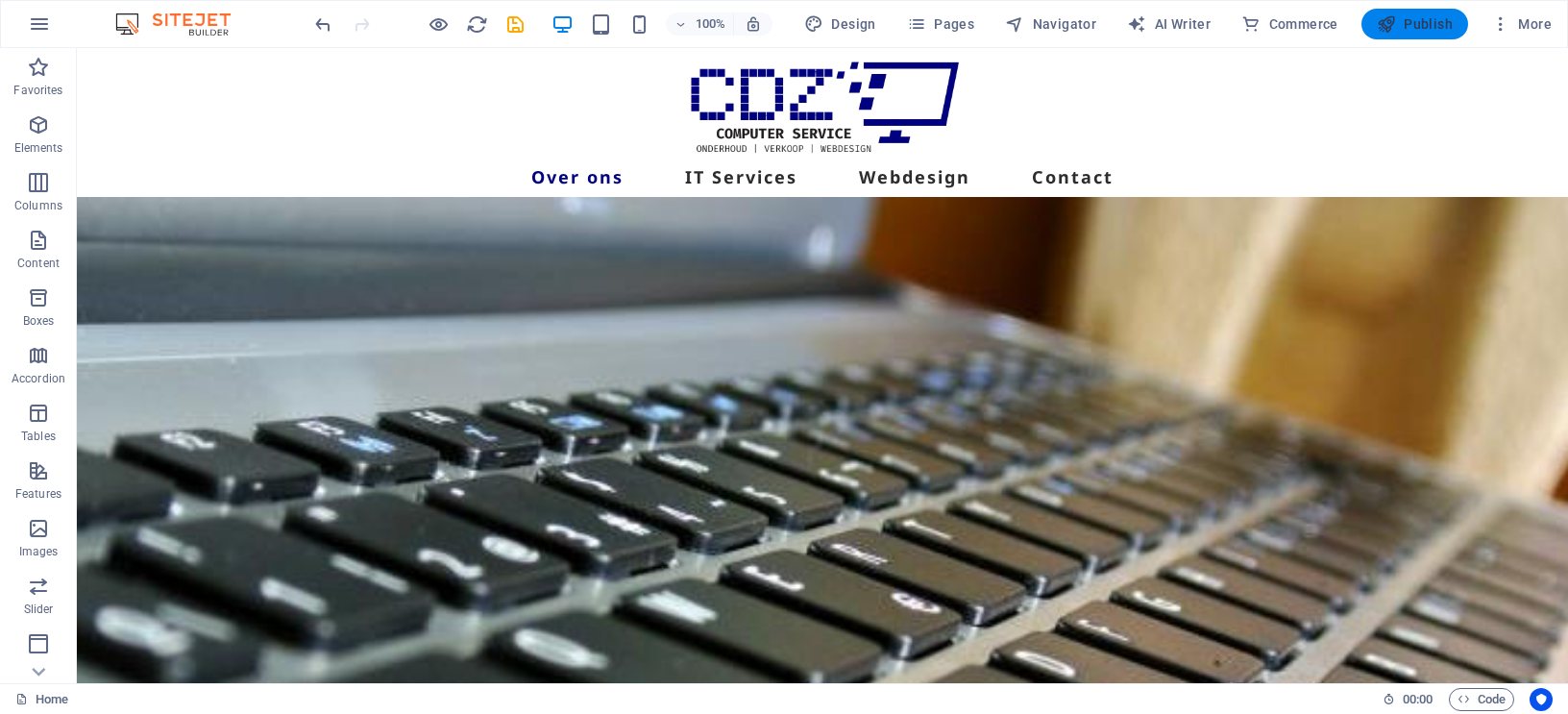 click on "Publish" at bounding box center (1414, 24) 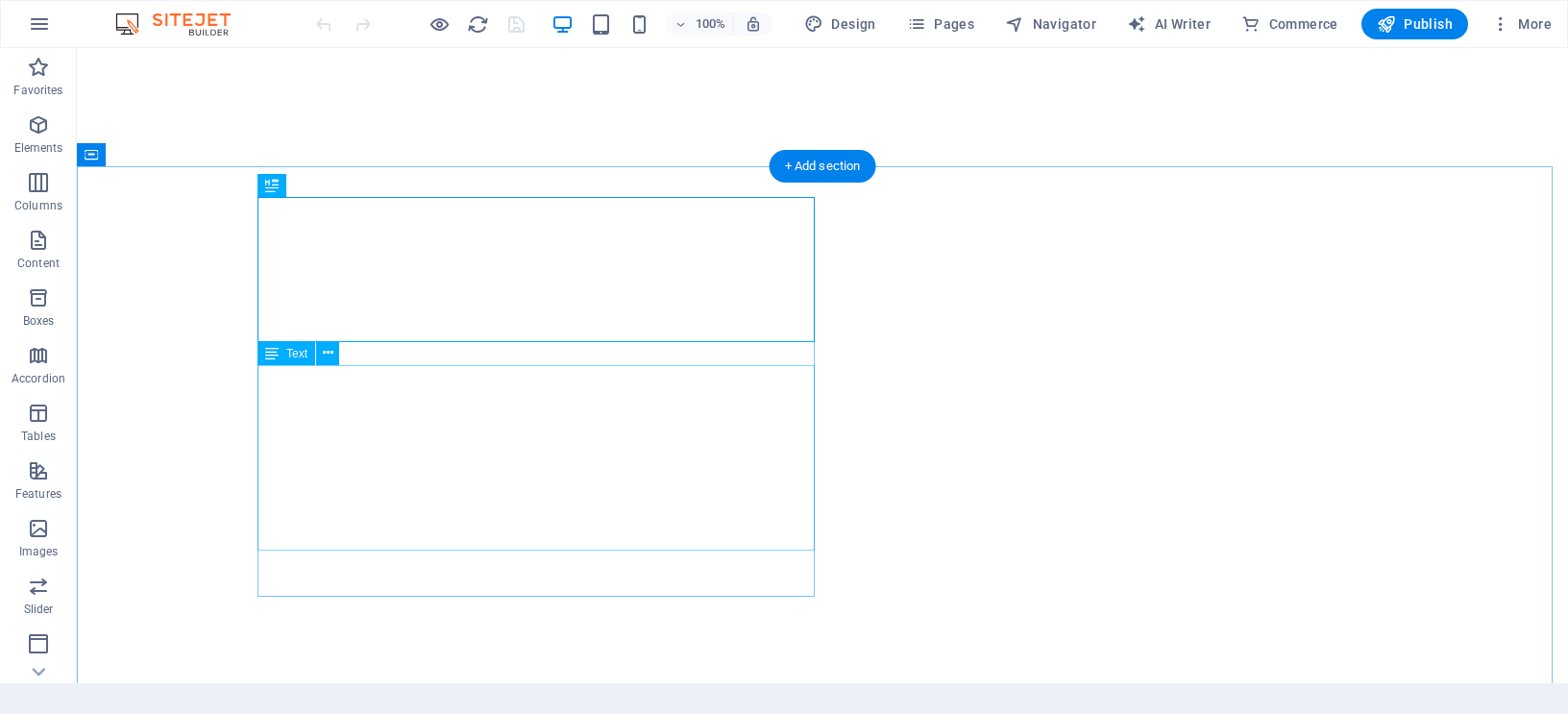 scroll, scrollTop: 0, scrollLeft: 0, axis: both 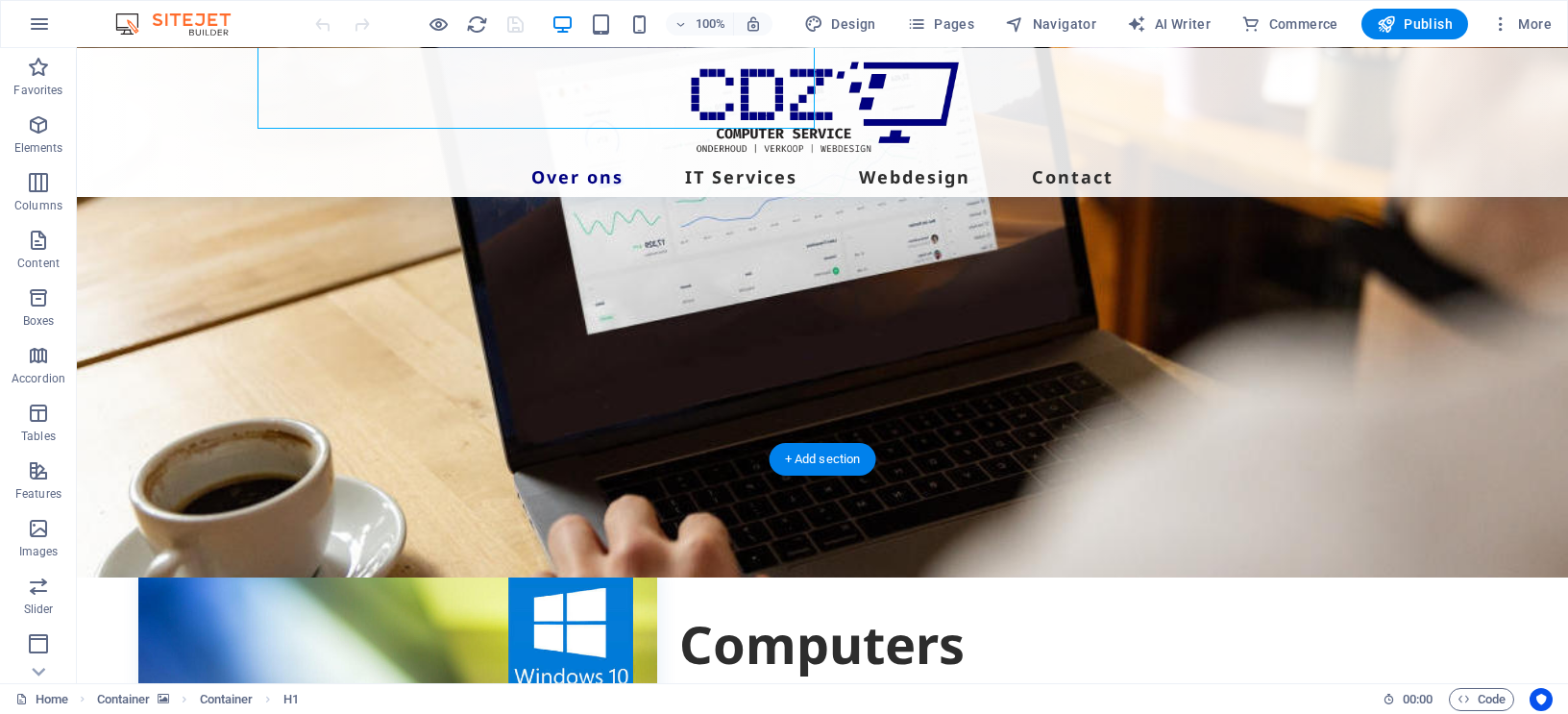 click at bounding box center (822, 265) 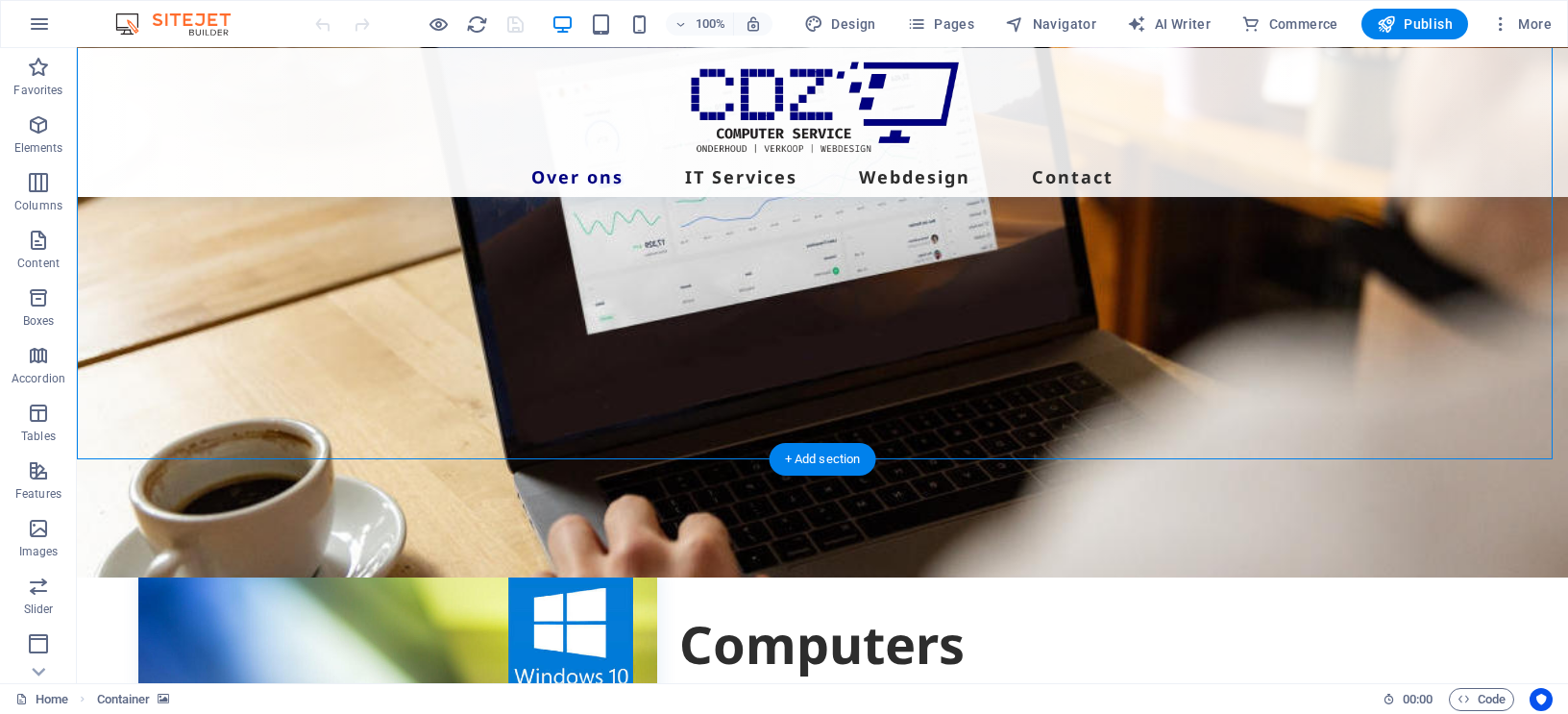 click at bounding box center [822, 265] 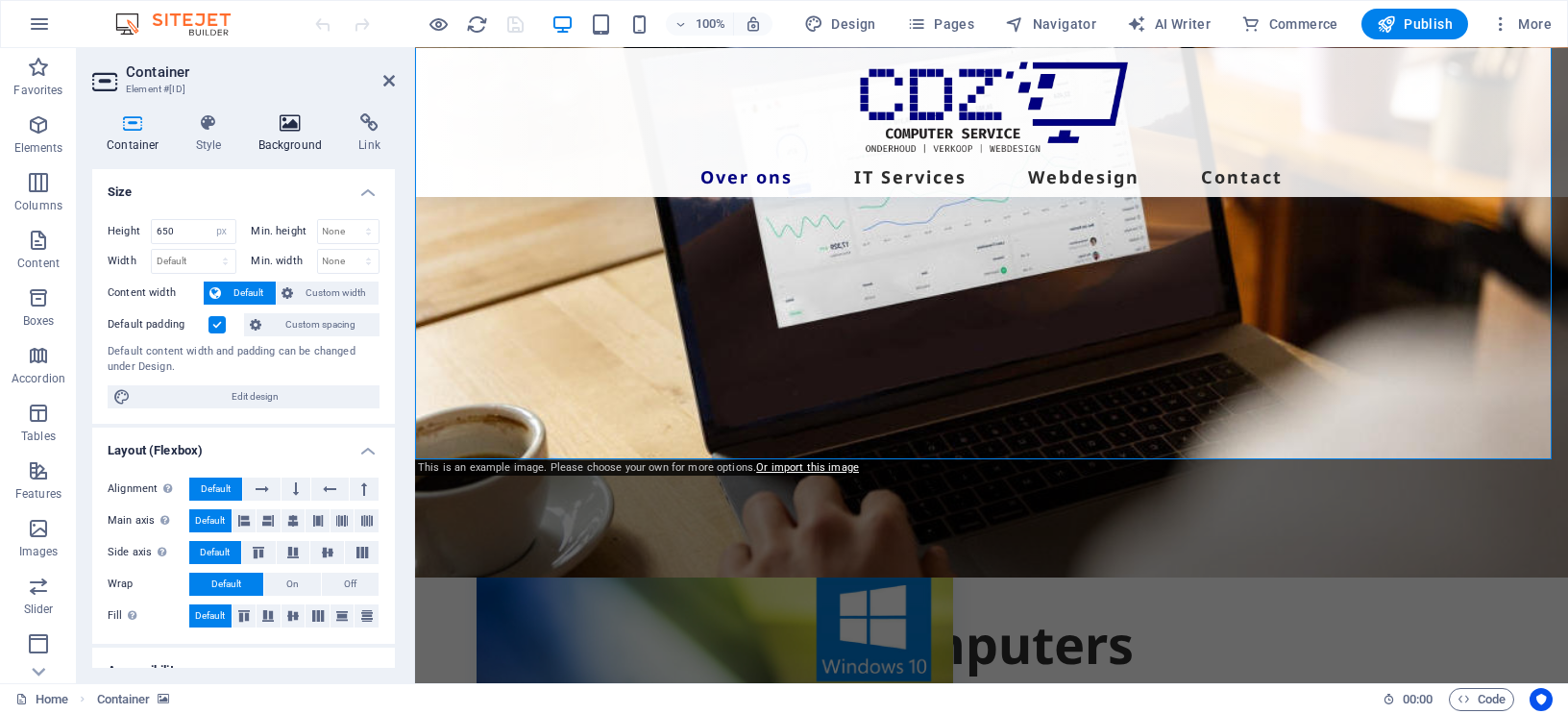 click at bounding box center [290, 123] 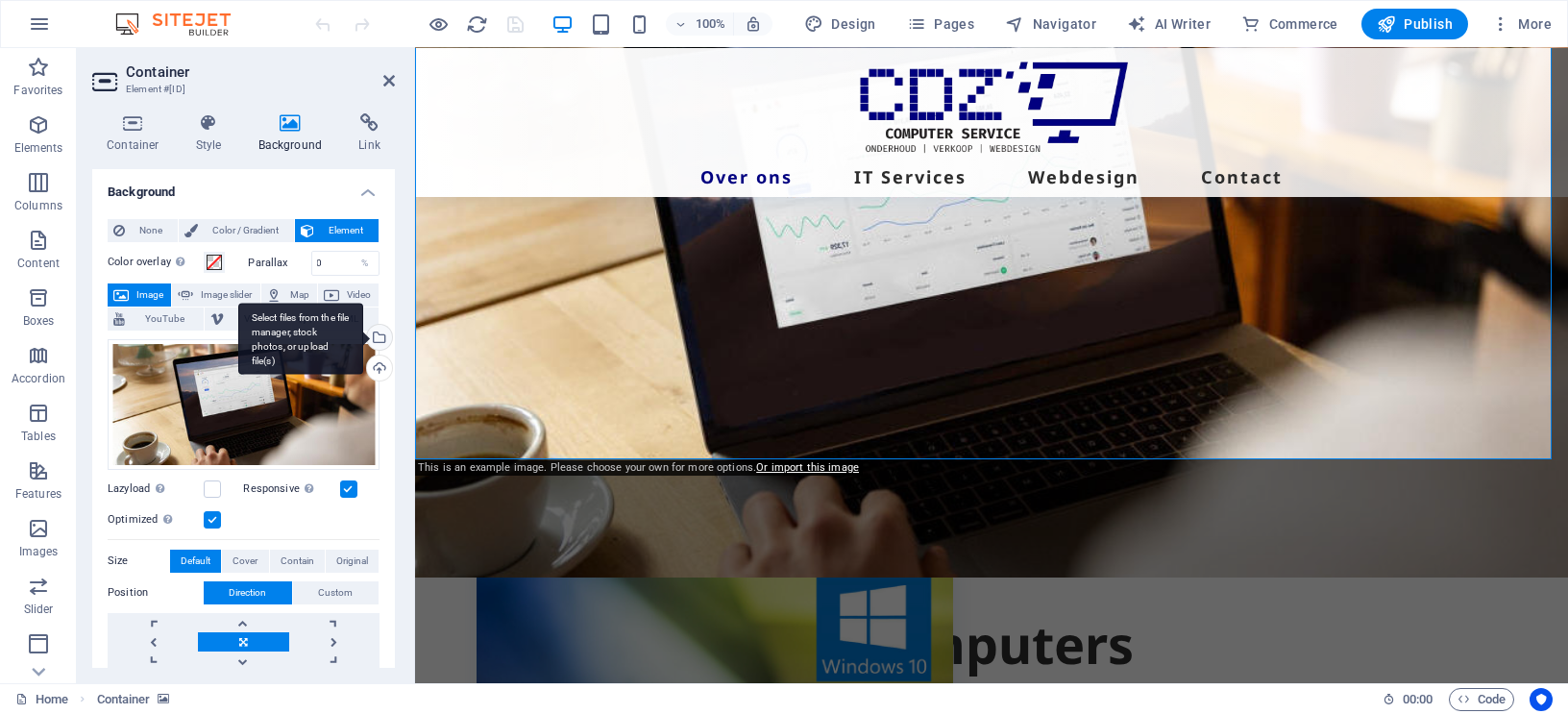 click on "Select files from the file manager, stock photos, or upload file(s)" at bounding box center (378, 339) 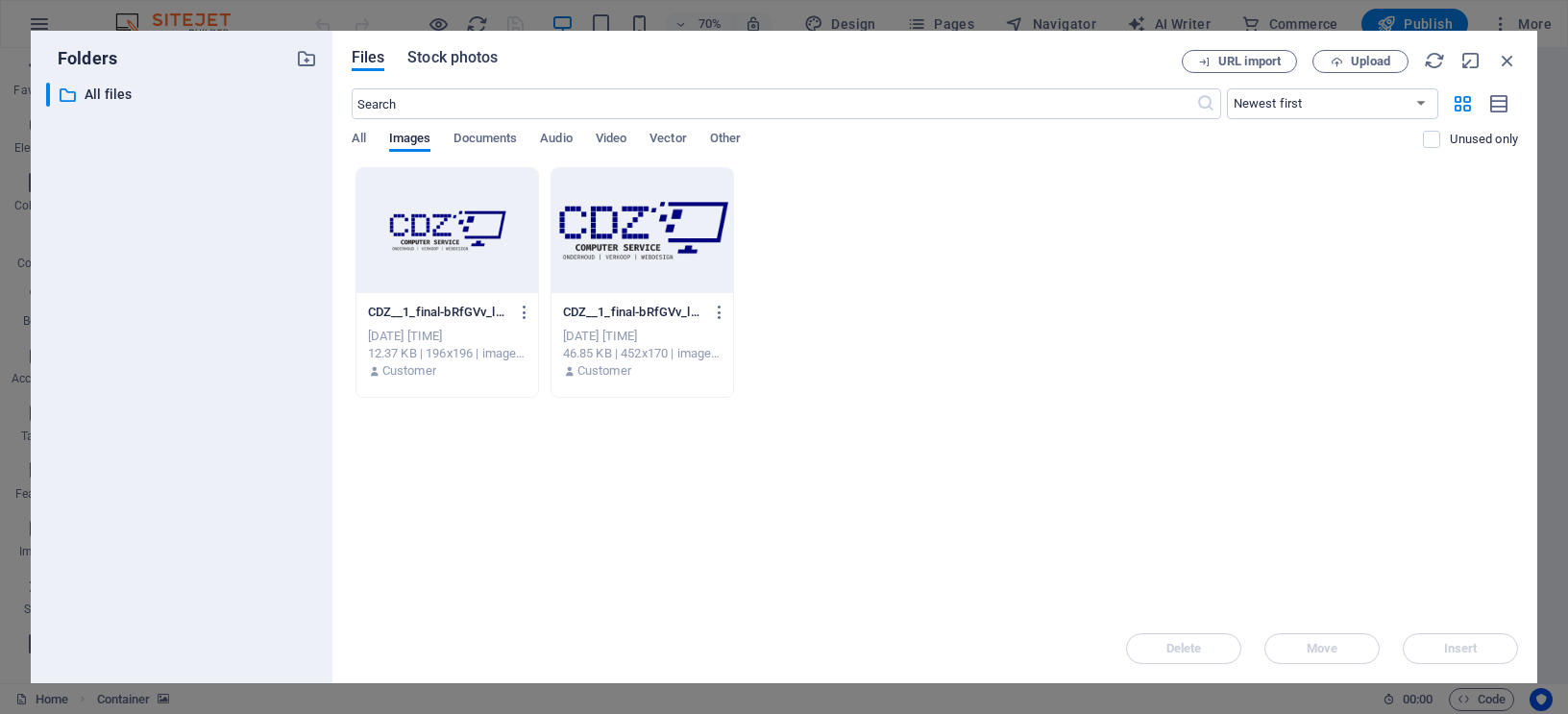 click on "Stock photos" at bounding box center [453, 58] 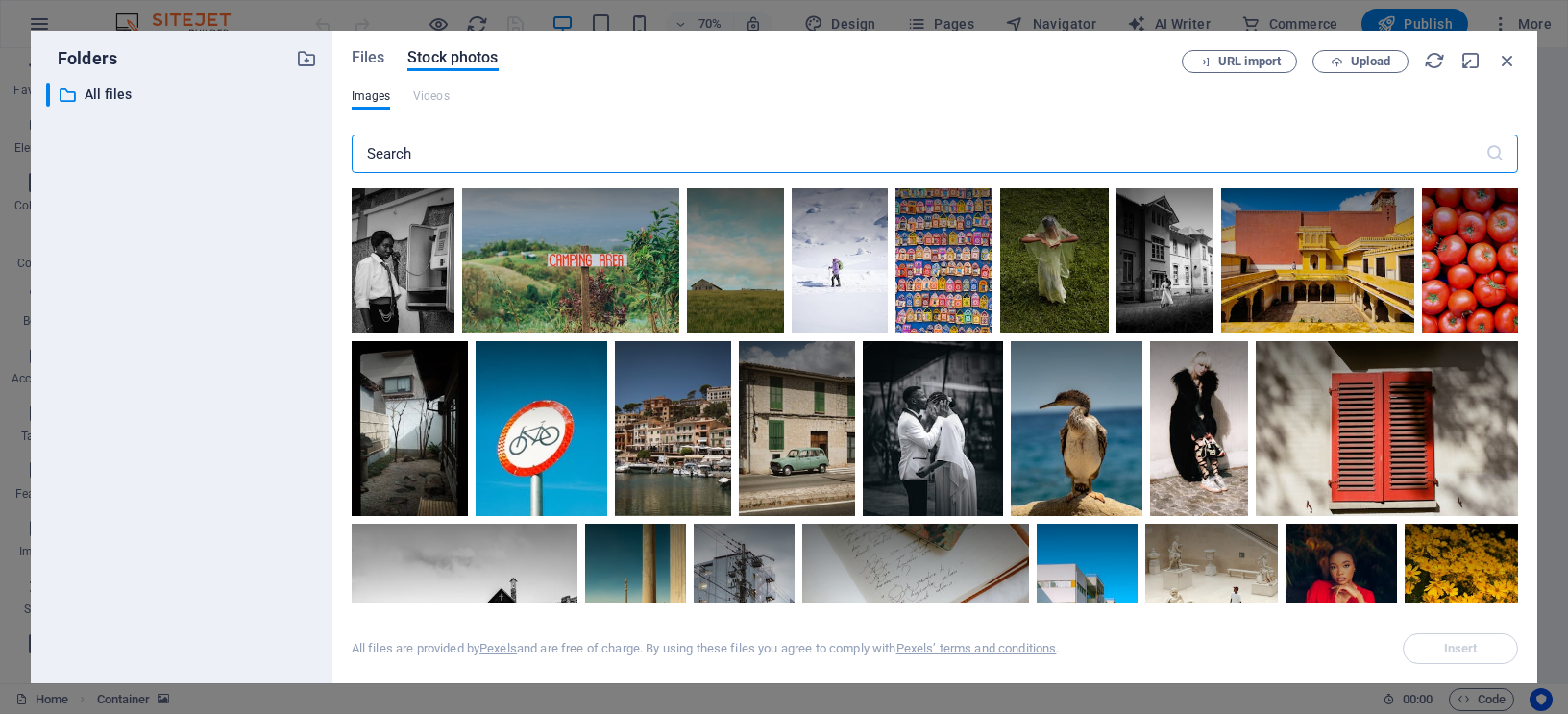 click at bounding box center (919, 154) 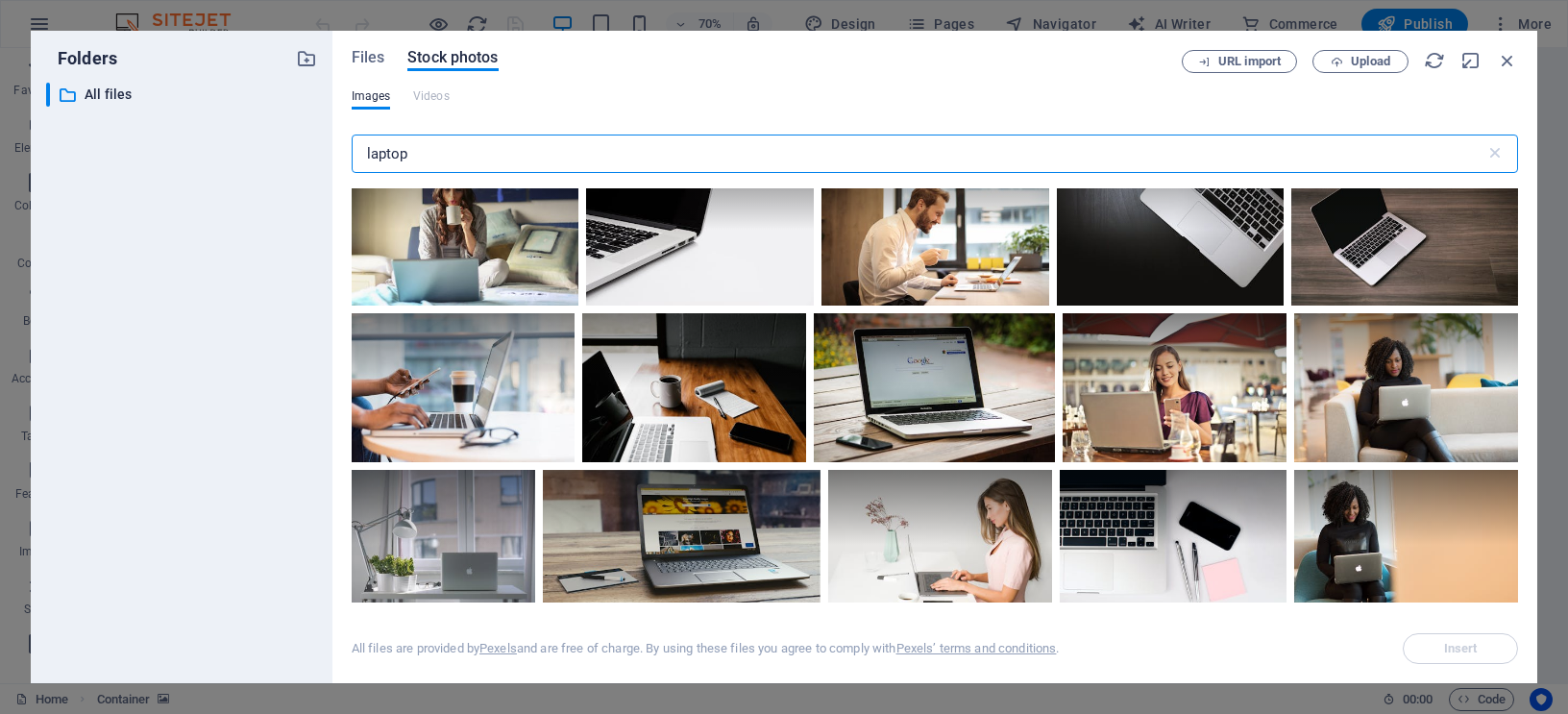 scroll, scrollTop: 640, scrollLeft: 0, axis: vertical 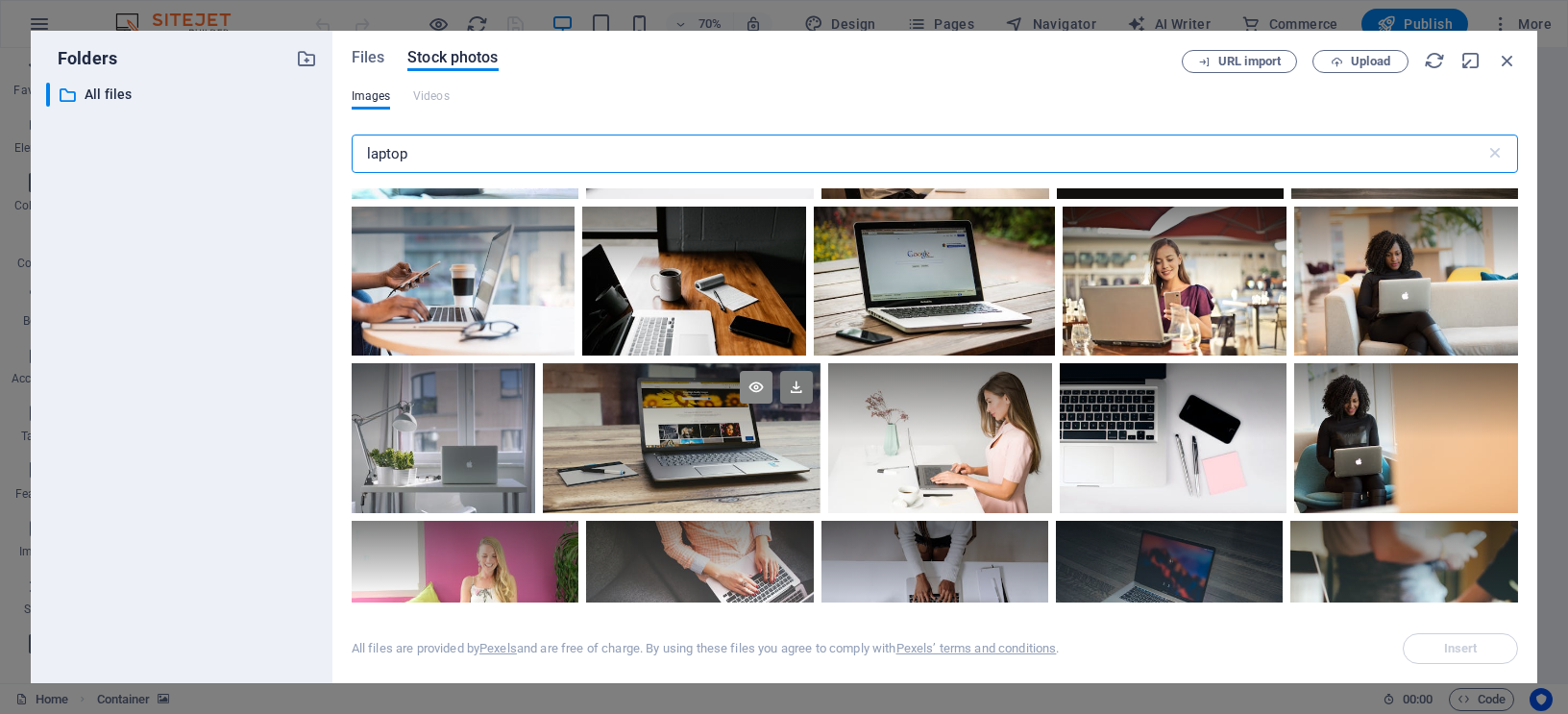 type on "laptop" 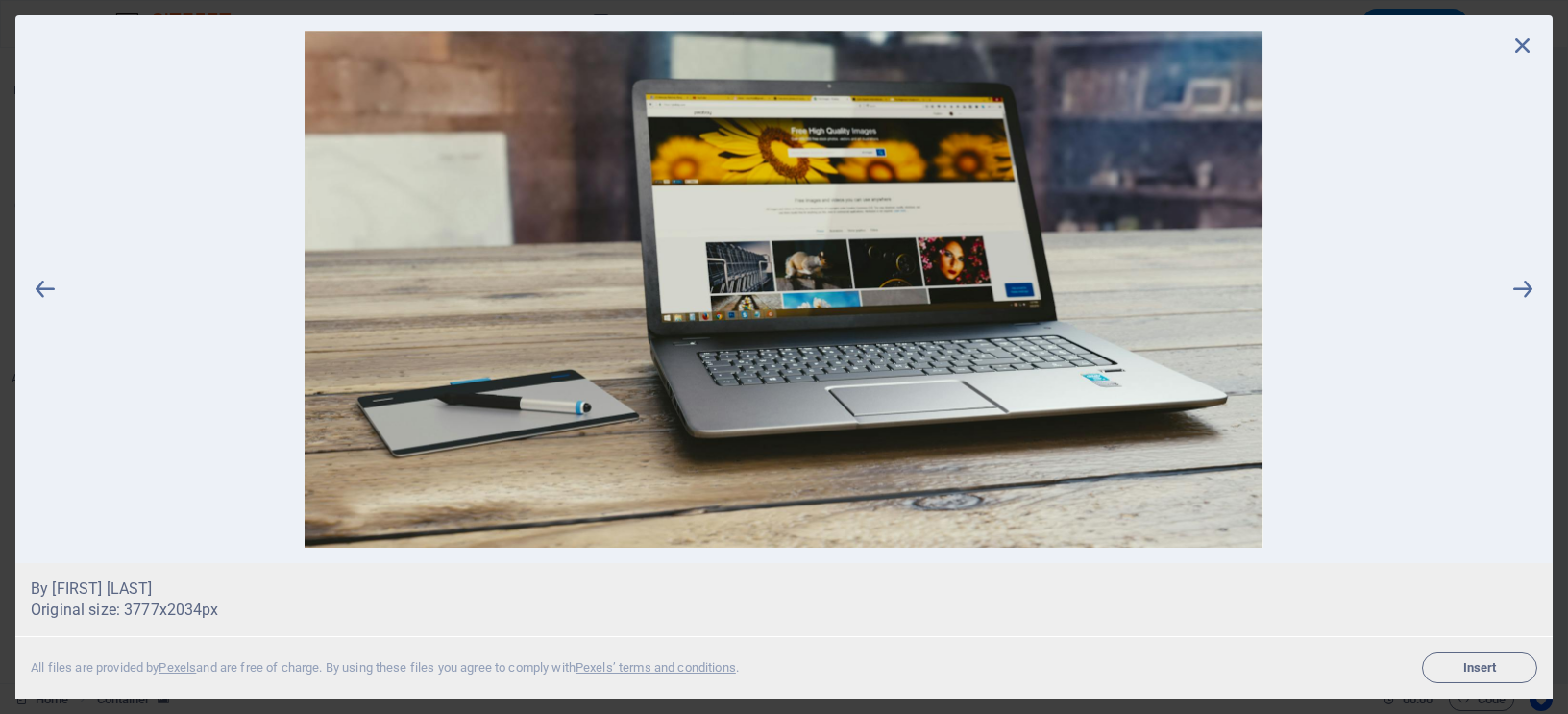 drag, startPoint x: 1528, startPoint y: 48, endPoint x: 1402, endPoint y: 127, distance: 148.71785 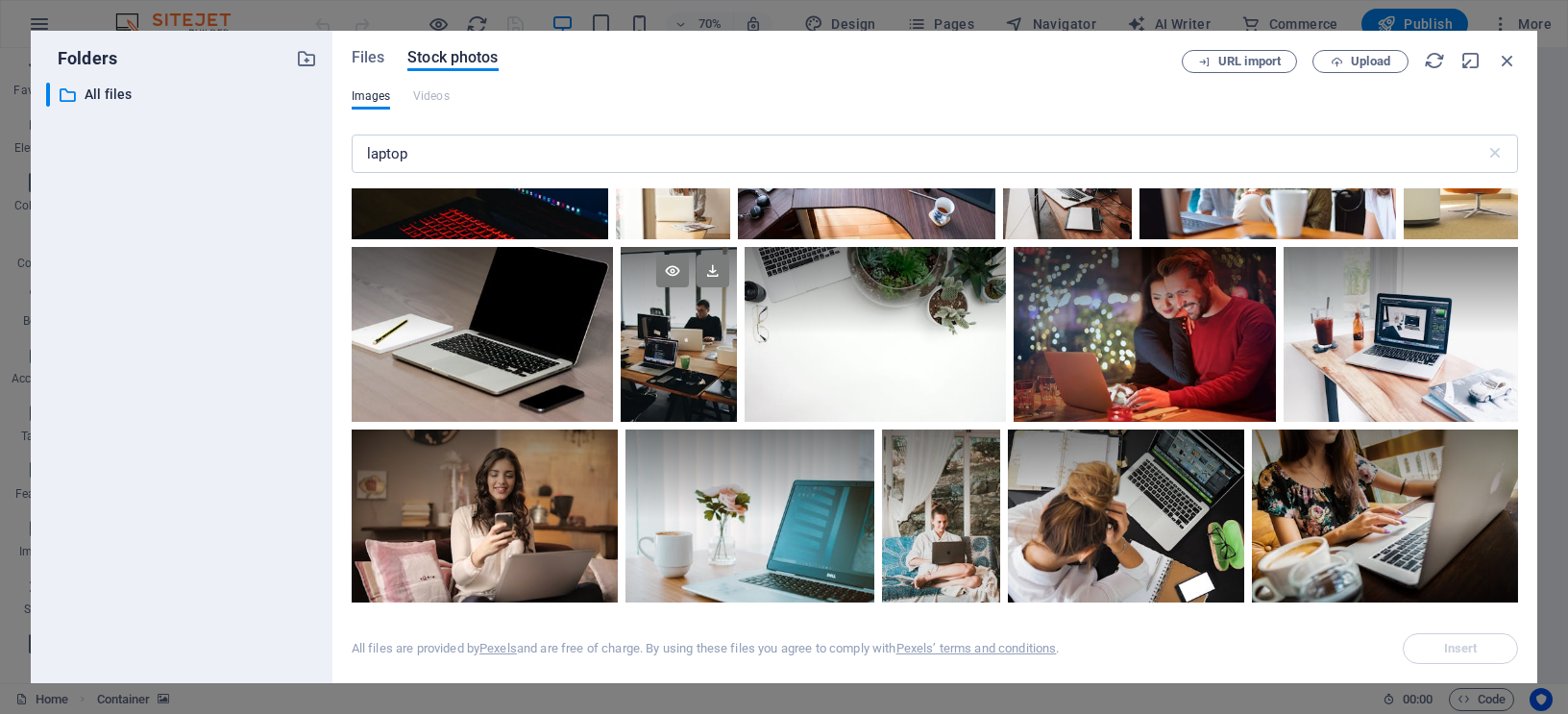 scroll, scrollTop: 2029, scrollLeft: 0, axis: vertical 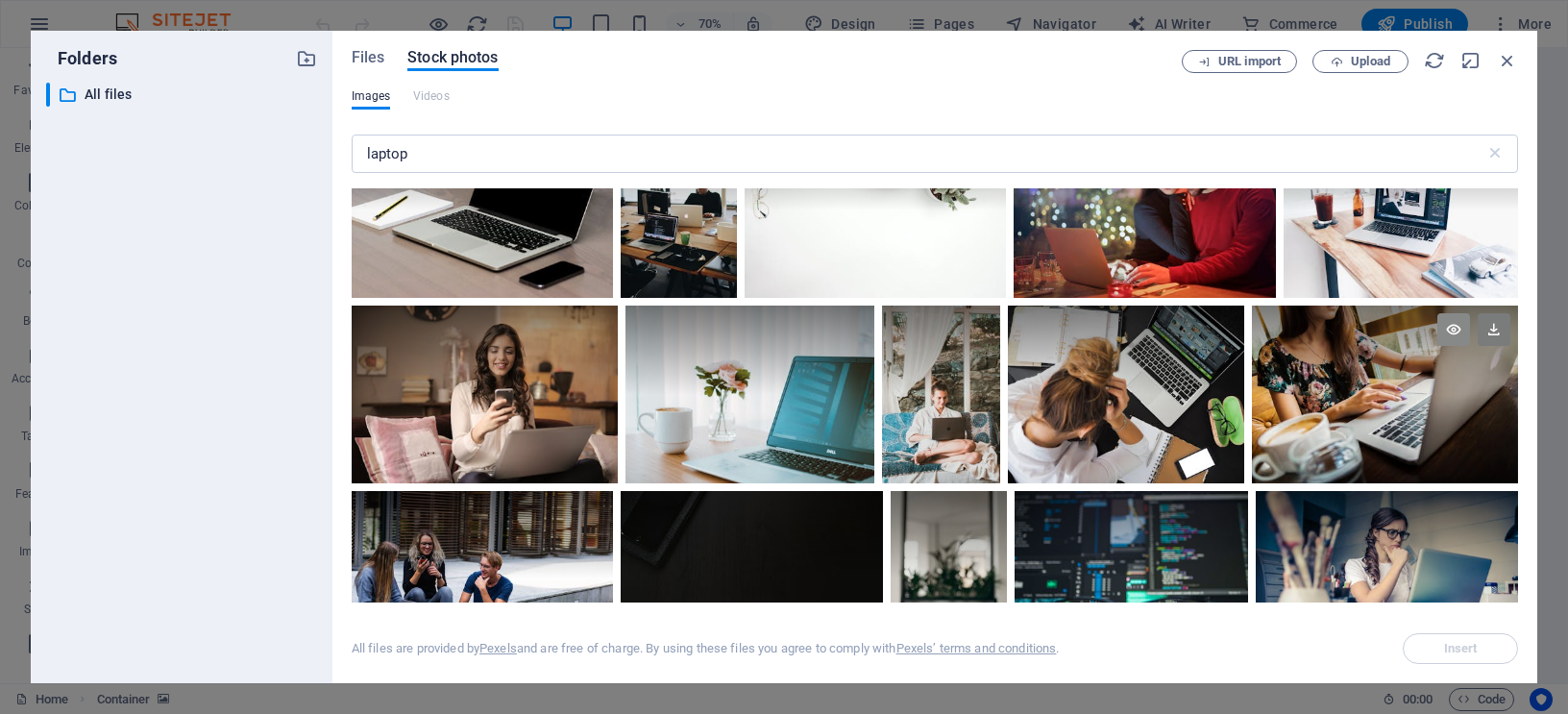 click at bounding box center (1454, 330) 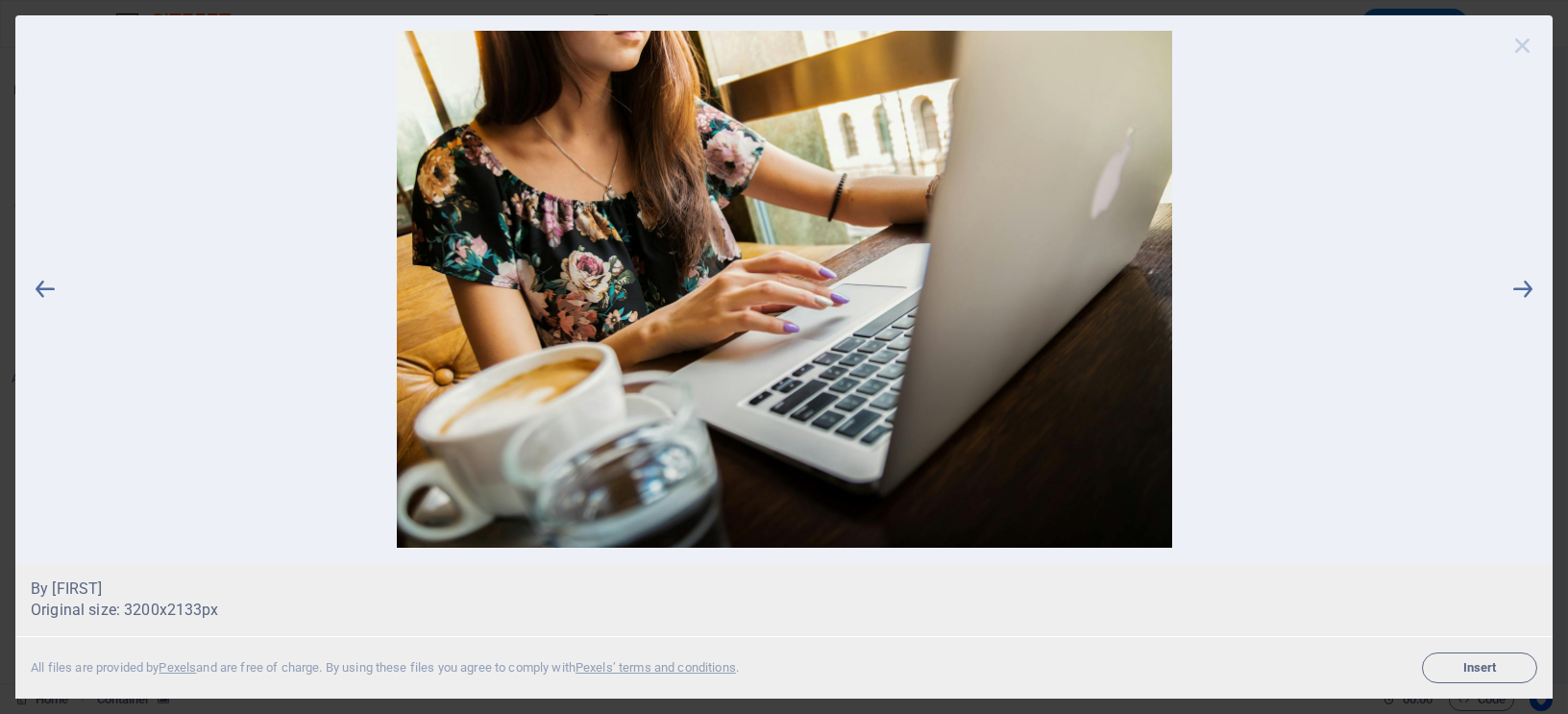 click at bounding box center (1523, 45) 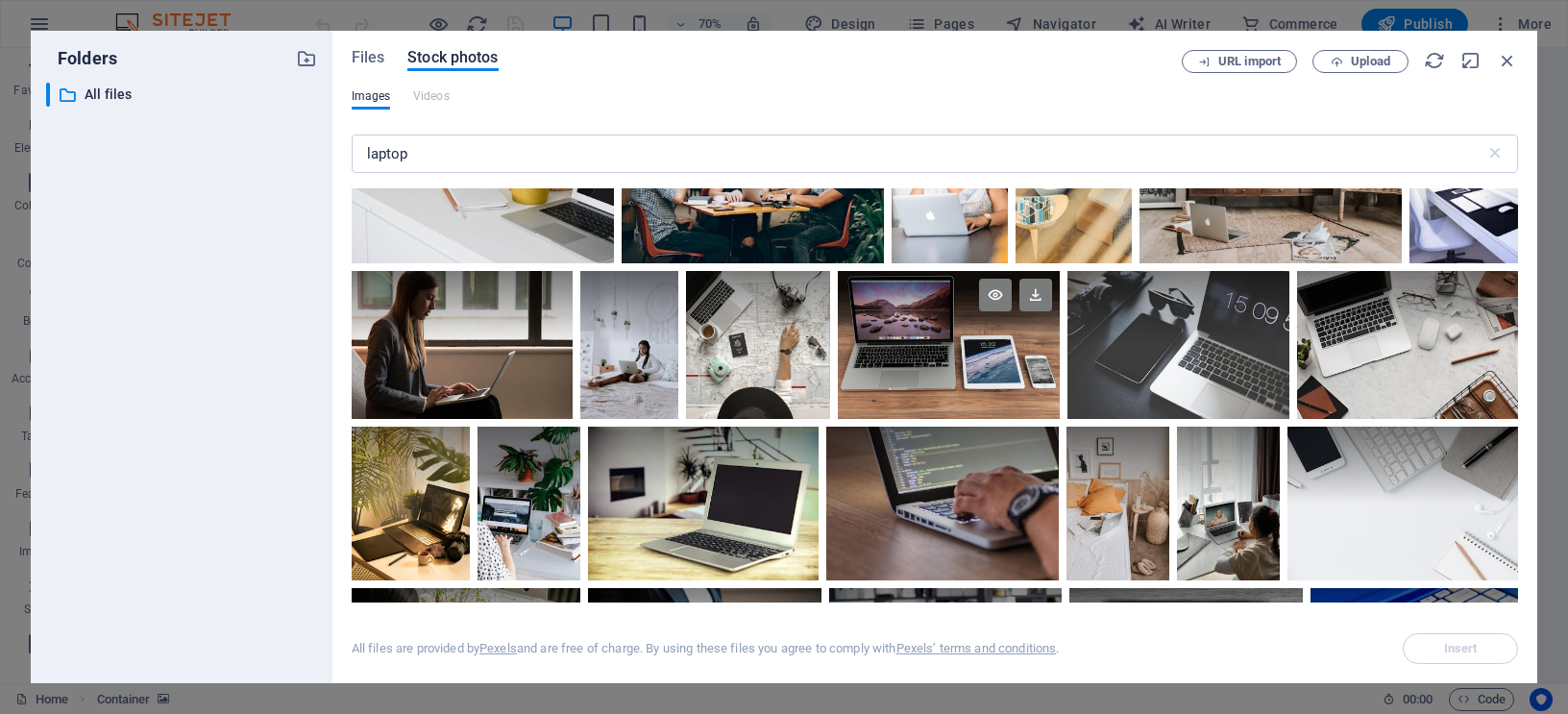 scroll, scrollTop: 4805, scrollLeft: 0, axis: vertical 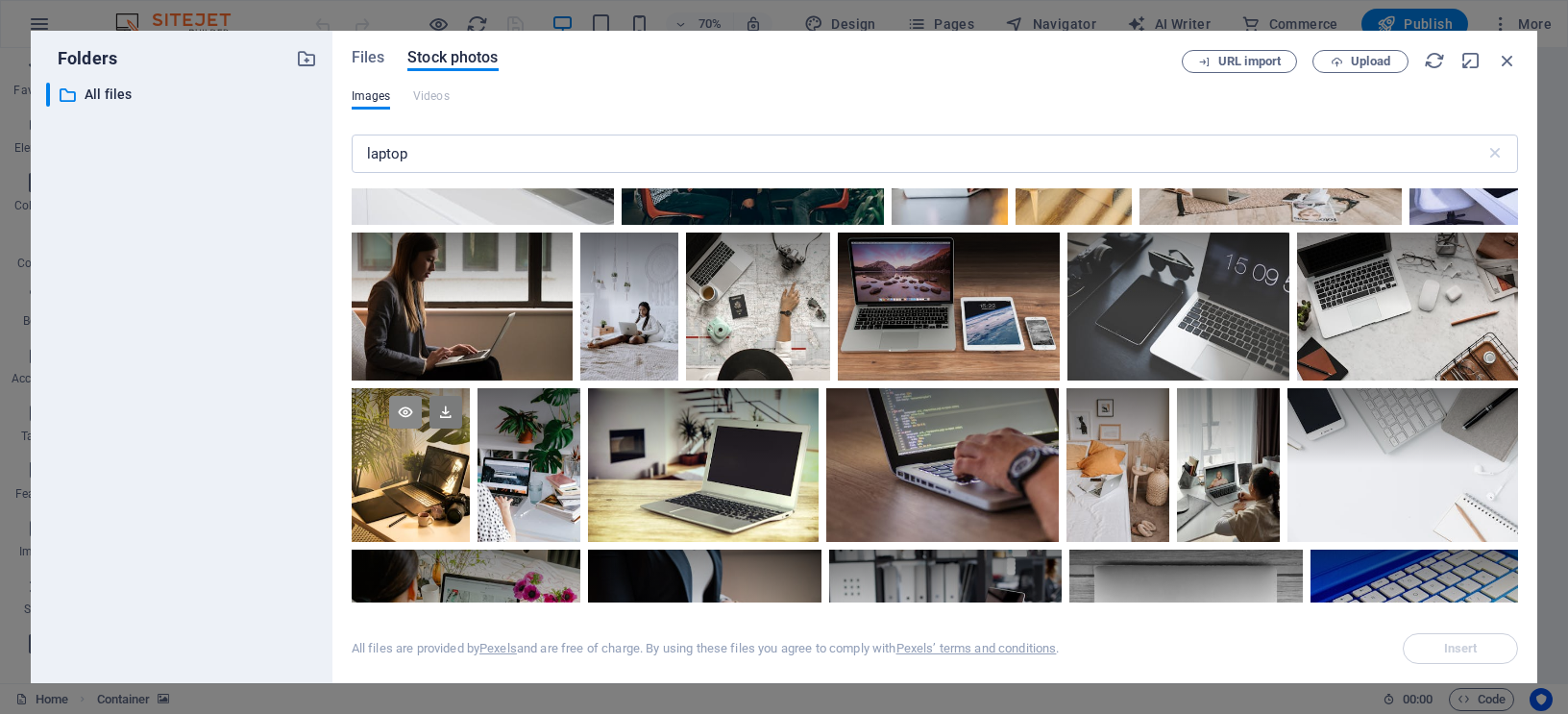 click at bounding box center (405, 412) 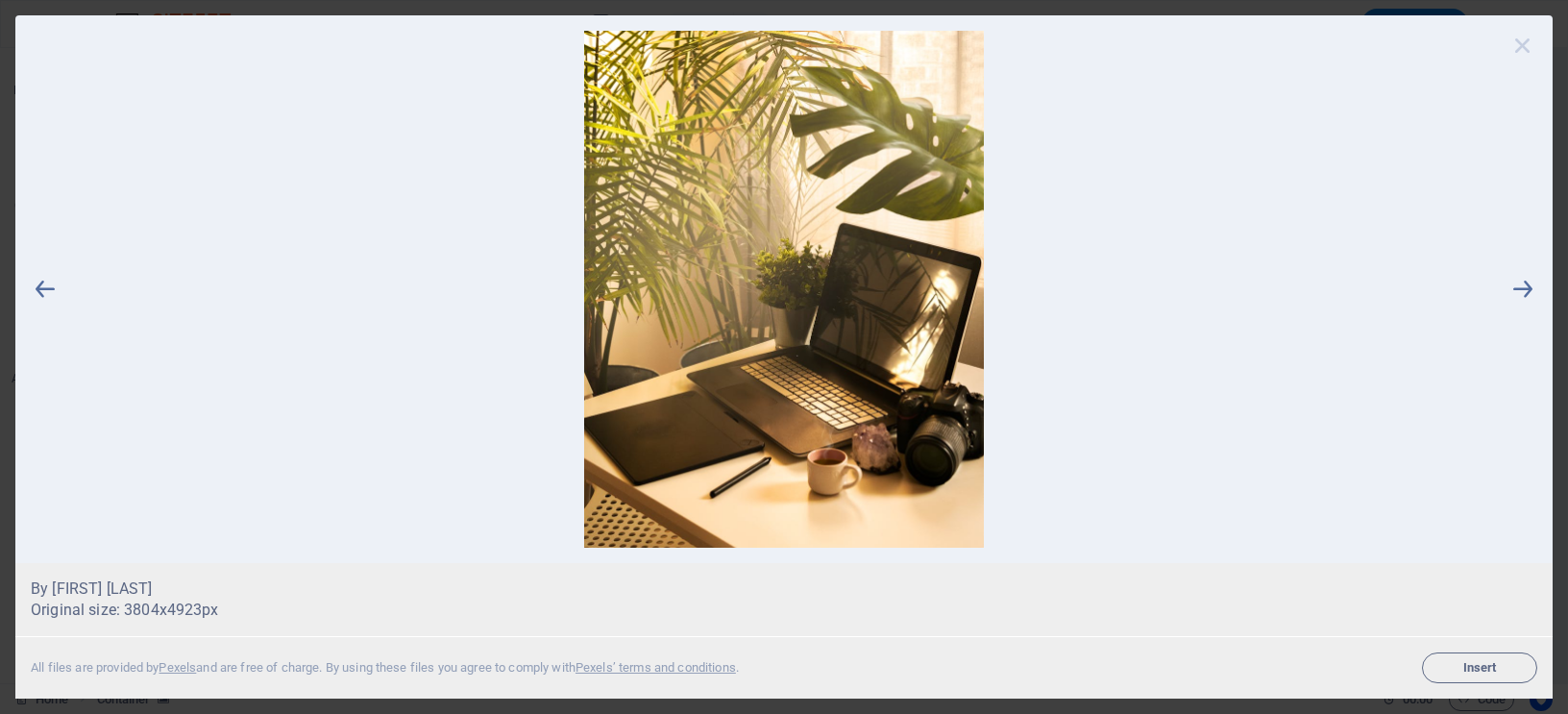 click at bounding box center [1523, 45] 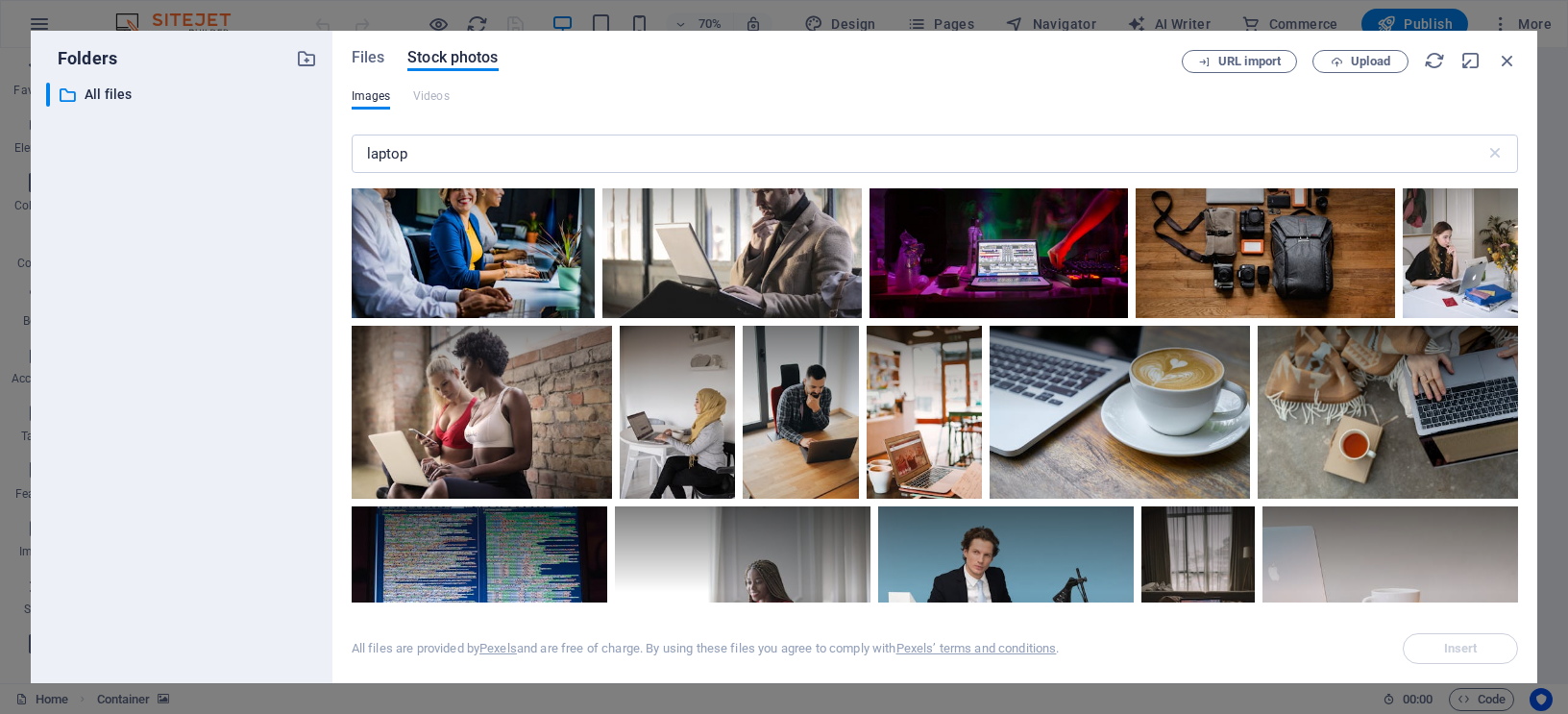 scroll, scrollTop: 5766, scrollLeft: 0, axis: vertical 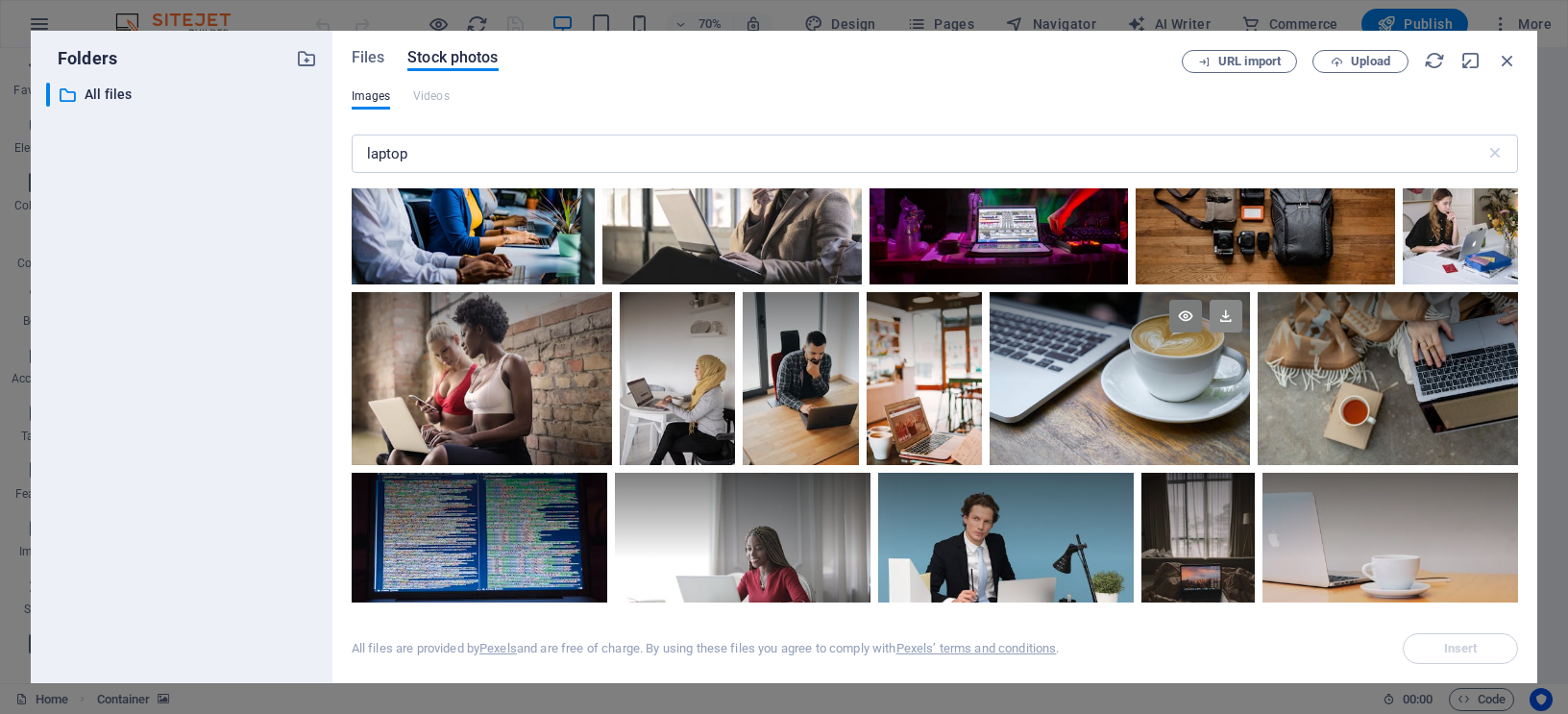 click at bounding box center (1226, 316) 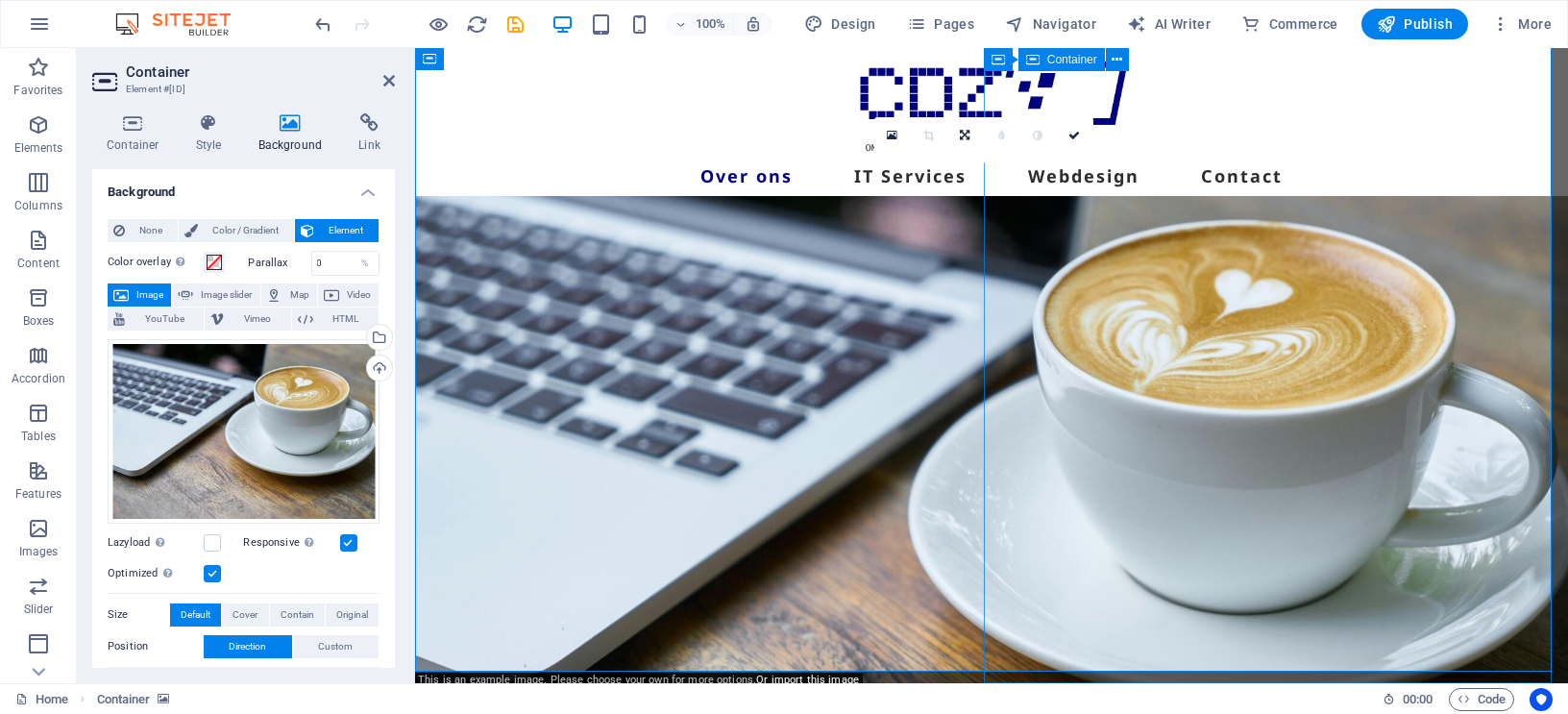 scroll, scrollTop: 0, scrollLeft: 0, axis: both 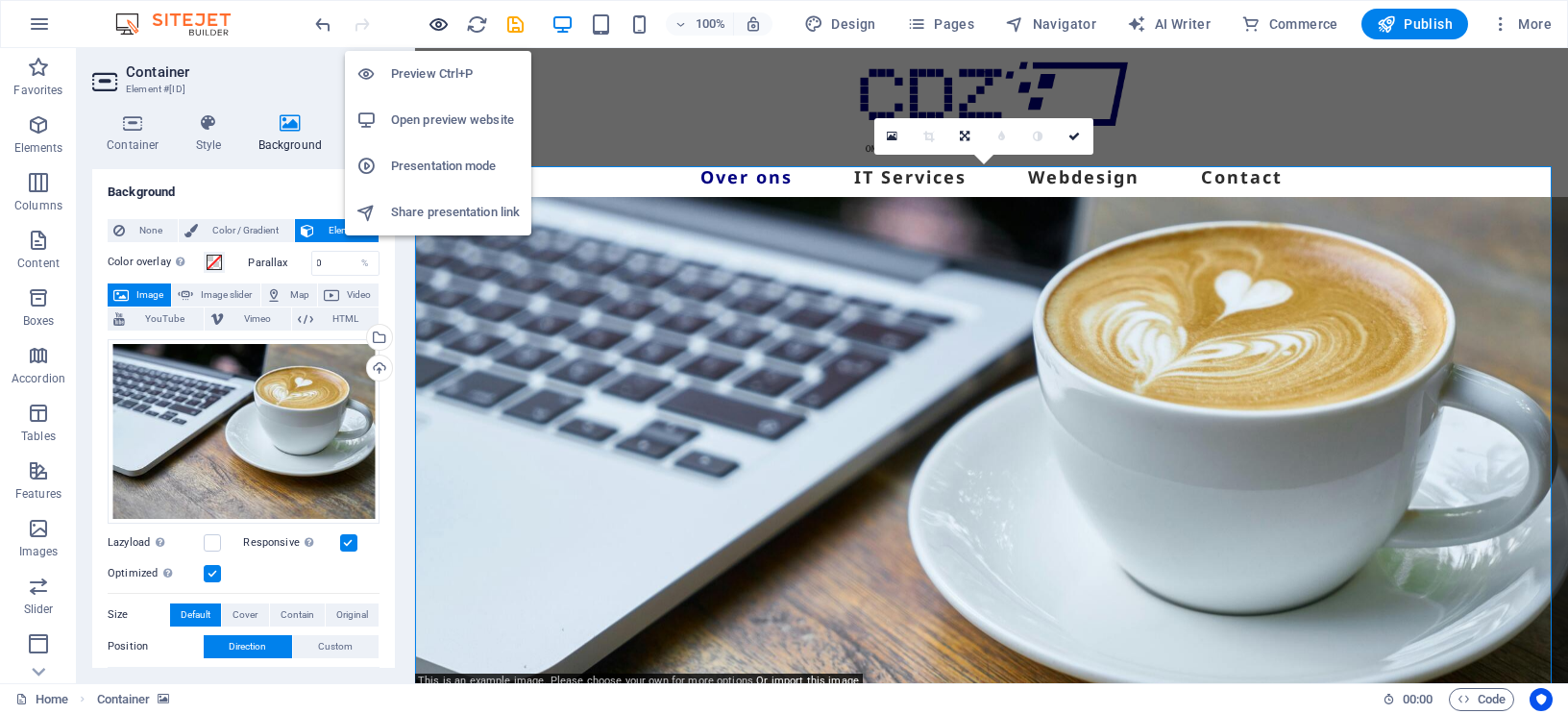 drag, startPoint x: 437, startPoint y: 12, endPoint x: 547, endPoint y: 31, distance: 111.62885 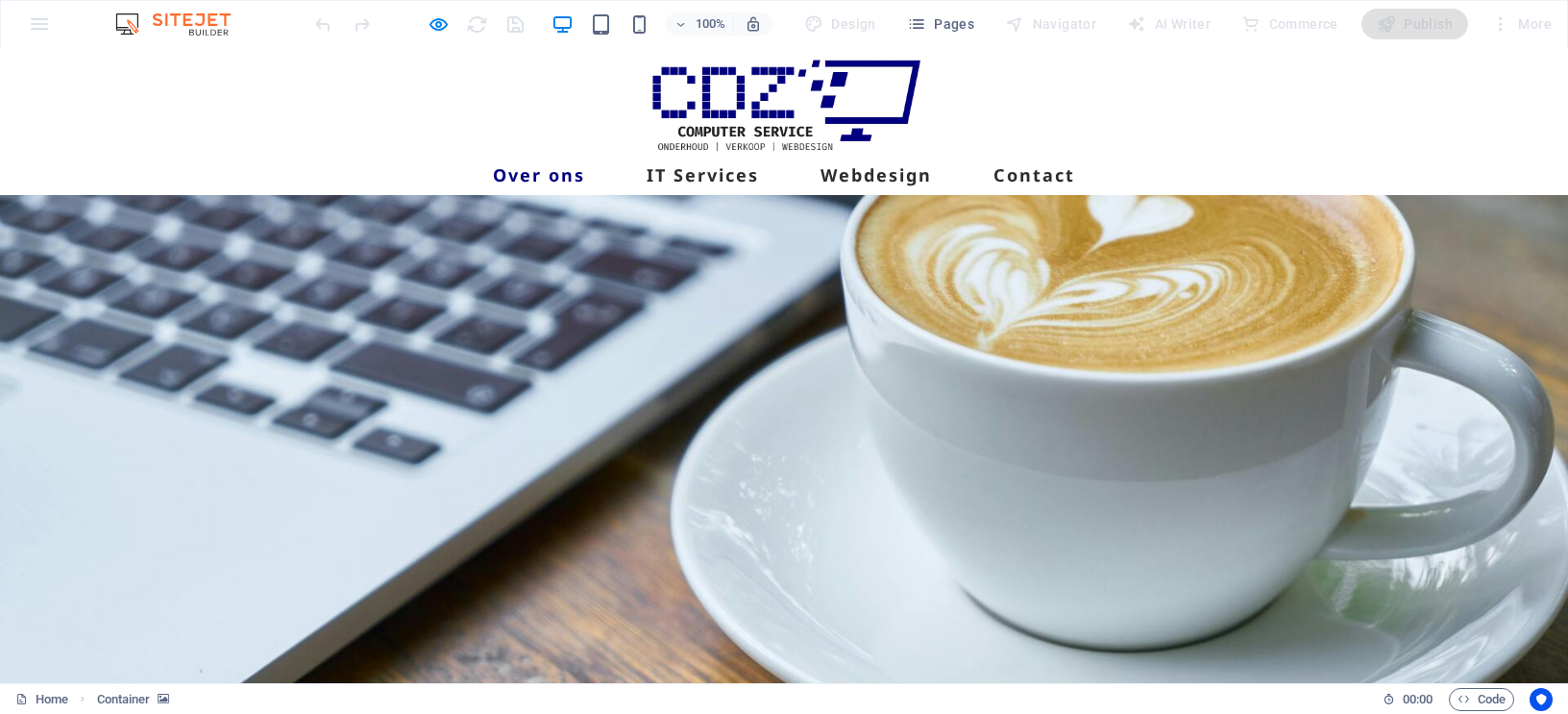 scroll, scrollTop: 0, scrollLeft: 0, axis: both 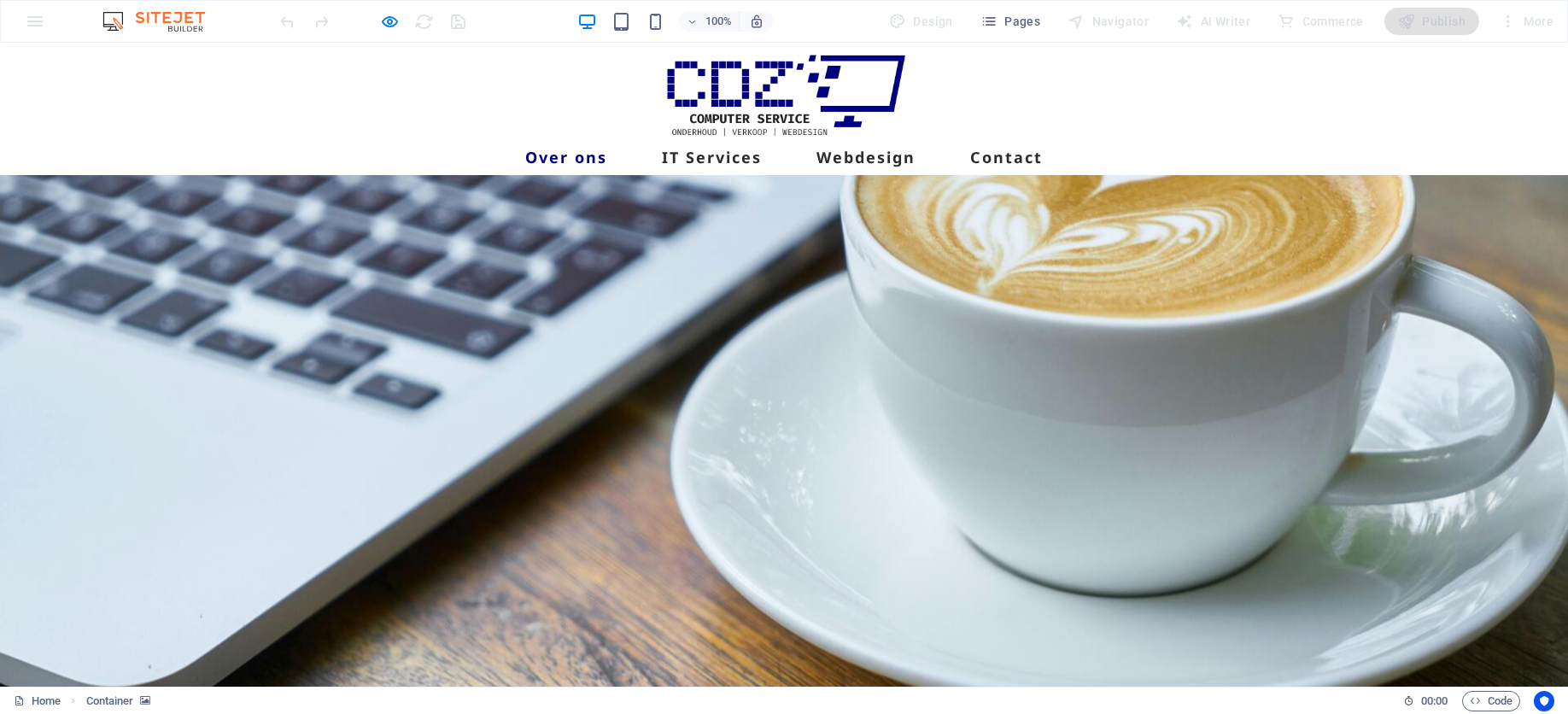 drag, startPoint x: 1391, startPoint y: 43, endPoint x: 951, endPoint y: 536, distance: 660.7942 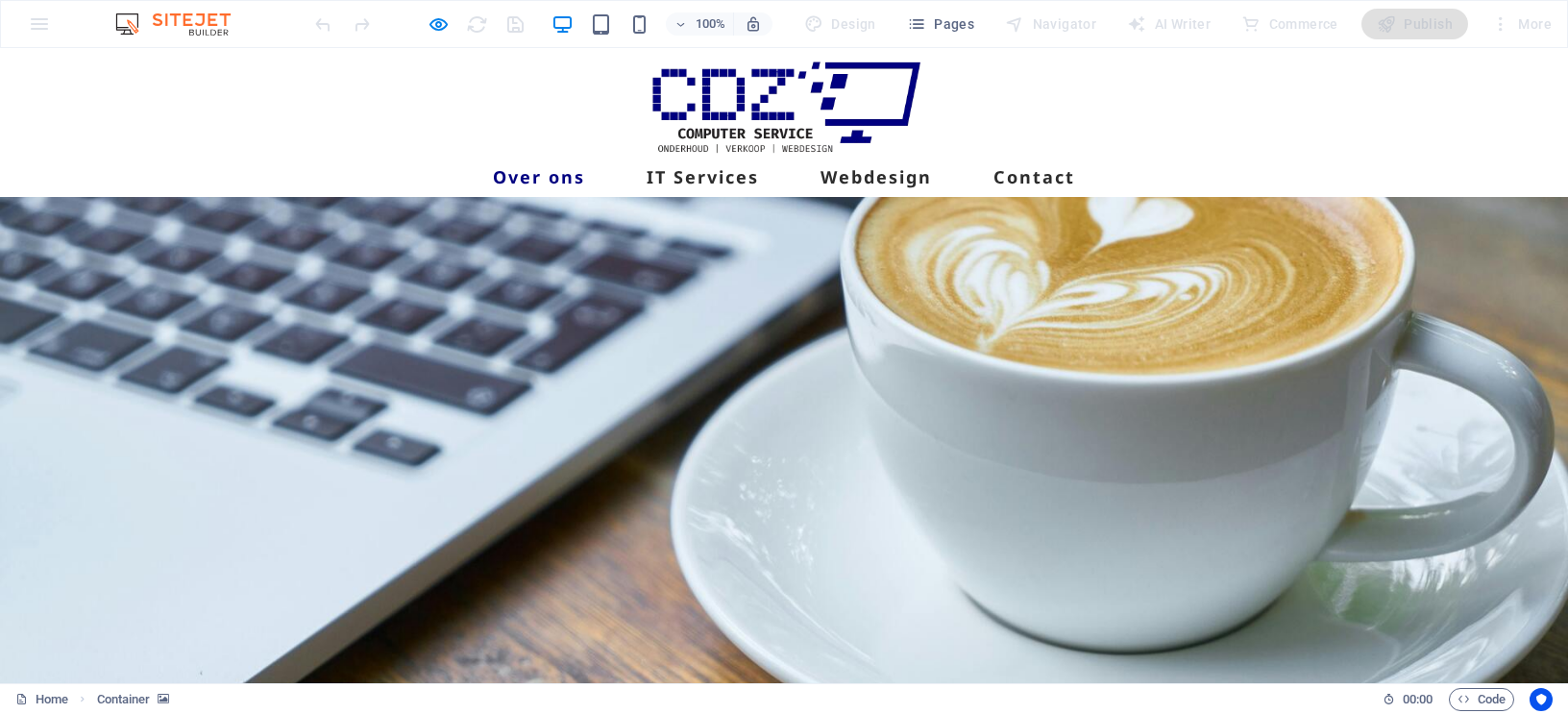 drag, startPoint x: 1640, startPoint y: 51, endPoint x: 841, endPoint y: 466, distance: 900.34771 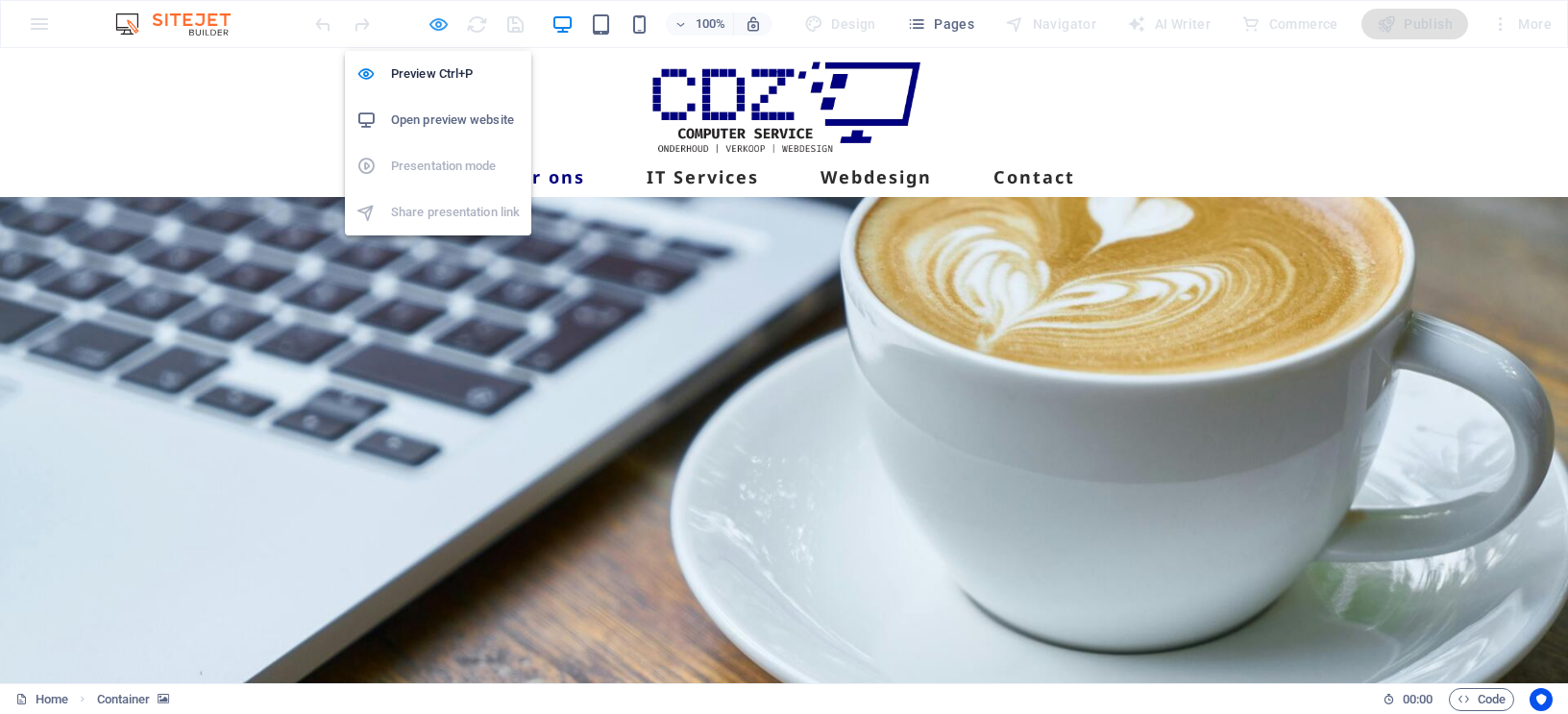 click at bounding box center (439, 24) 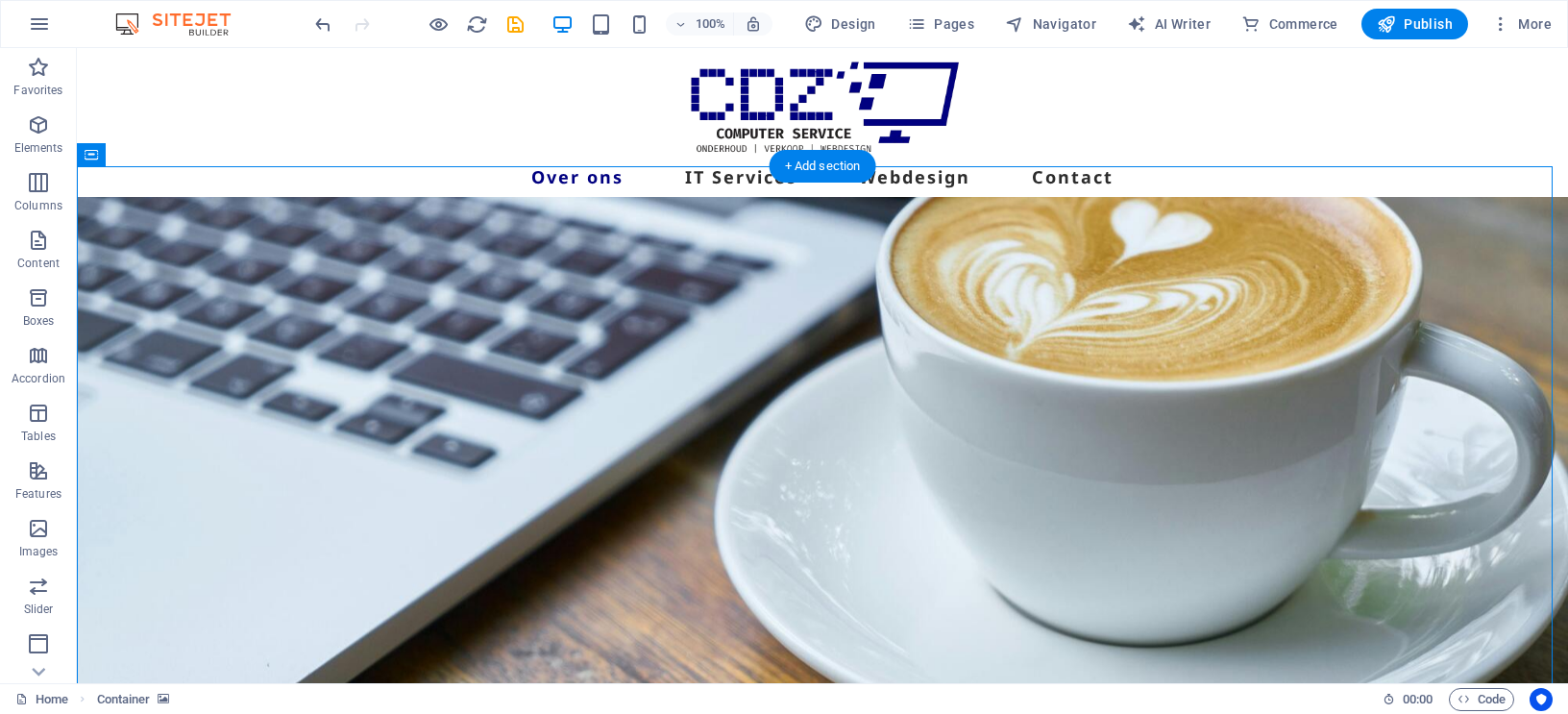 click at bounding box center (822, 509) 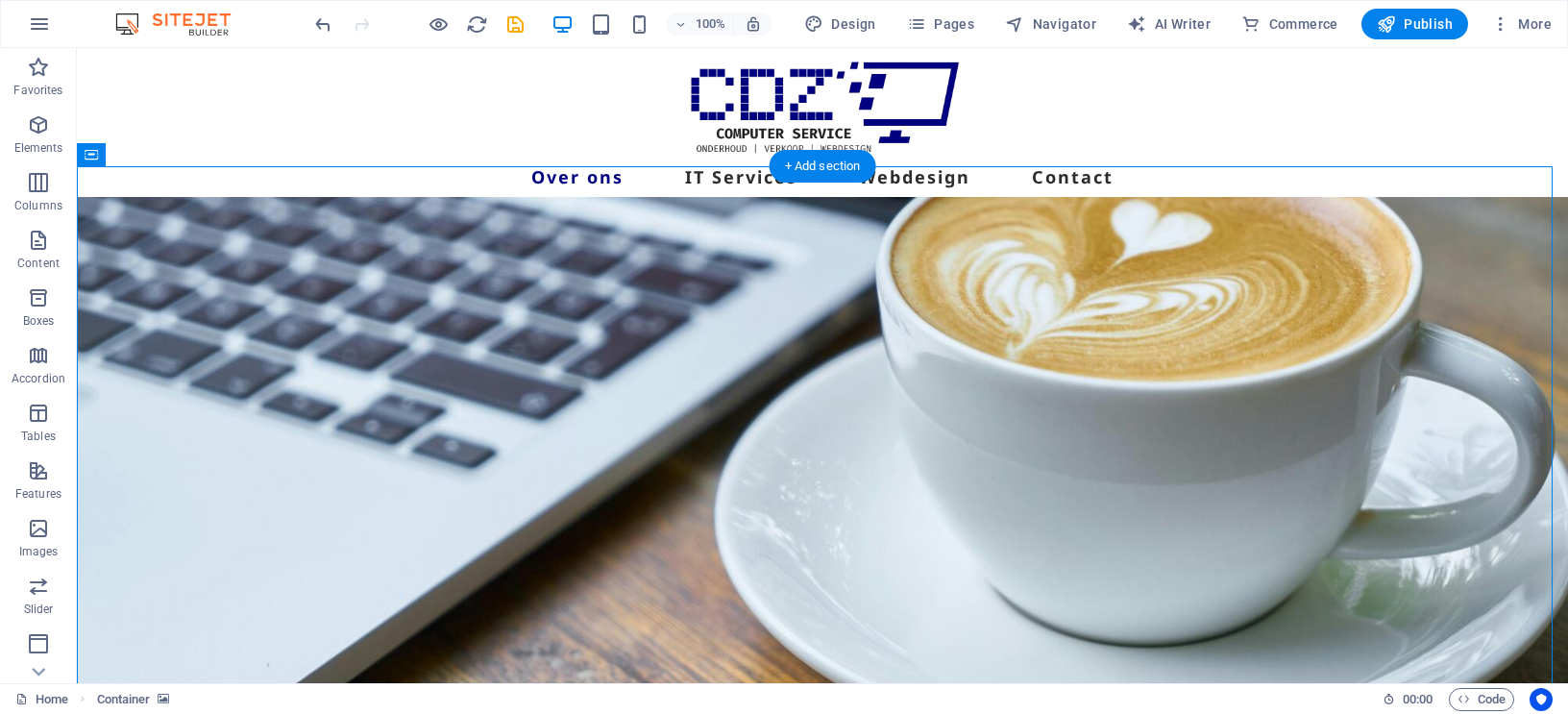 click at bounding box center [822, 509] 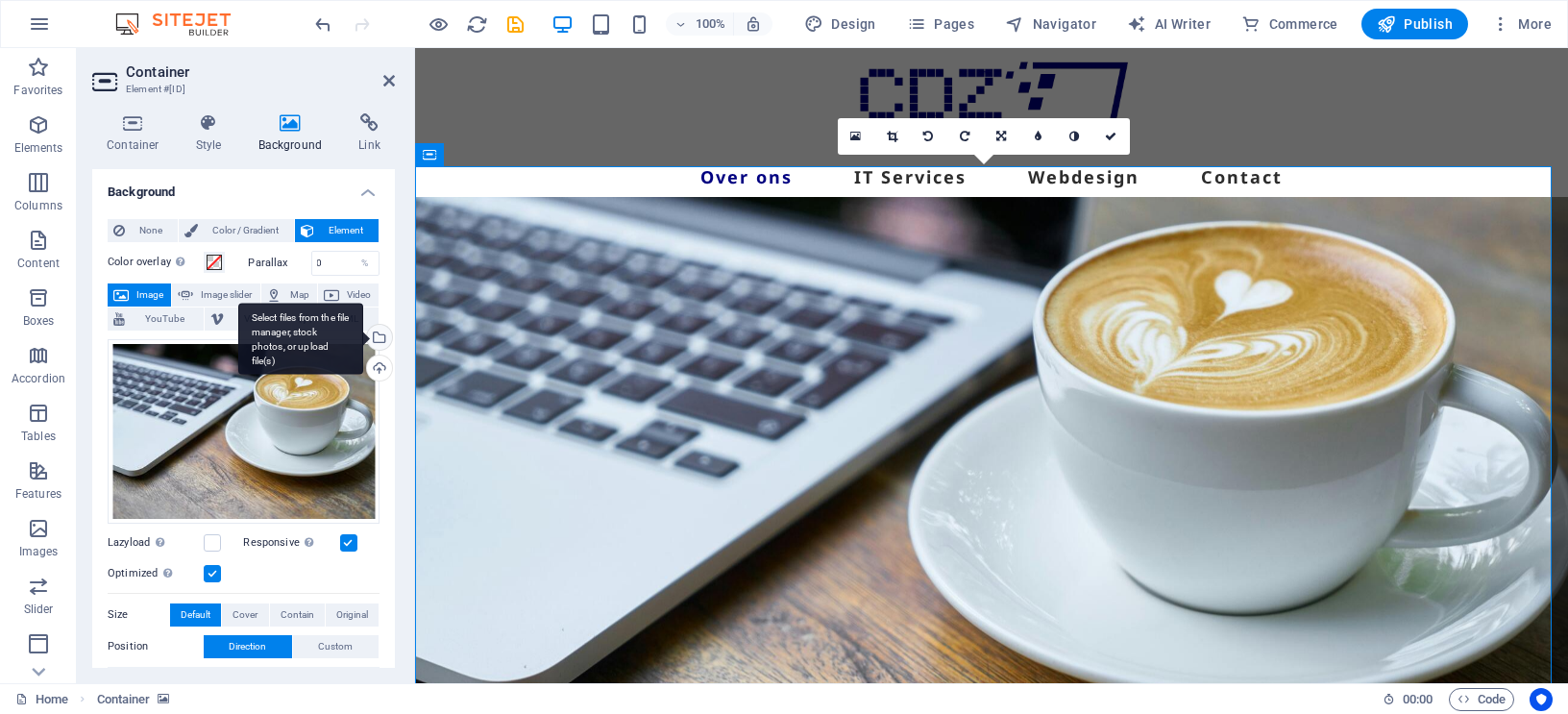 click on "Select files from the file manager, stock photos, or upload file(s)" at bounding box center (378, 339) 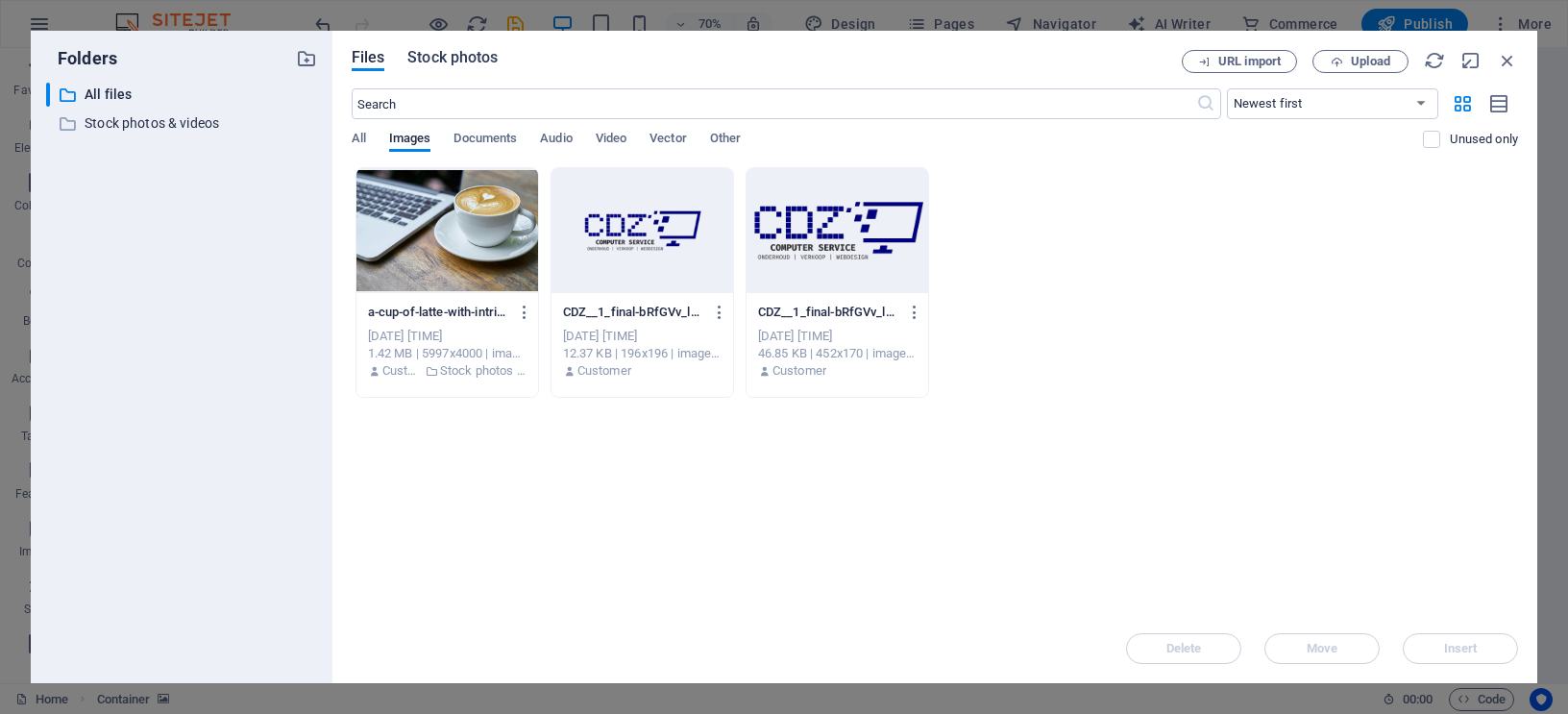 click on "Stock photos" at bounding box center (453, 58) 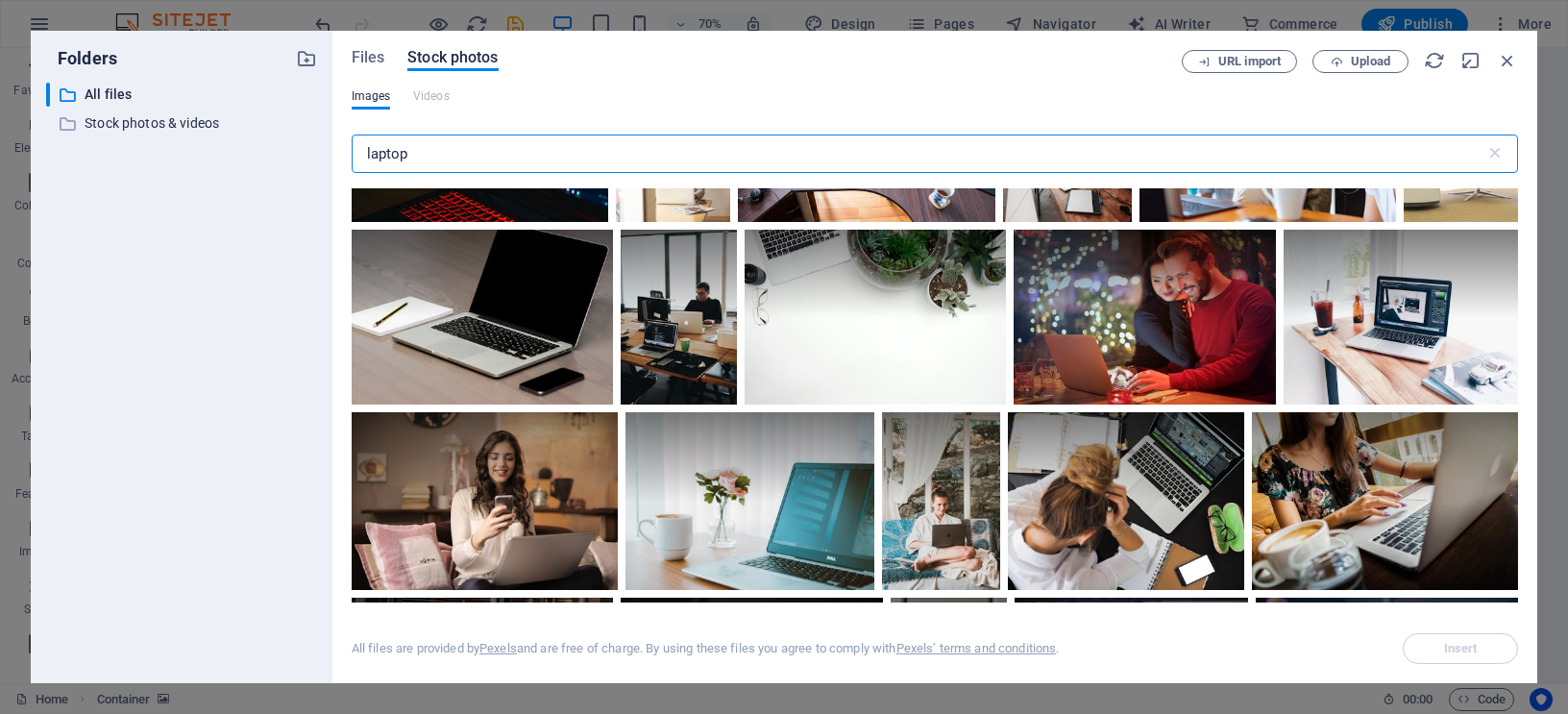 scroll, scrollTop: 2029, scrollLeft: 0, axis: vertical 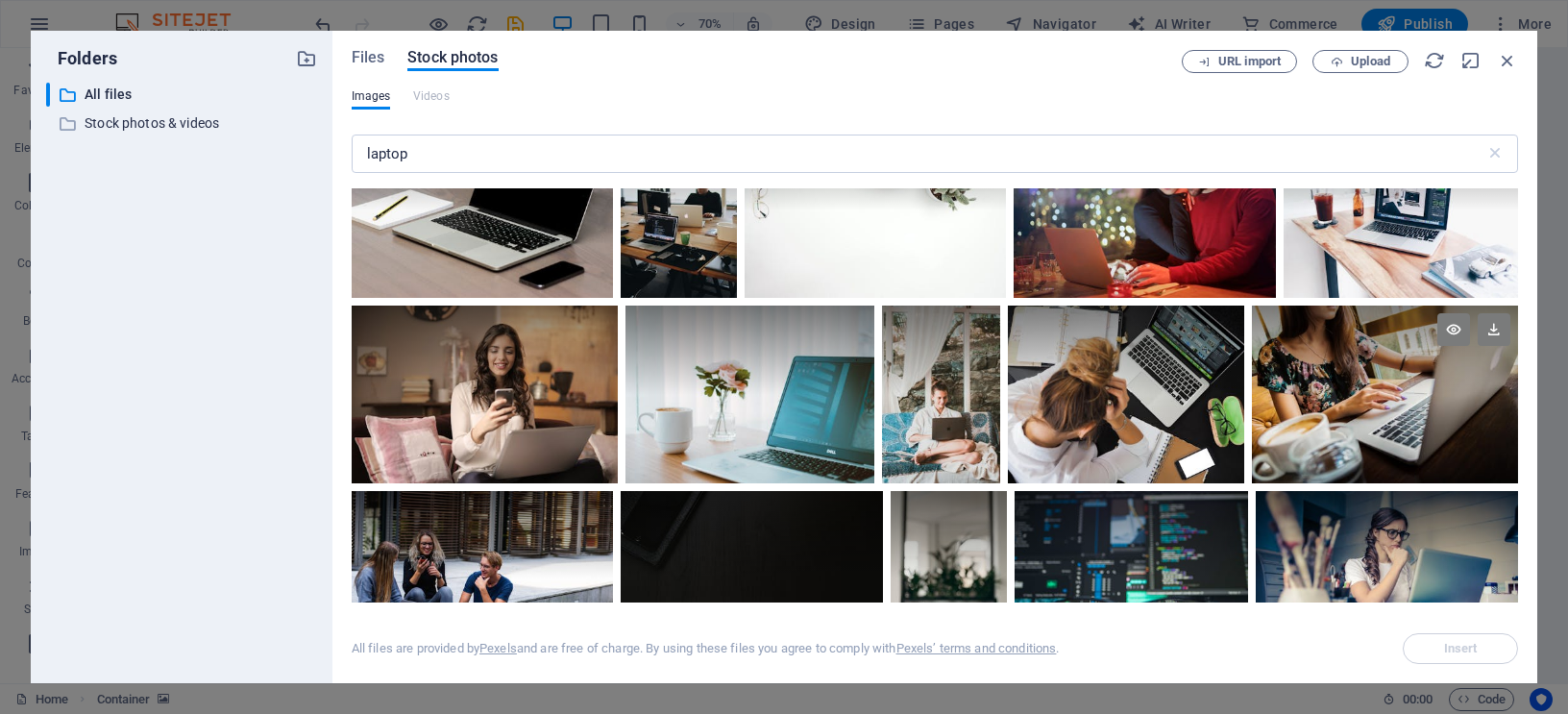 click at bounding box center [1384, 394] 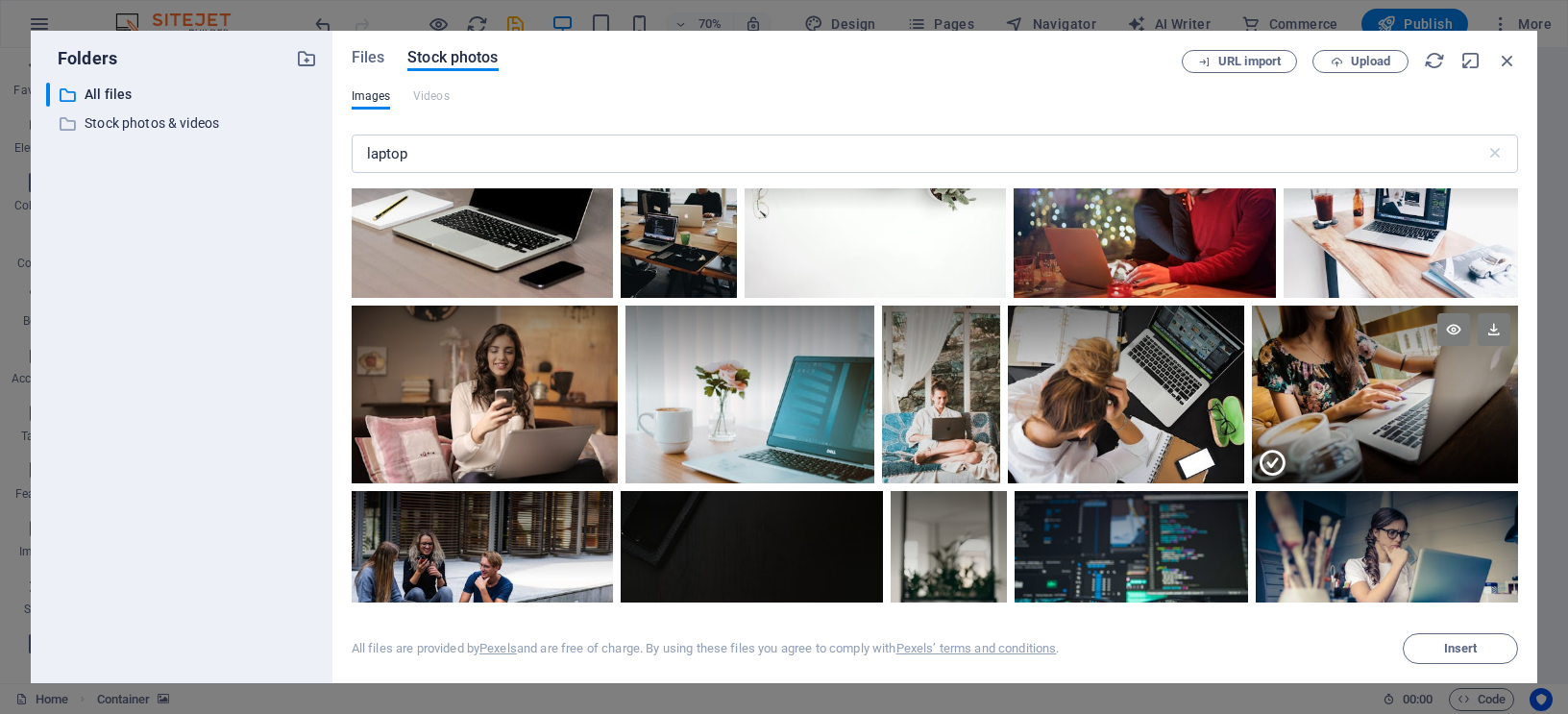 click at bounding box center (1384, 439) 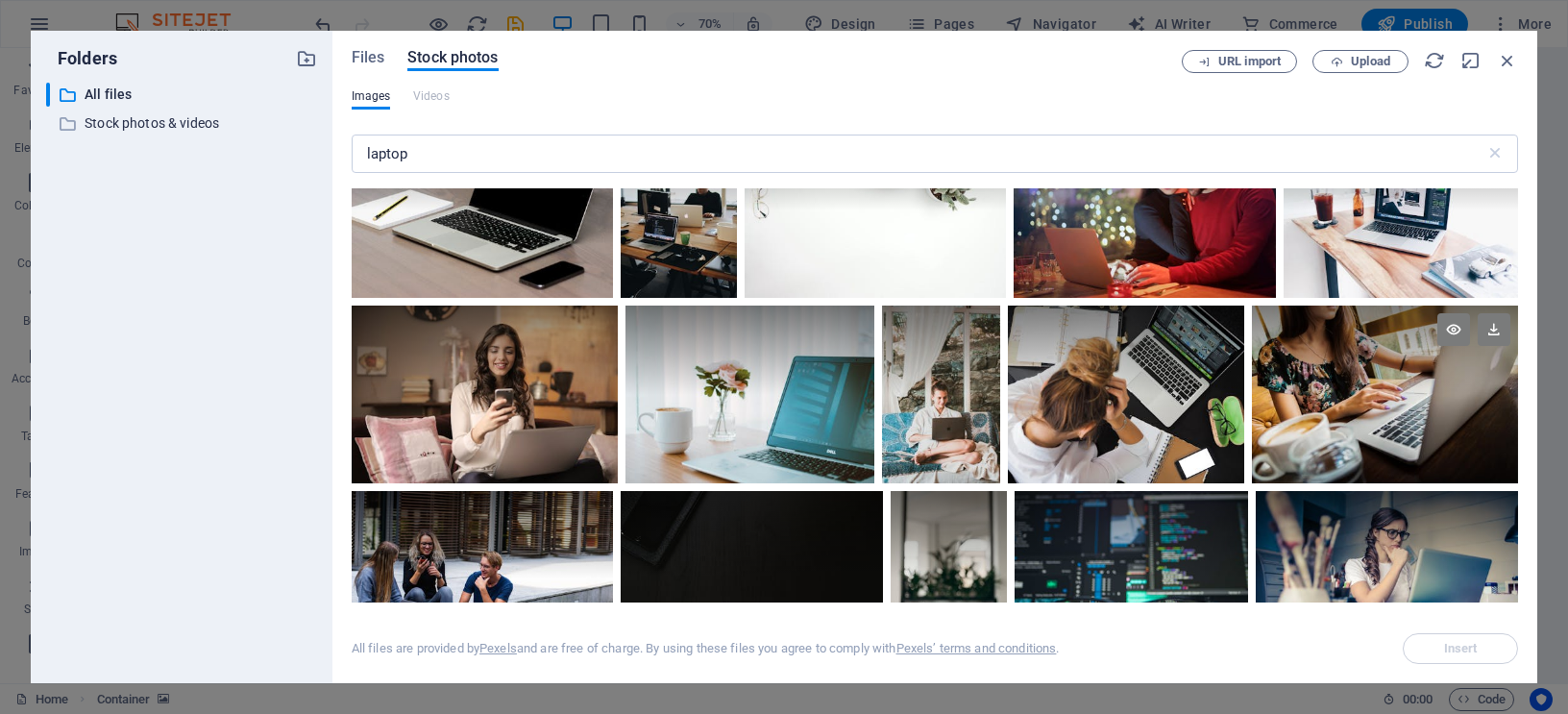 click at bounding box center (1384, 394) 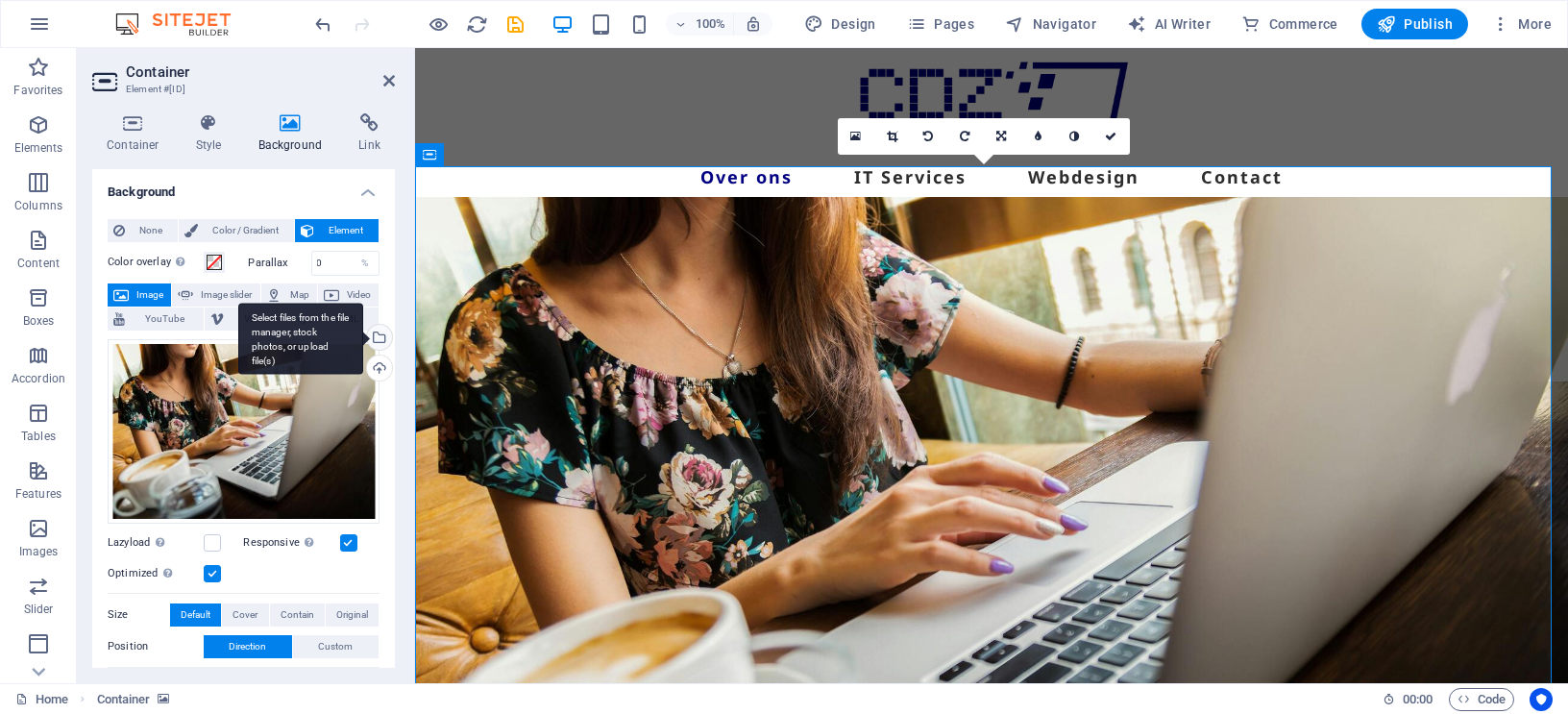 click on "Select files from the file manager, stock photos, or upload file(s)" at bounding box center [378, 339] 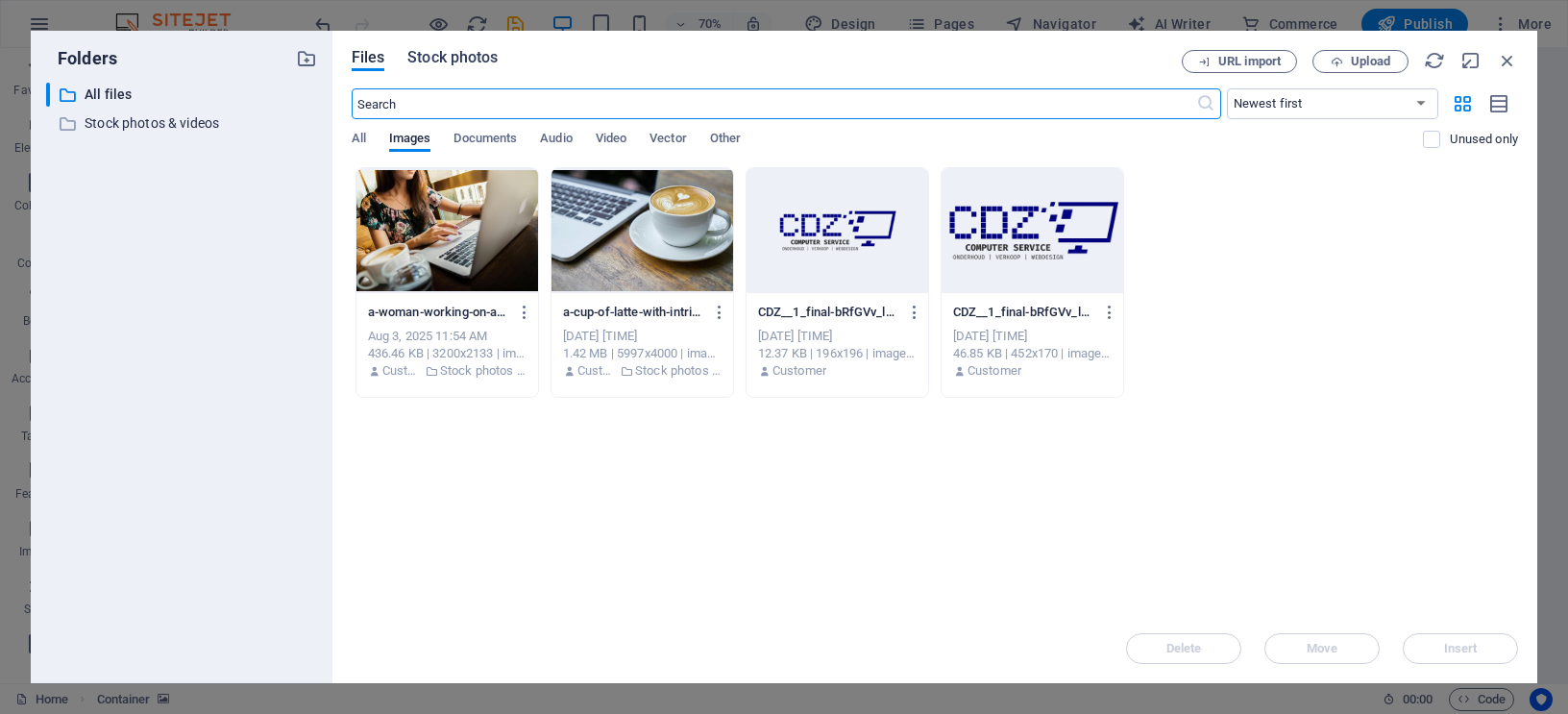 click on "Stock photos" at bounding box center (453, 58) 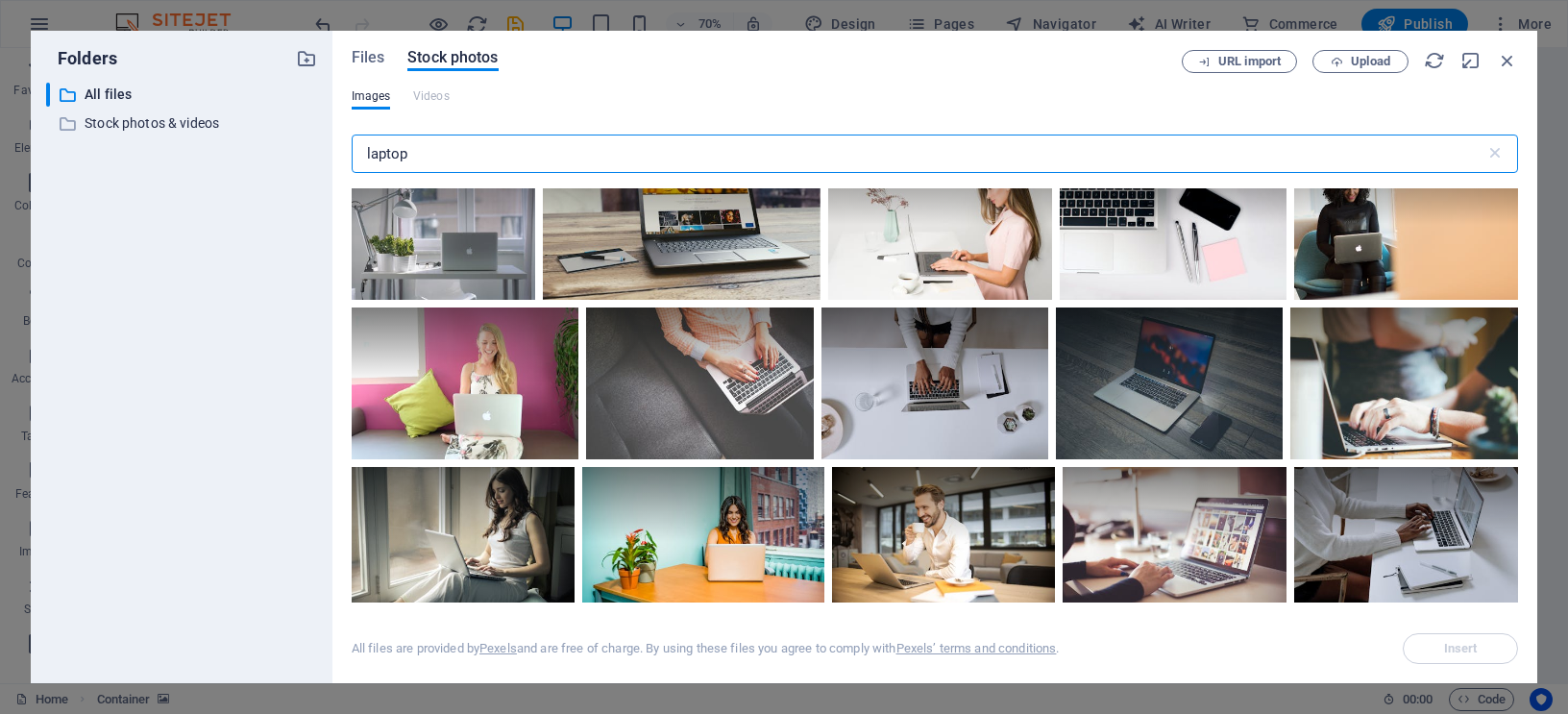 scroll, scrollTop: 1068, scrollLeft: 0, axis: vertical 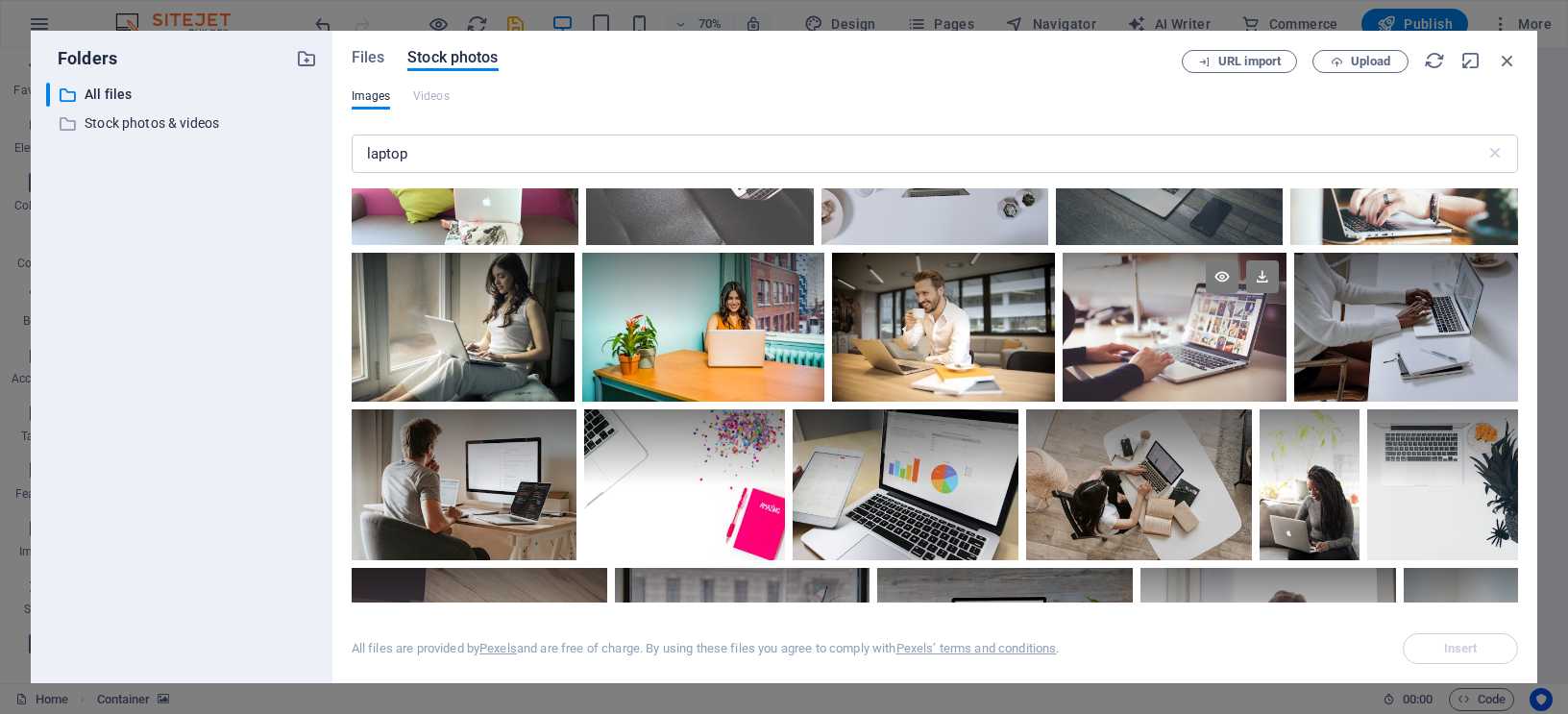 click at bounding box center [1174, 327] 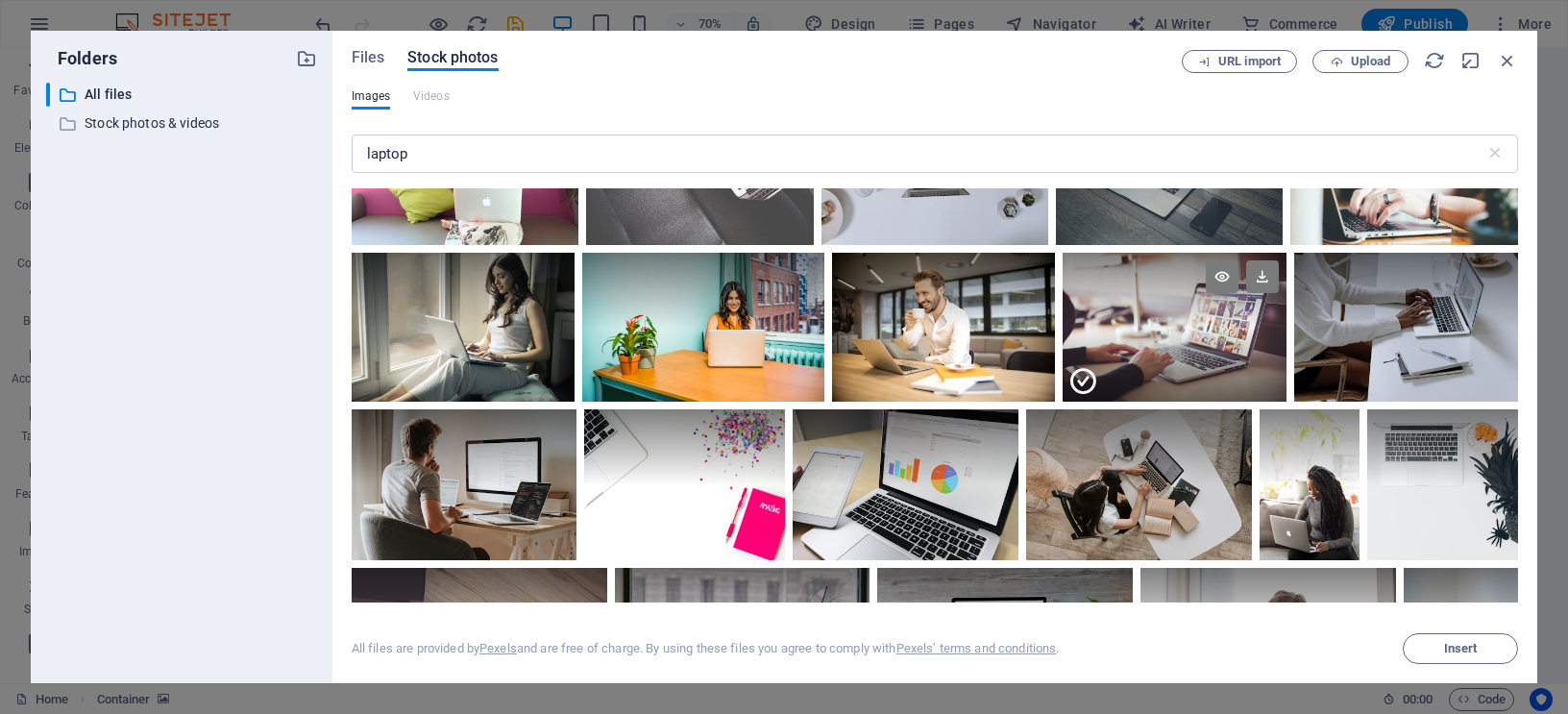 click at bounding box center [1174, 365] 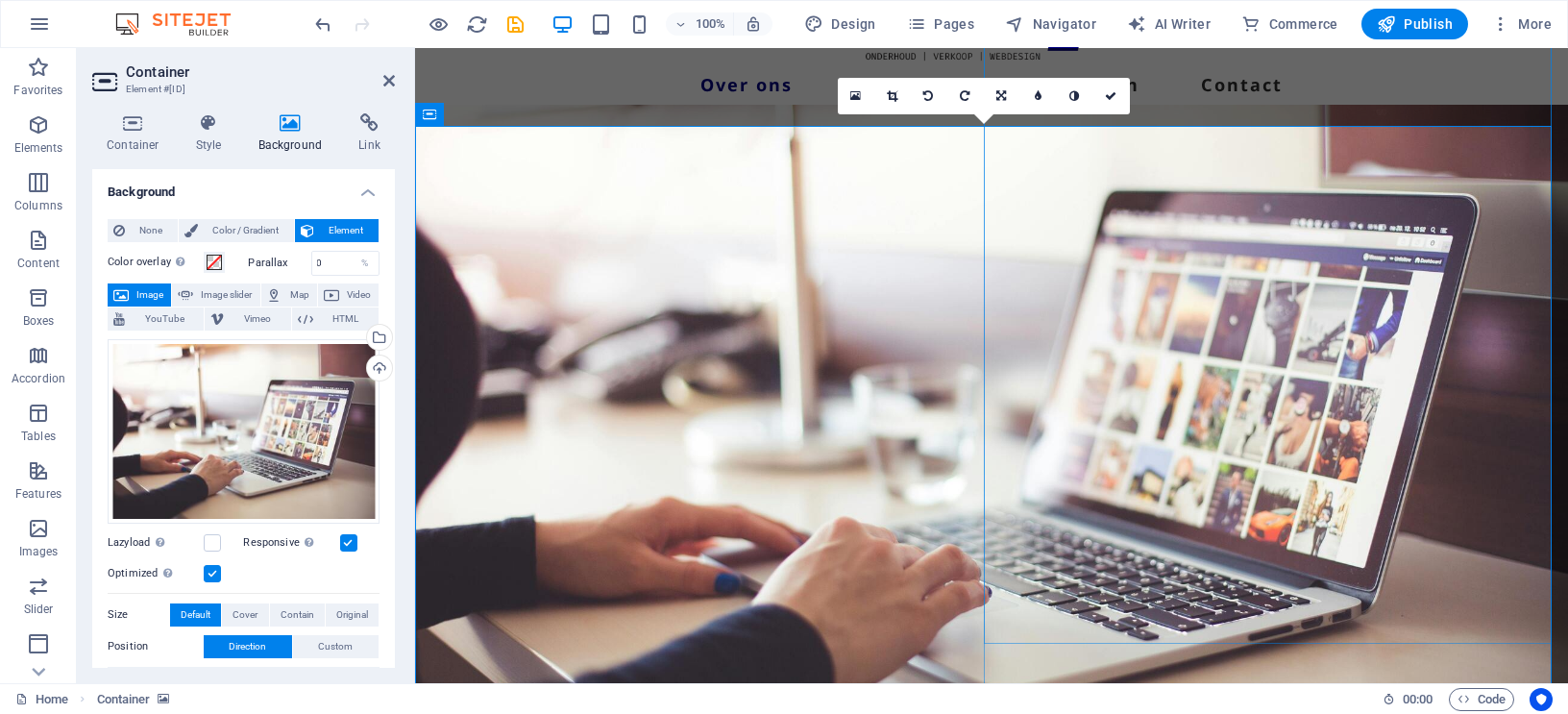 scroll, scrollTop: 107, scrollLeft: 0, axis: vertical 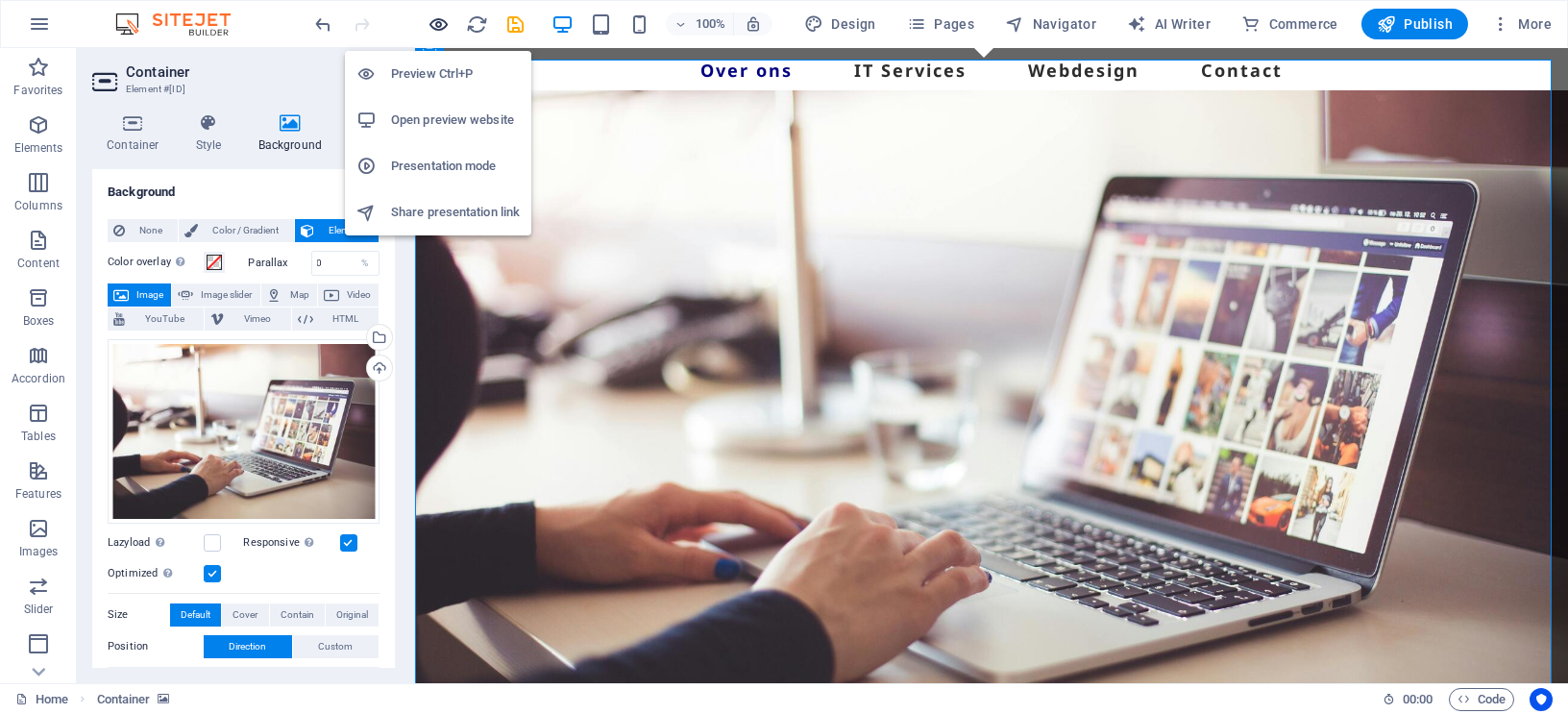 click at bounding box center [439, 24] 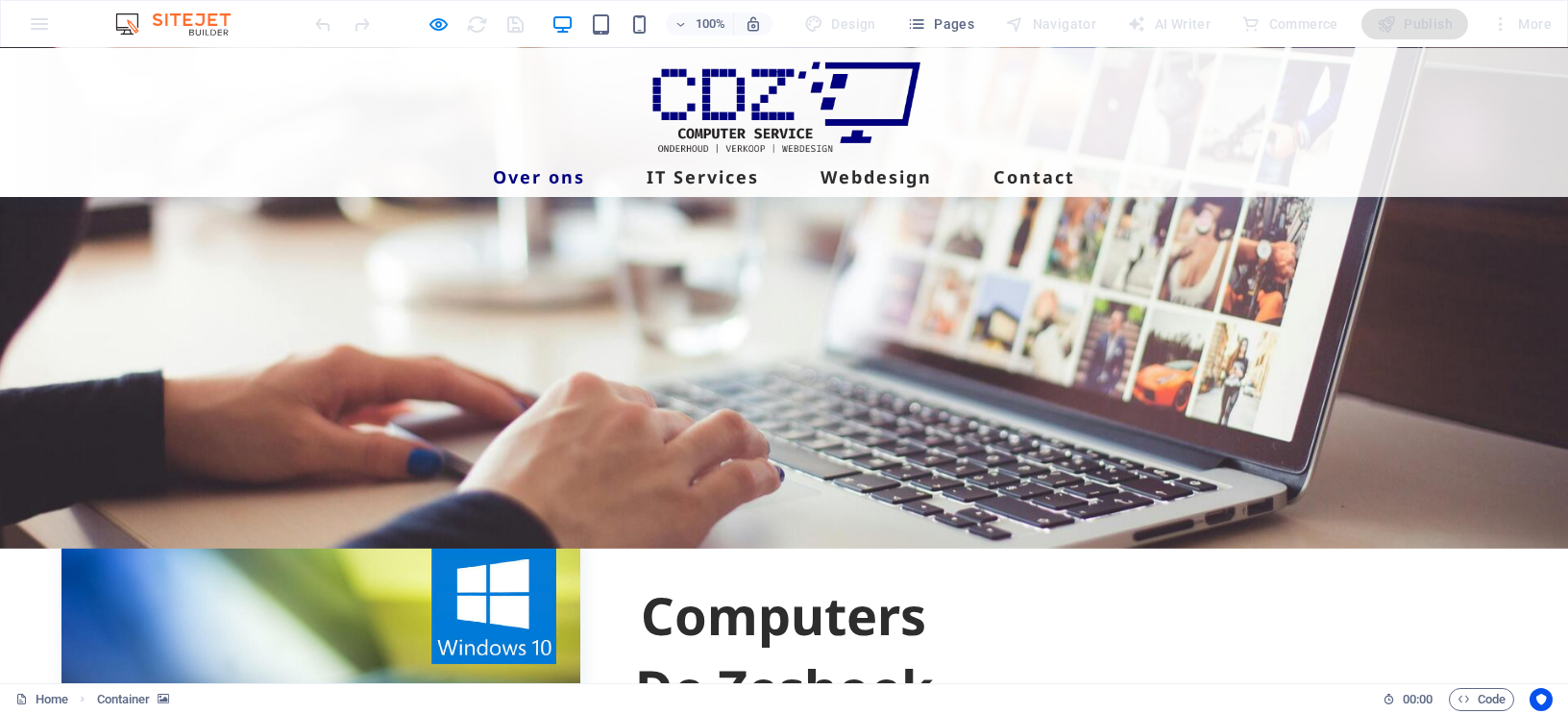 scroll, scrollTop: 0, scrollLeft: 0, axis: both 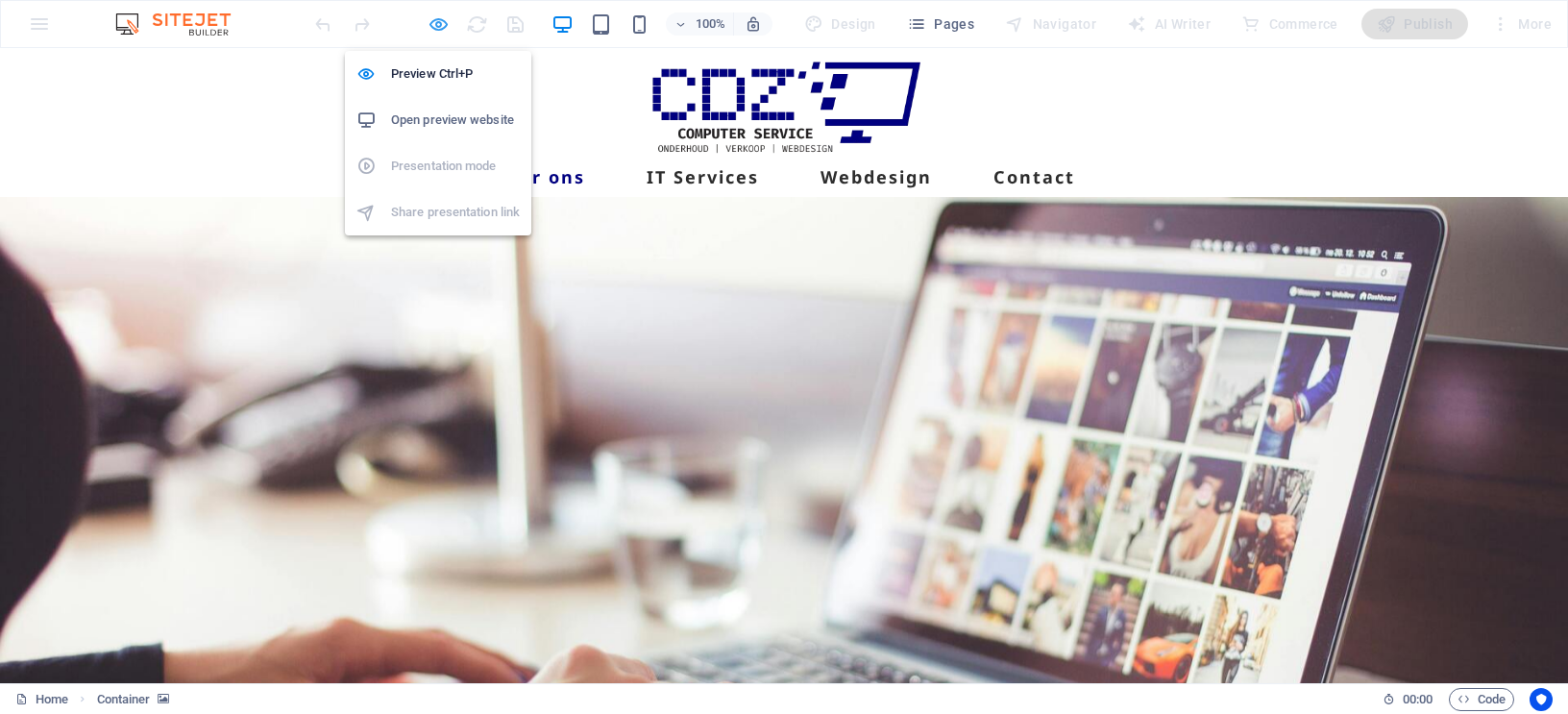 click at bounding box center (439, 24) 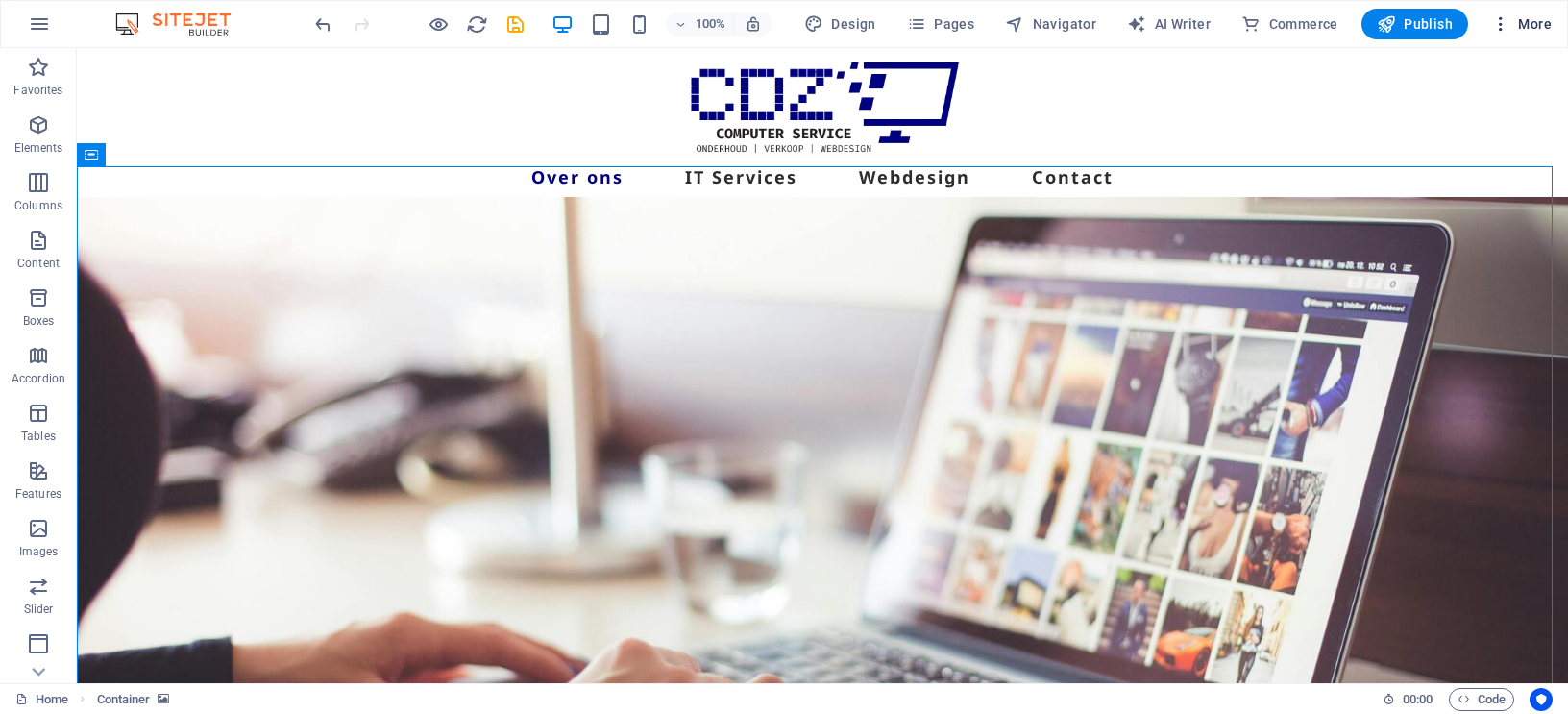 click on "More" at bounding box center [1521, 24] 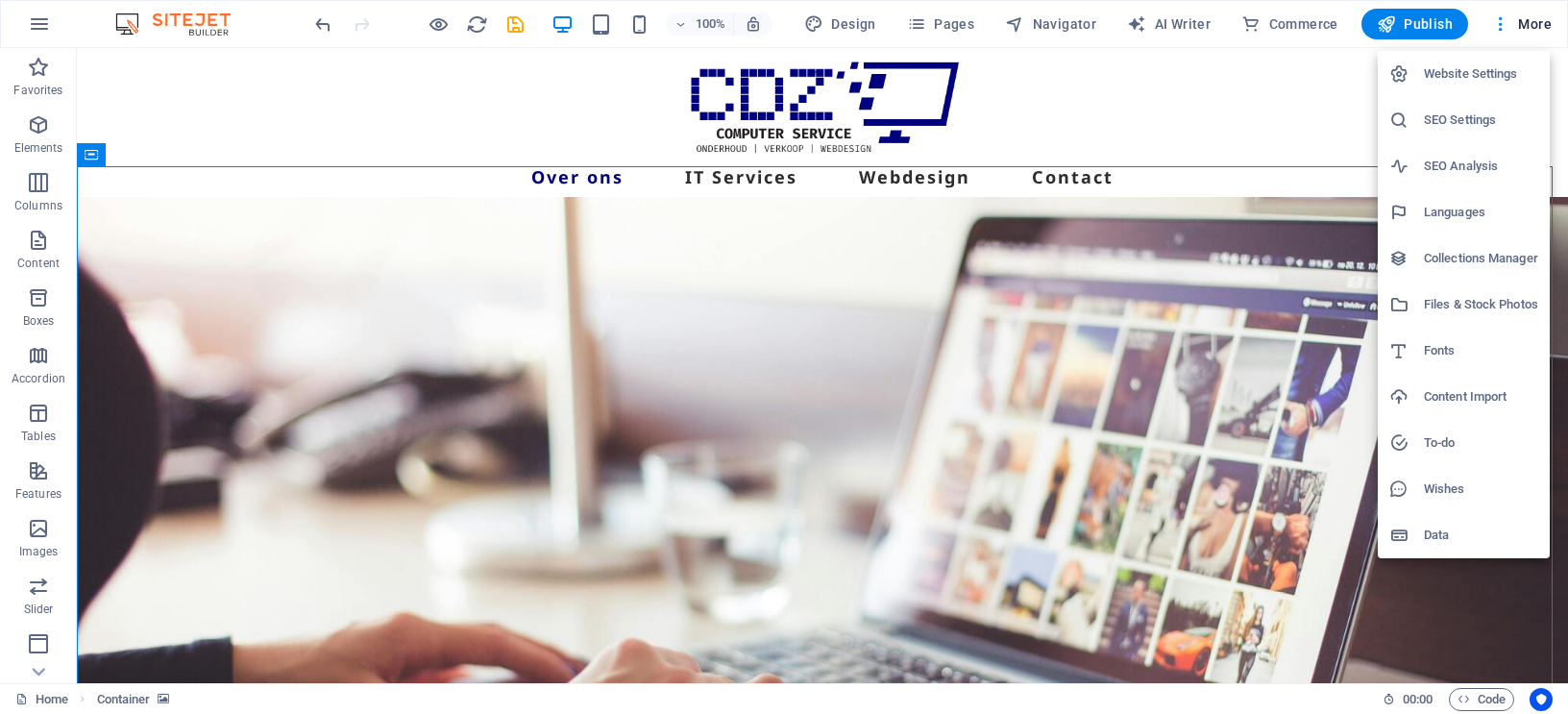 click on "Files & Stock Photos" at bounding box center (1481, 305) 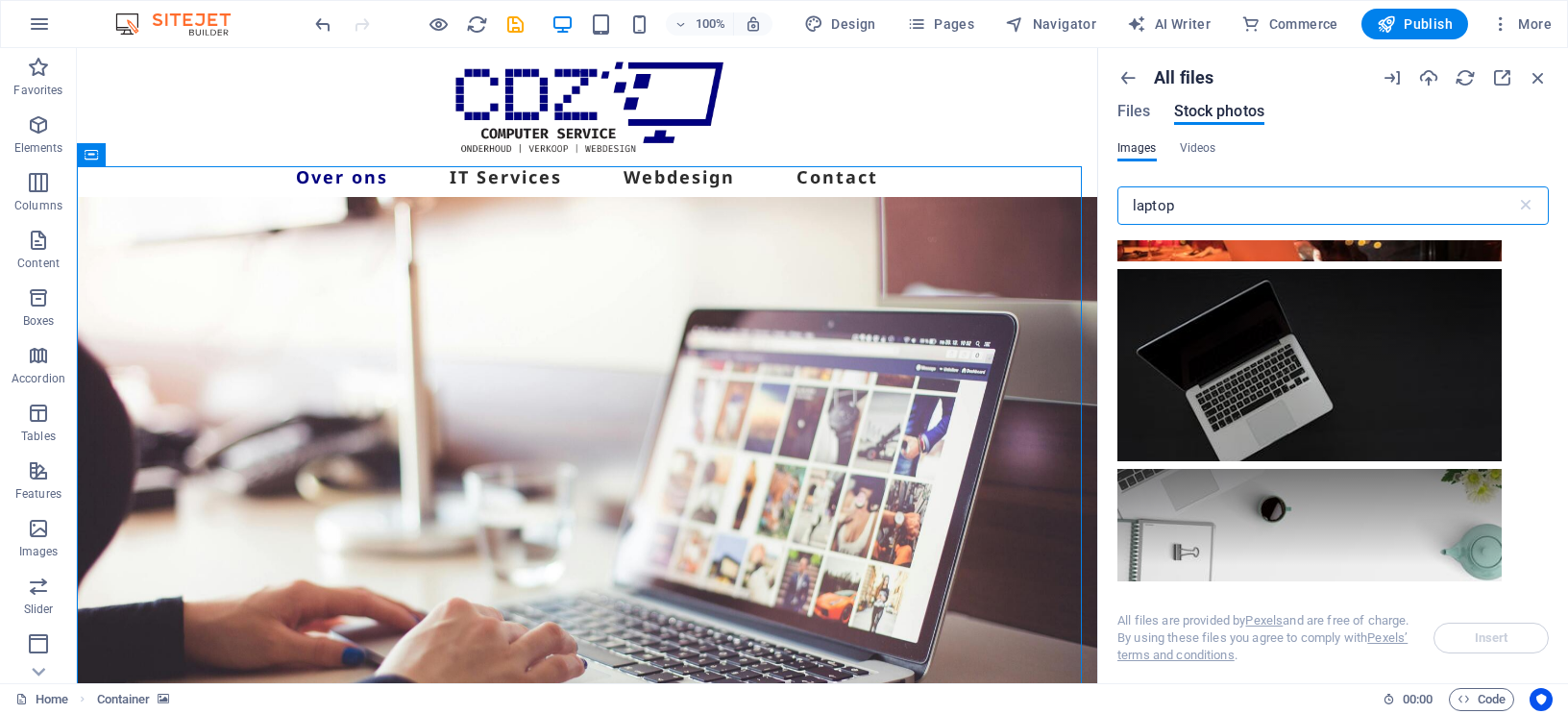 scroll, scrollTop: 1494, scrollLeft: 0, axis: vertical 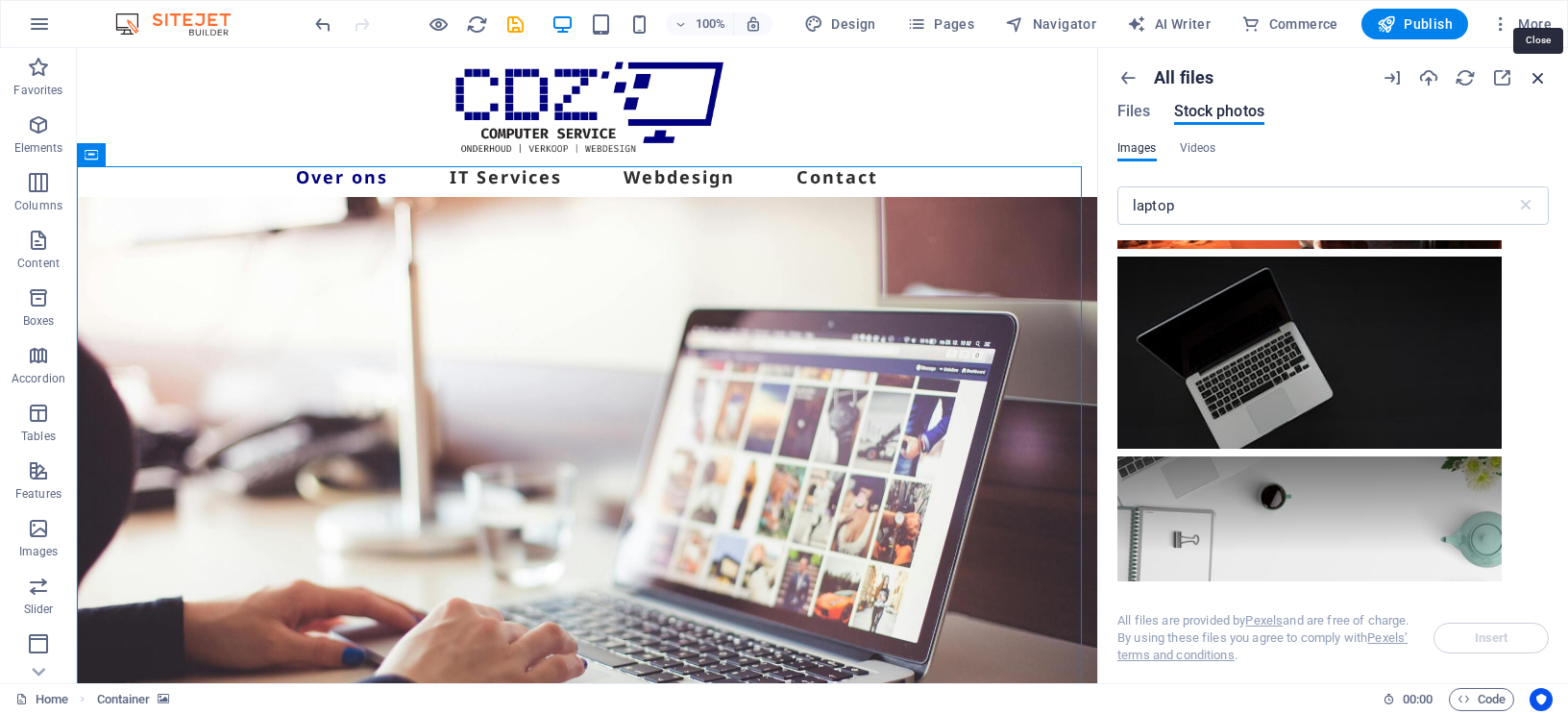 click at bounding box center [1538, 78] 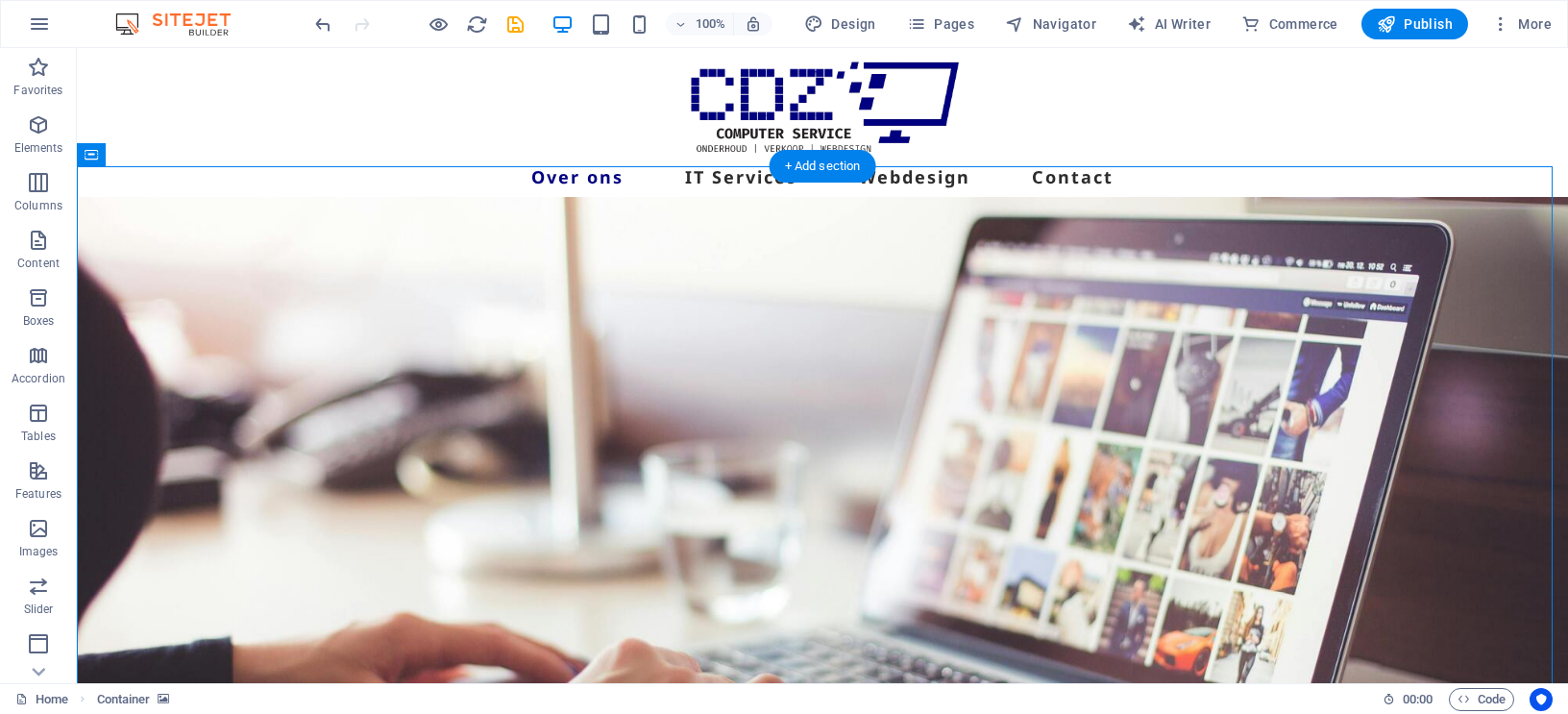 click at bounding box center [822, 509] 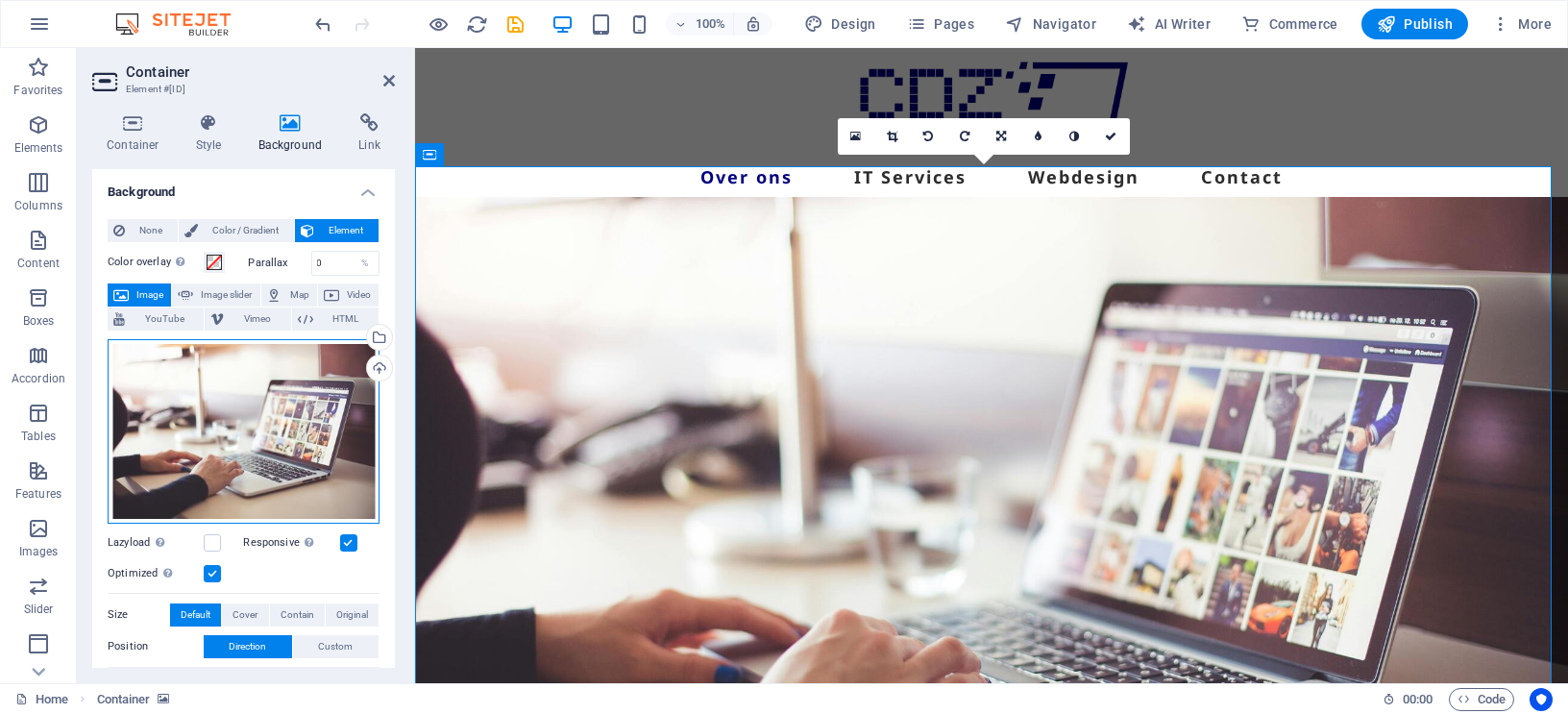 drag, startPoint x: 257, startPoint y: 413, endPoint x: 231, endPoint y: 428, distance: 30.01666 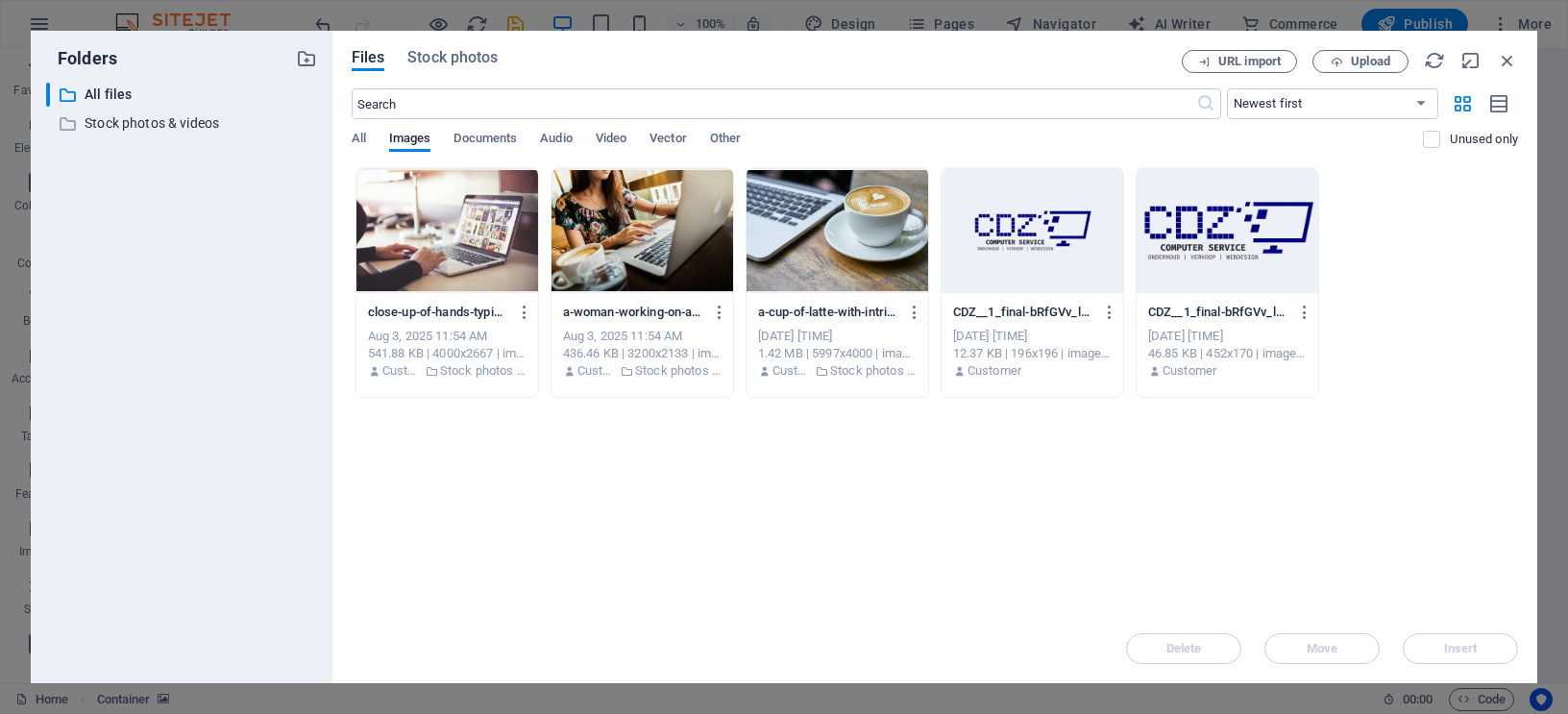 click on "​ All files All files ​ Stock photos & videos Stock photos & videos" at bounding box center [182, 375] 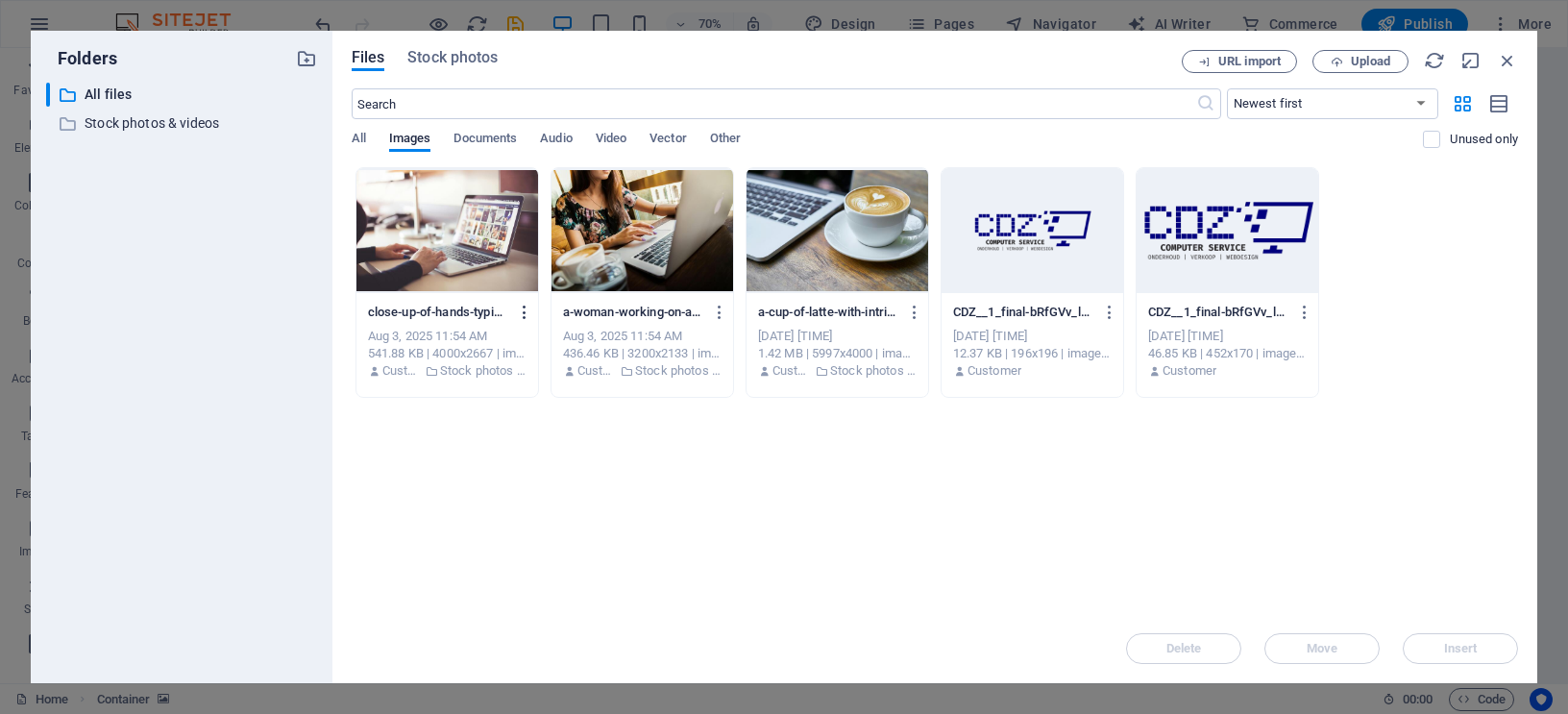 click at bounding box center [525, 312] 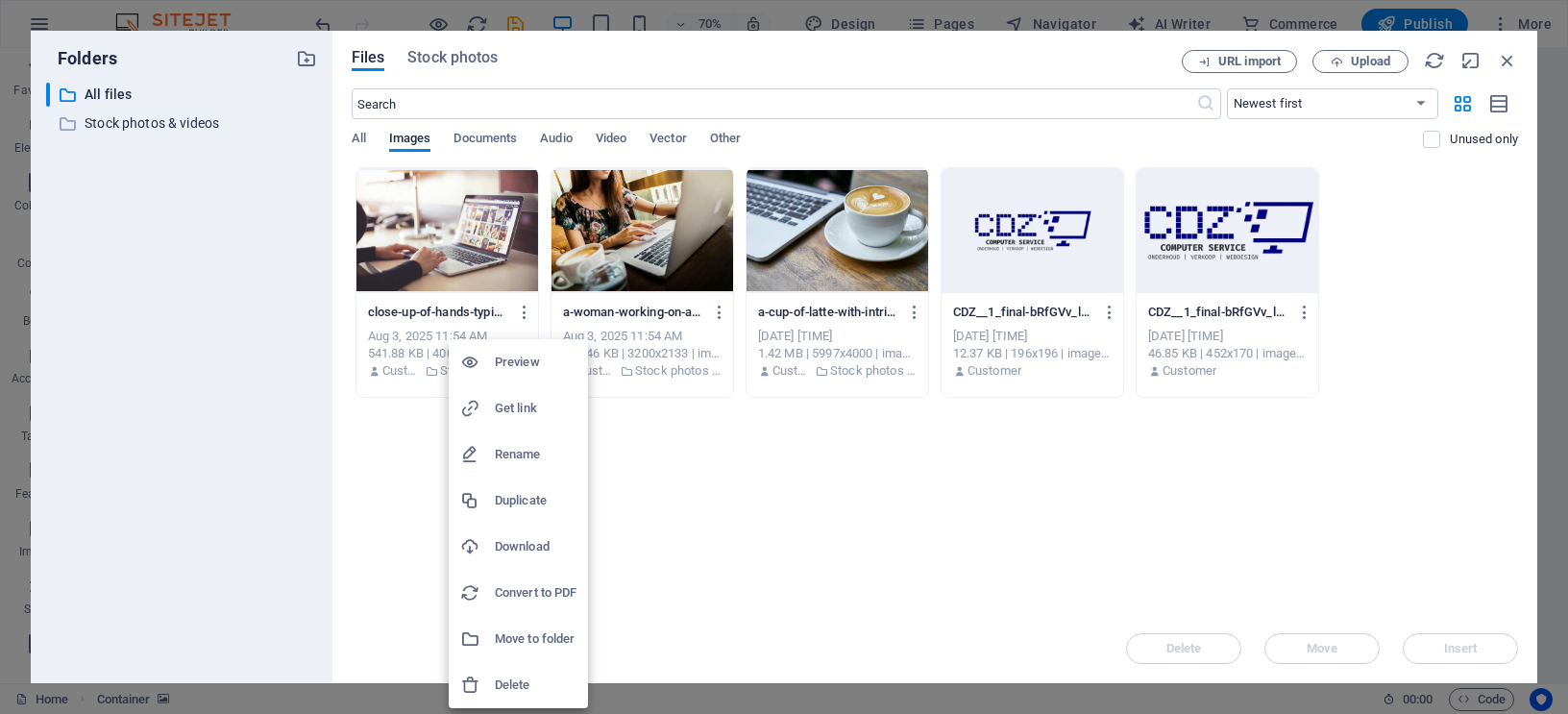 click on "Download" at bounding box center (535, 547) 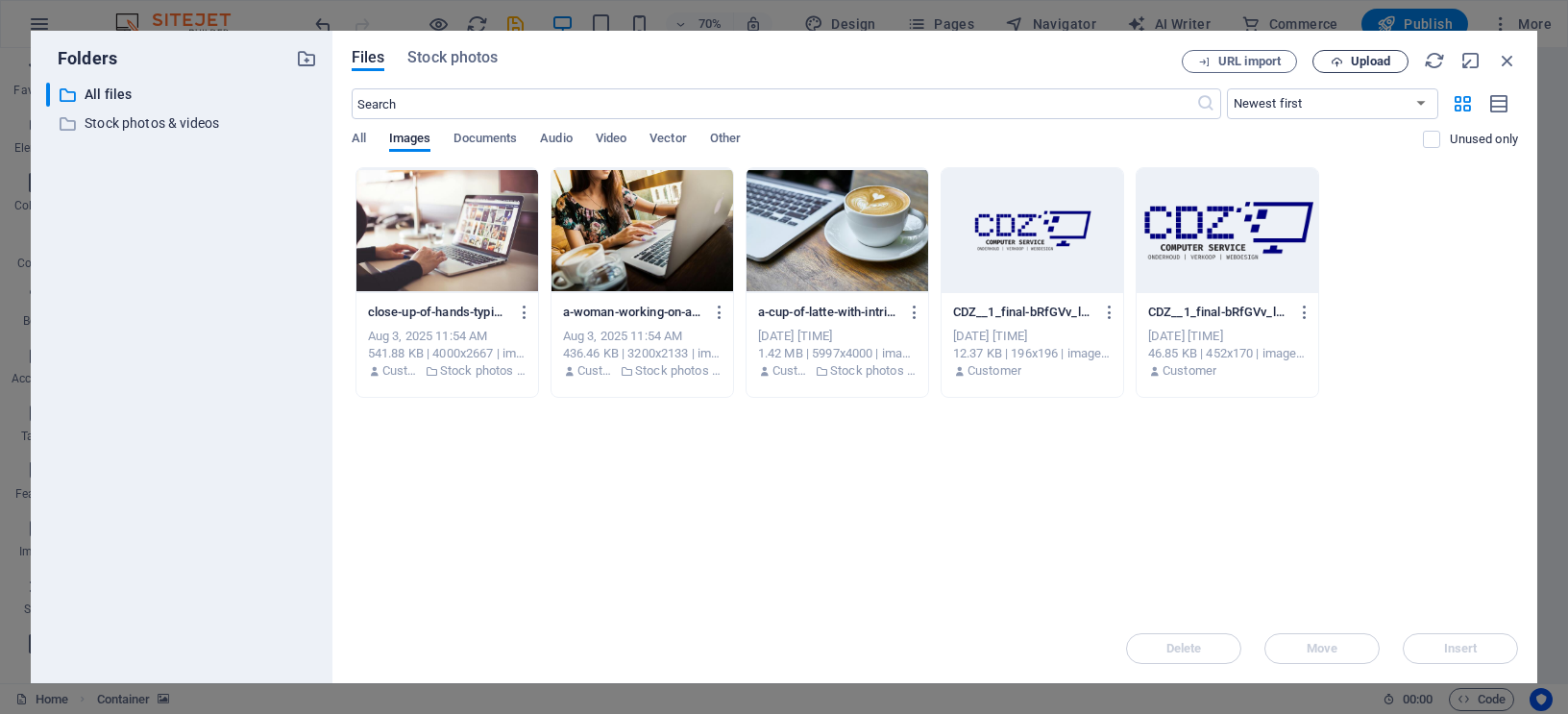 click on "Upload" at bounding box center (1360, 62) 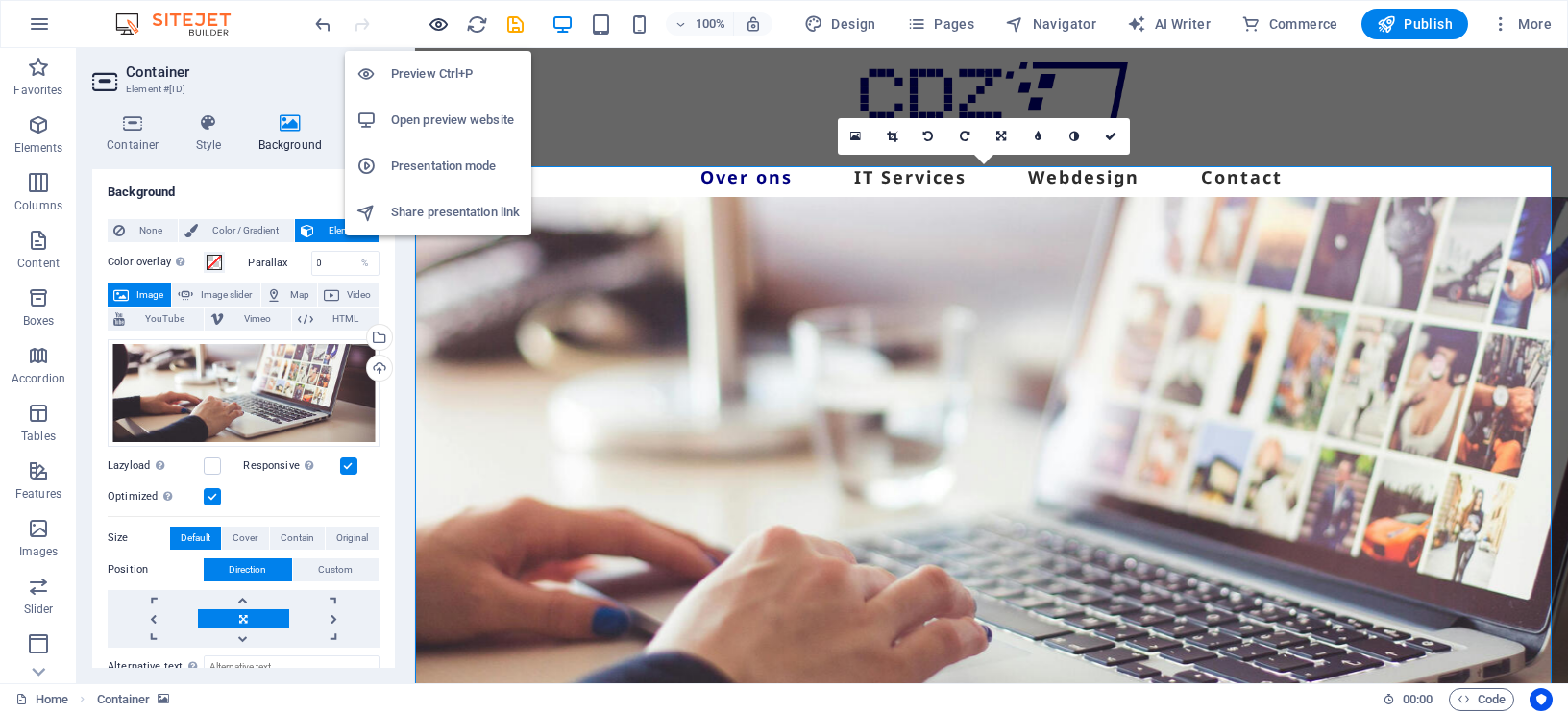 click at bounding box center (439, 24) 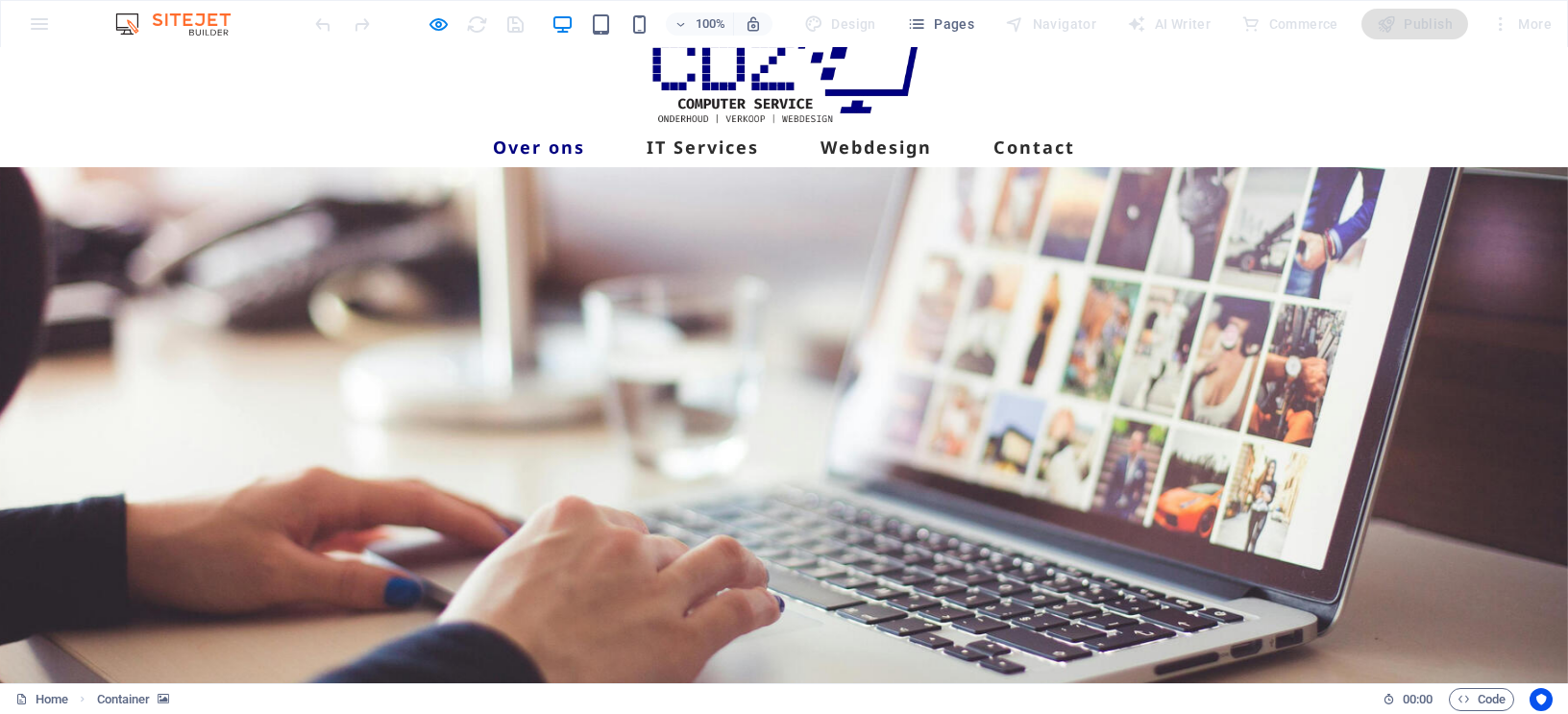 scroll, scrollTop: 0, scrollLeft: 0, axis: both 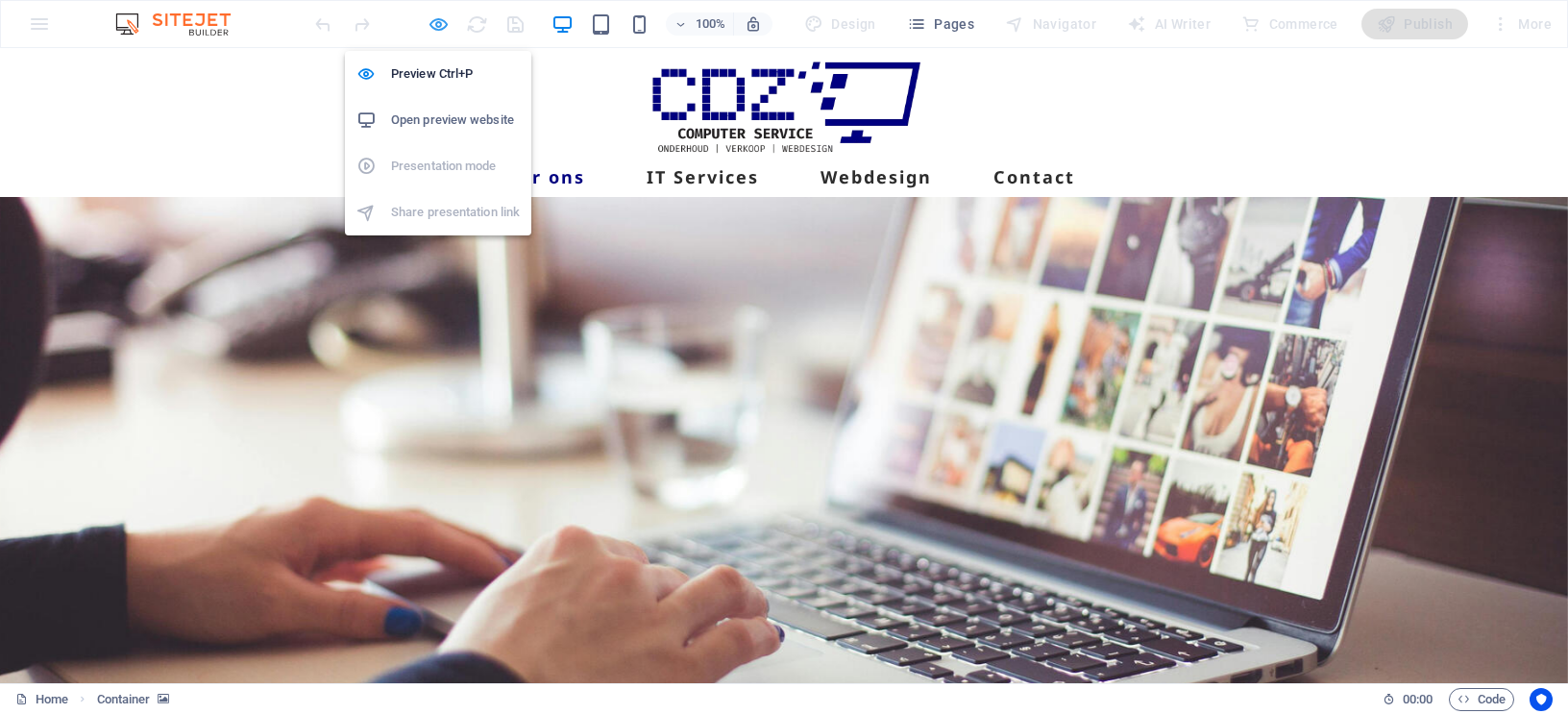 click at bounding box center (439, 24) 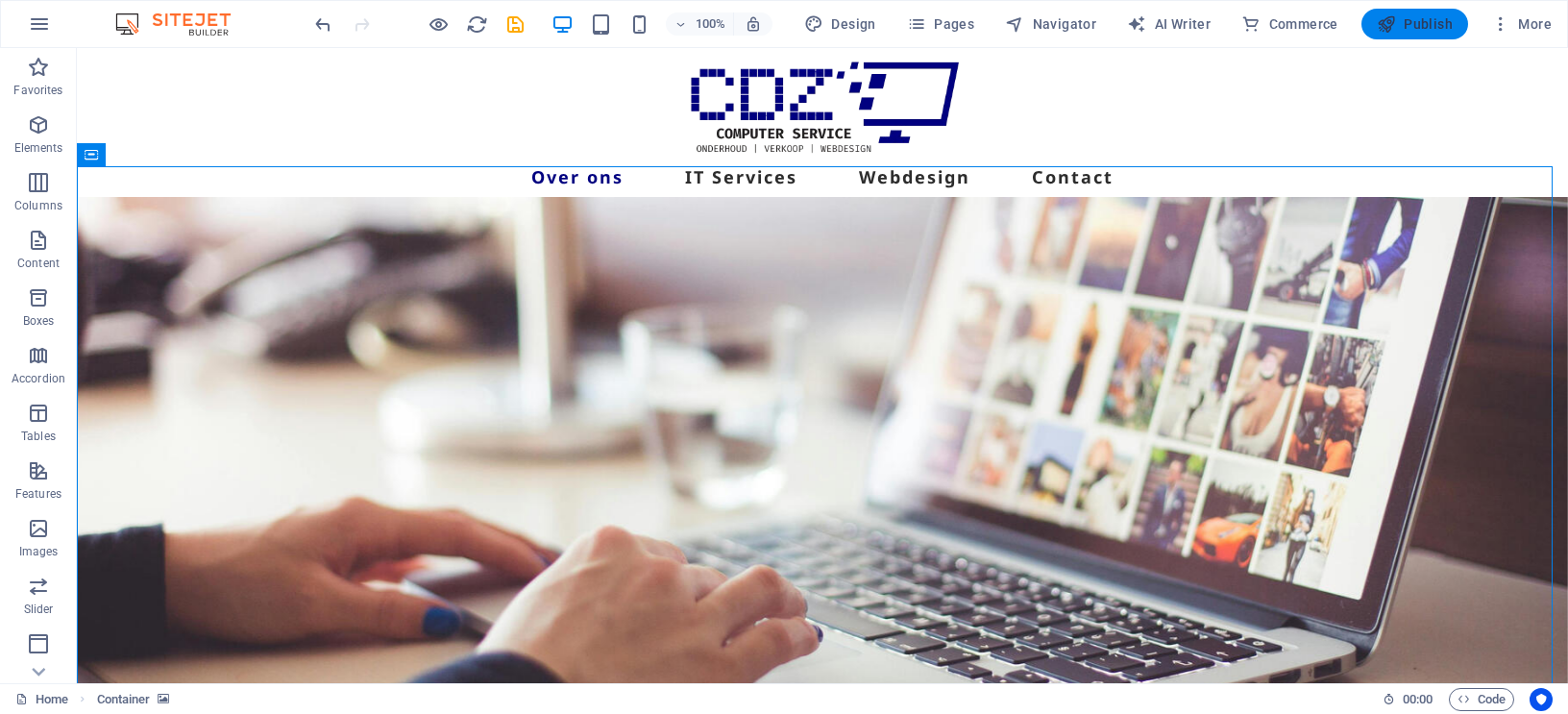 click on "Publish" at bounding box center (1414, 24) 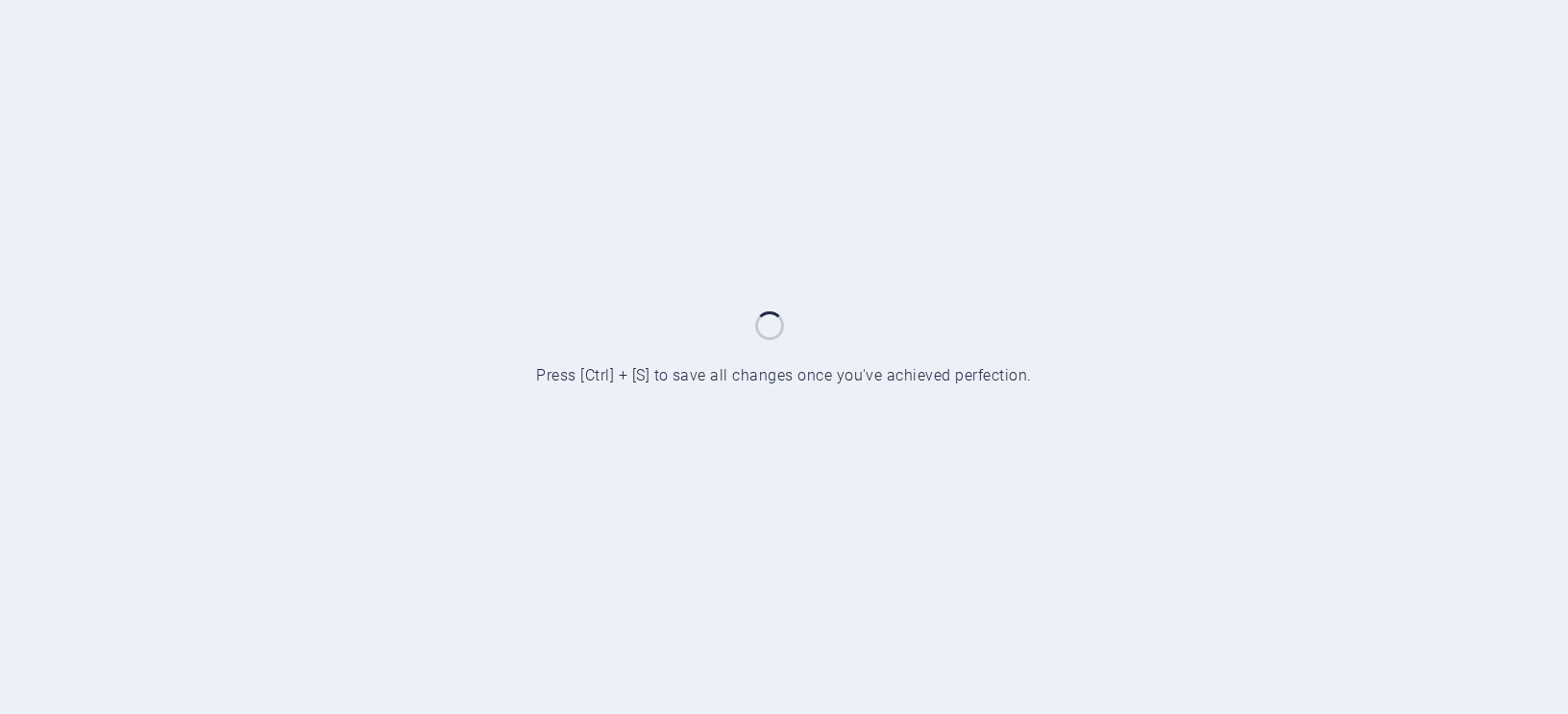 scroll, scrollTop: 0, scrollLeft: 0, axis: both 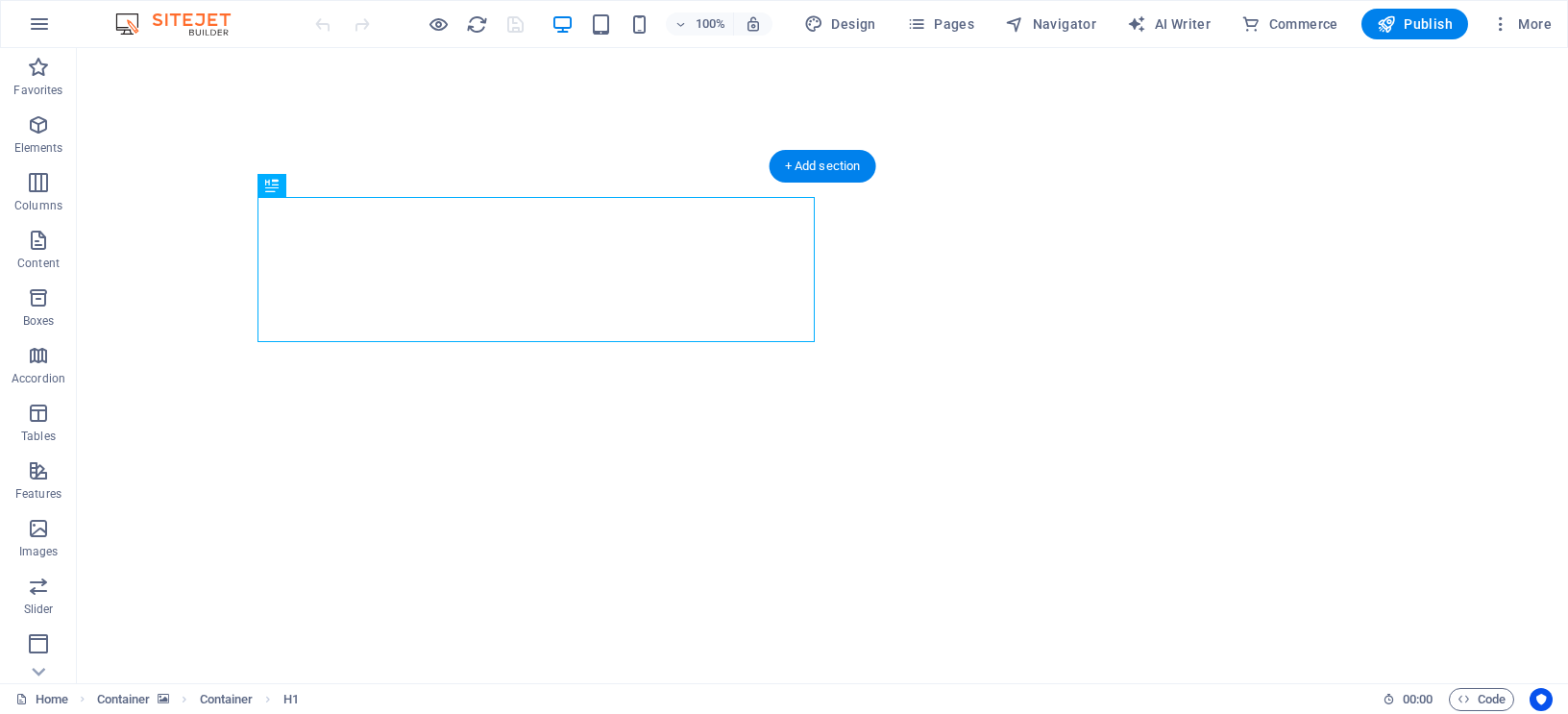 select on "px" 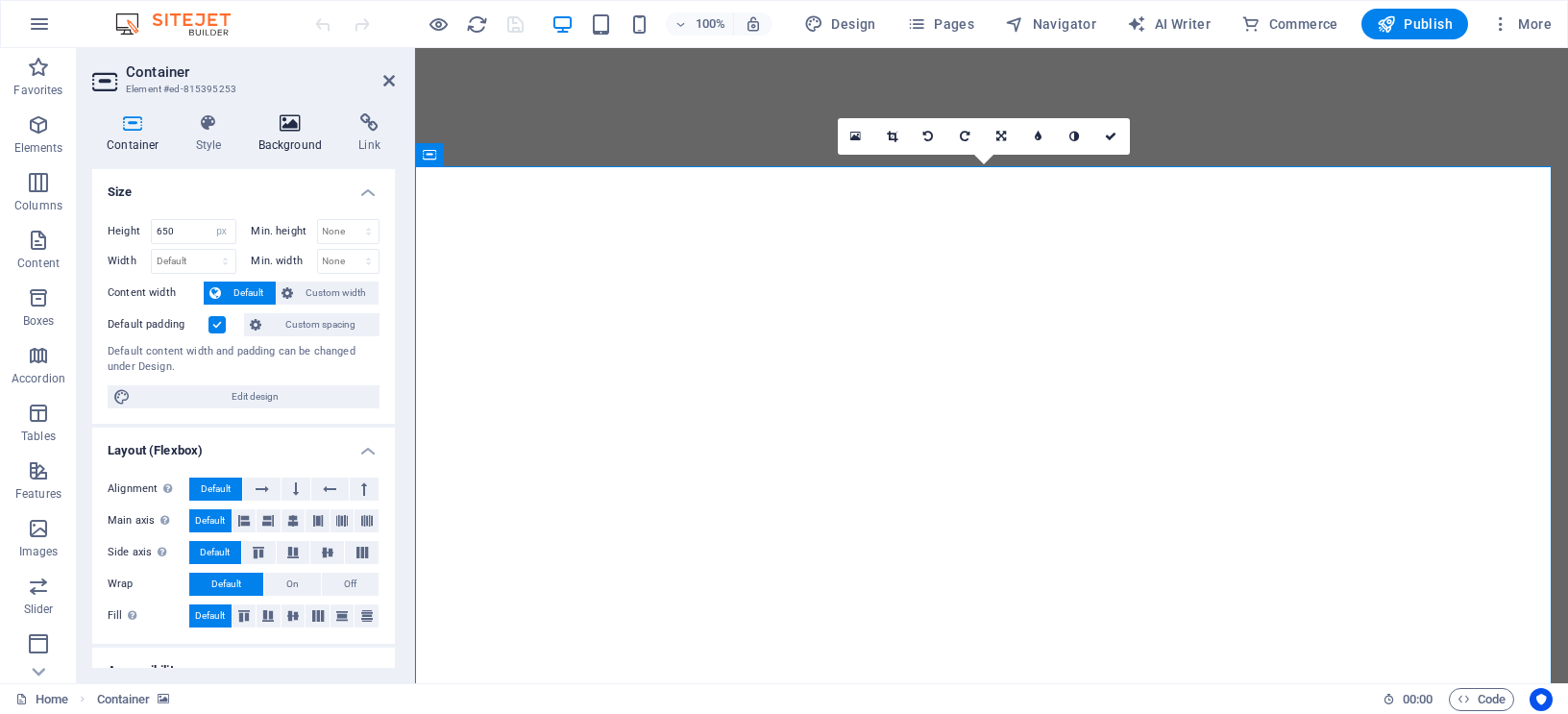 click on "Background" at bounding box center [294, 134] 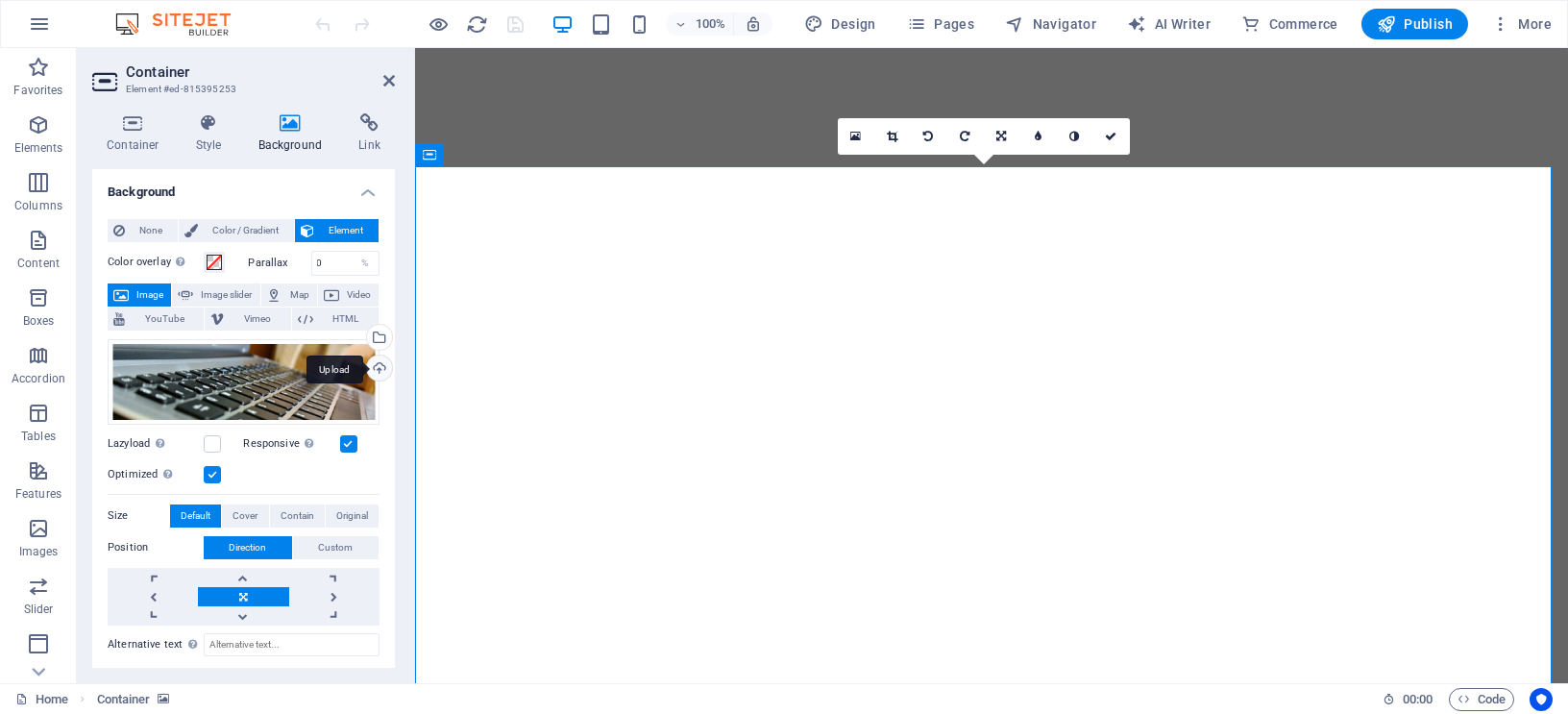 click on "Upload" at bounding box center [378, 370] 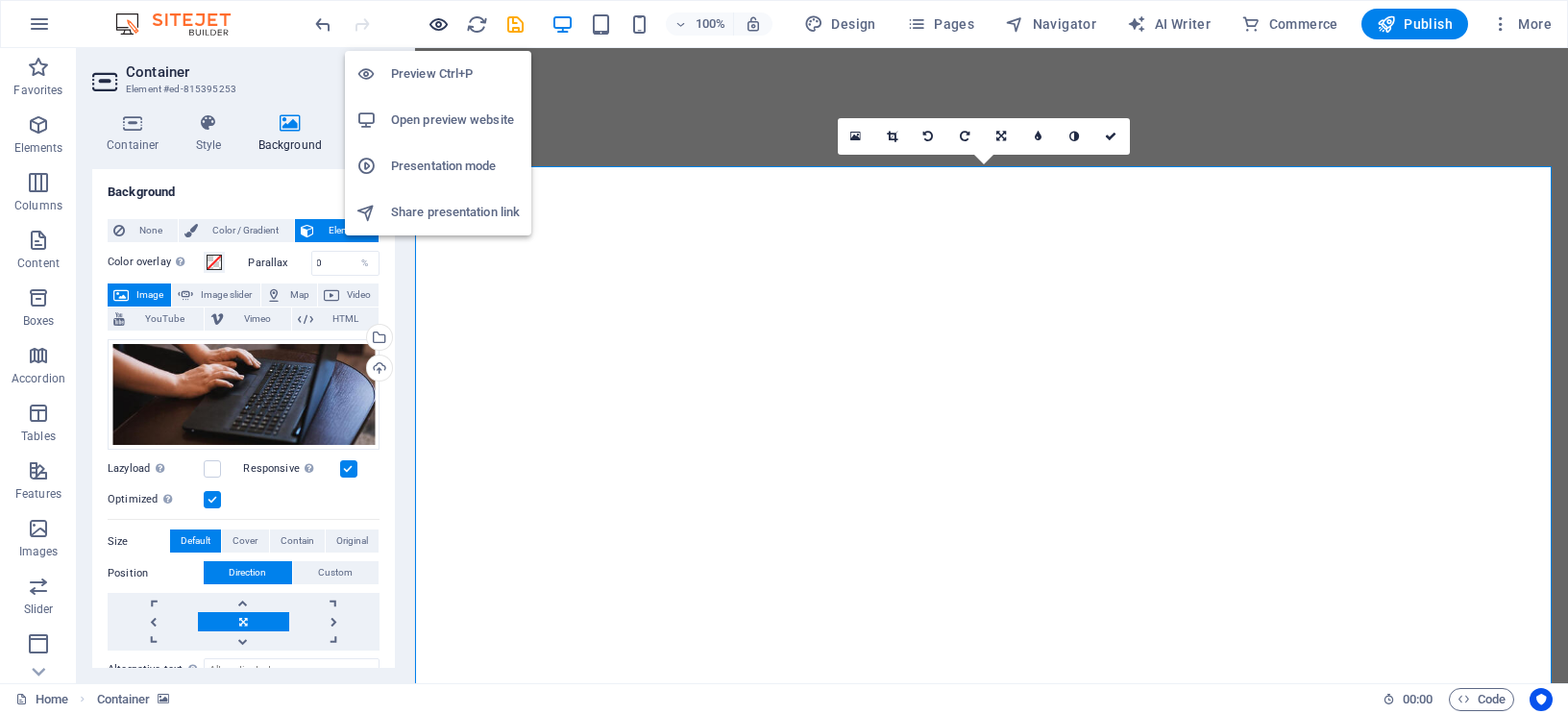 click at bounding box center [439, 24] 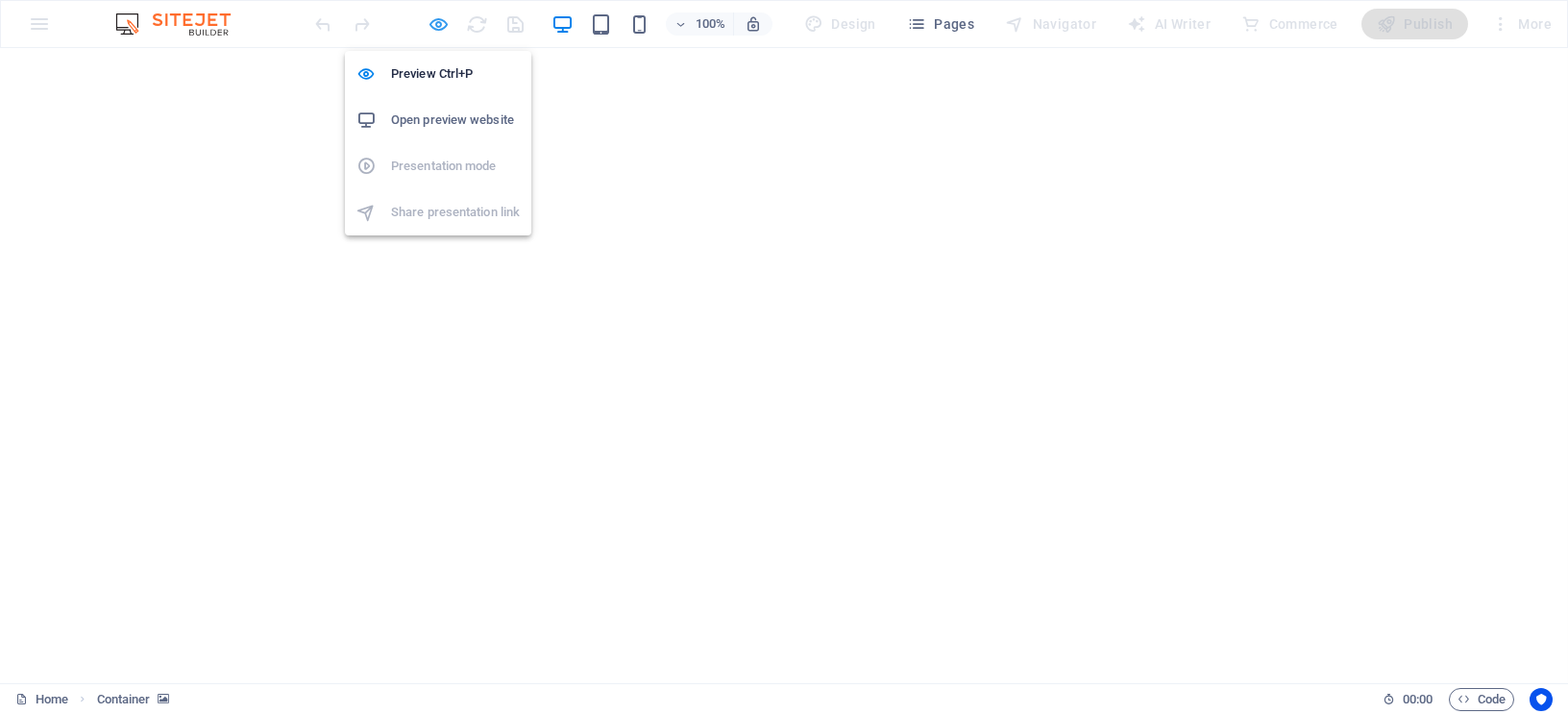click at bounding box center [439, 24] 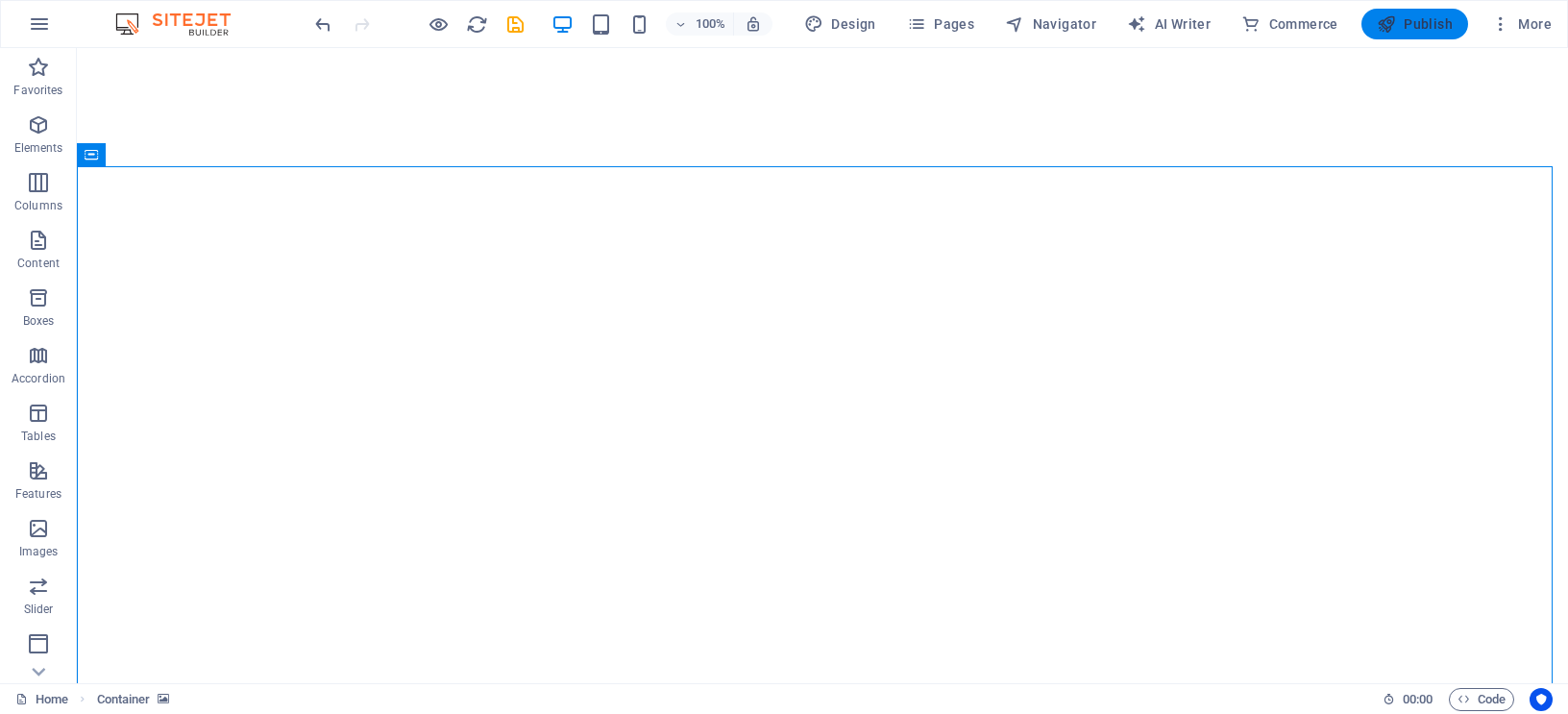 click on "Publish" at bounding box center [1414, 24] 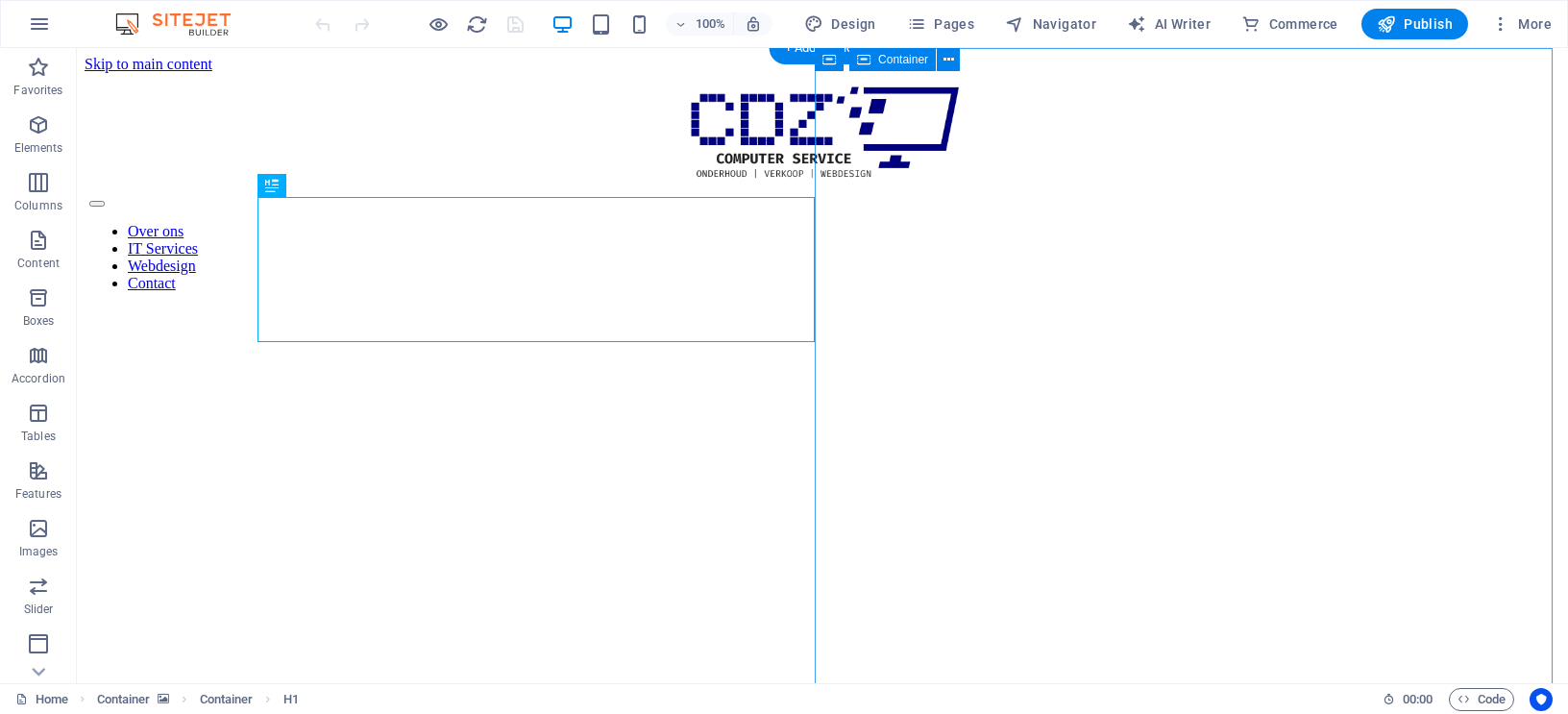 scroll, scrollTop: 0, scrollLeft: 0, axis: both 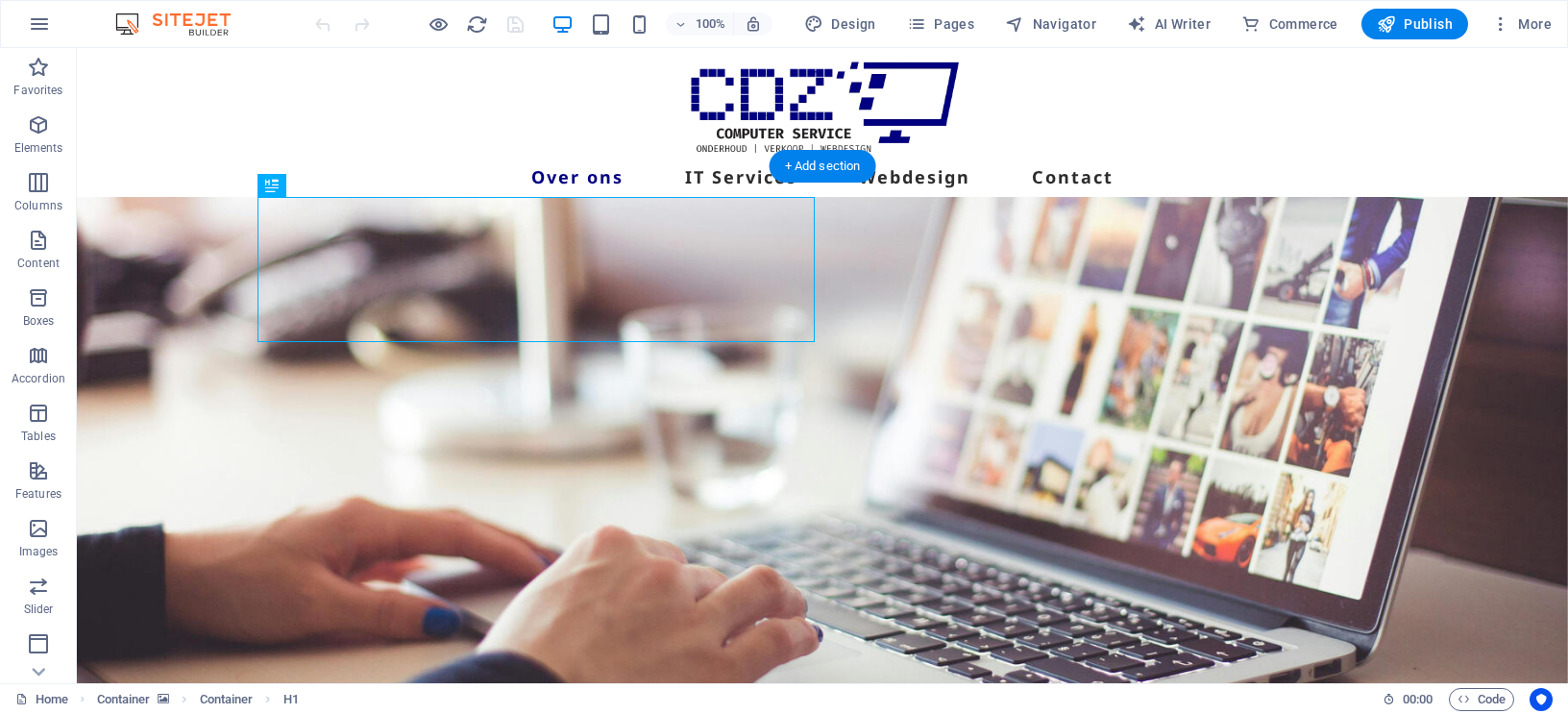 click at bounding box center (822, 509) 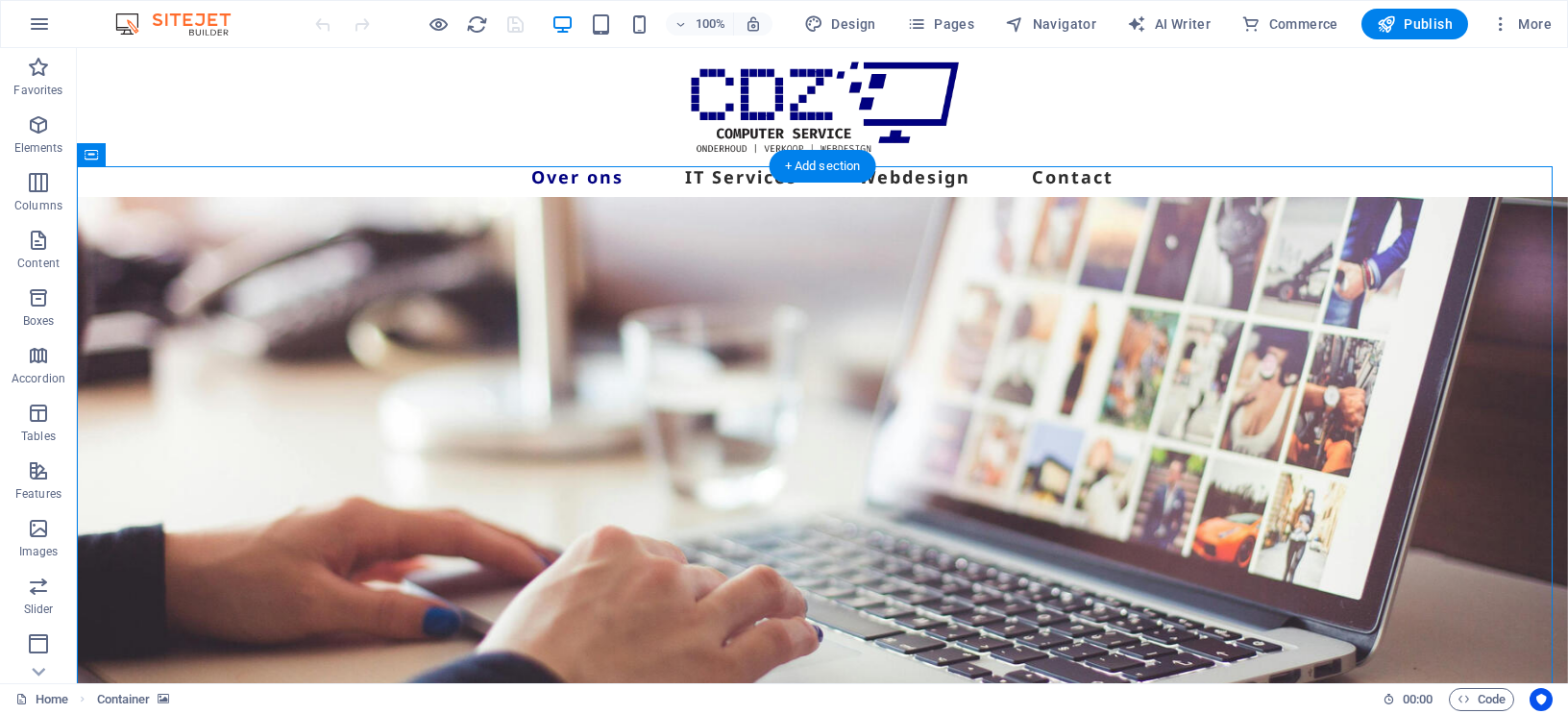 click at bounding box center [822, 509] 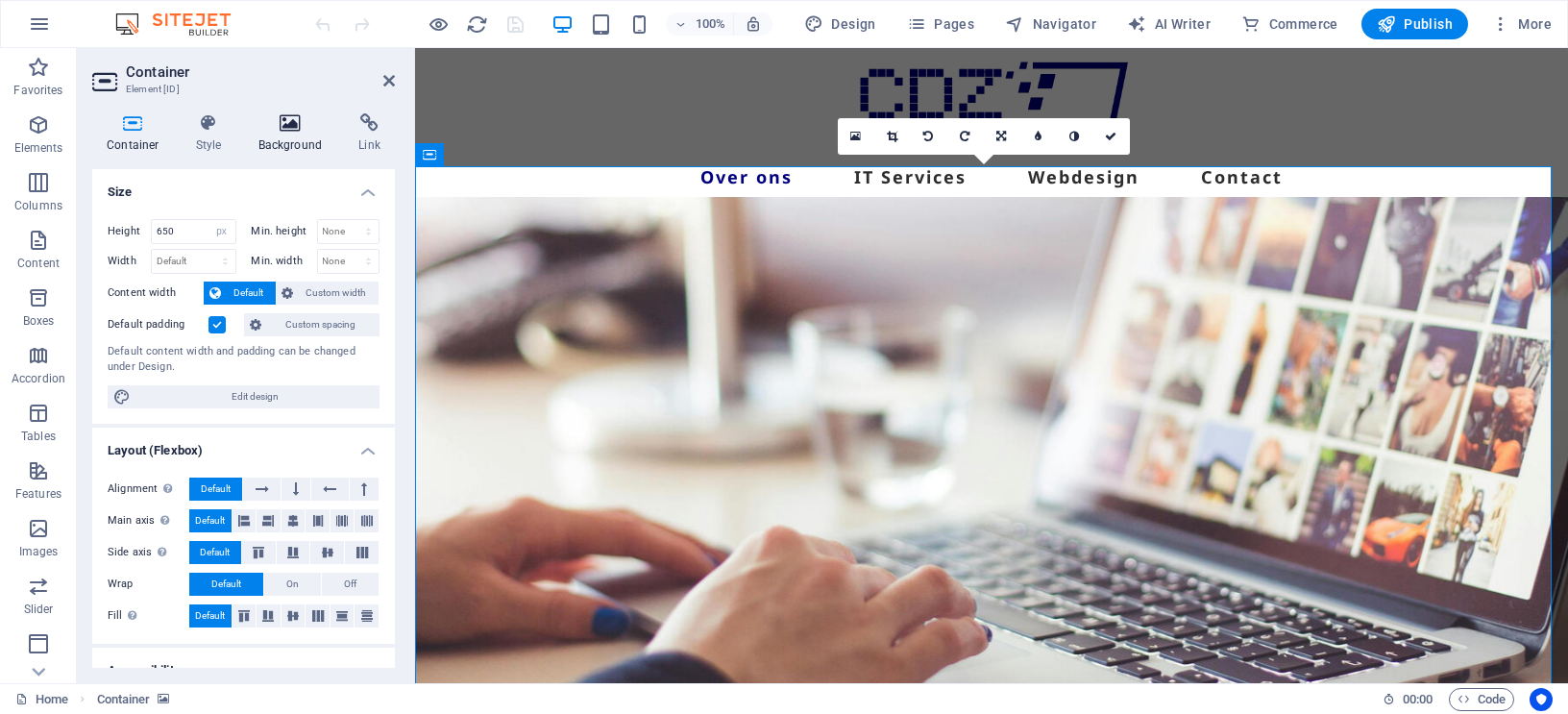click on "Background" at bounding box center [294, 134] 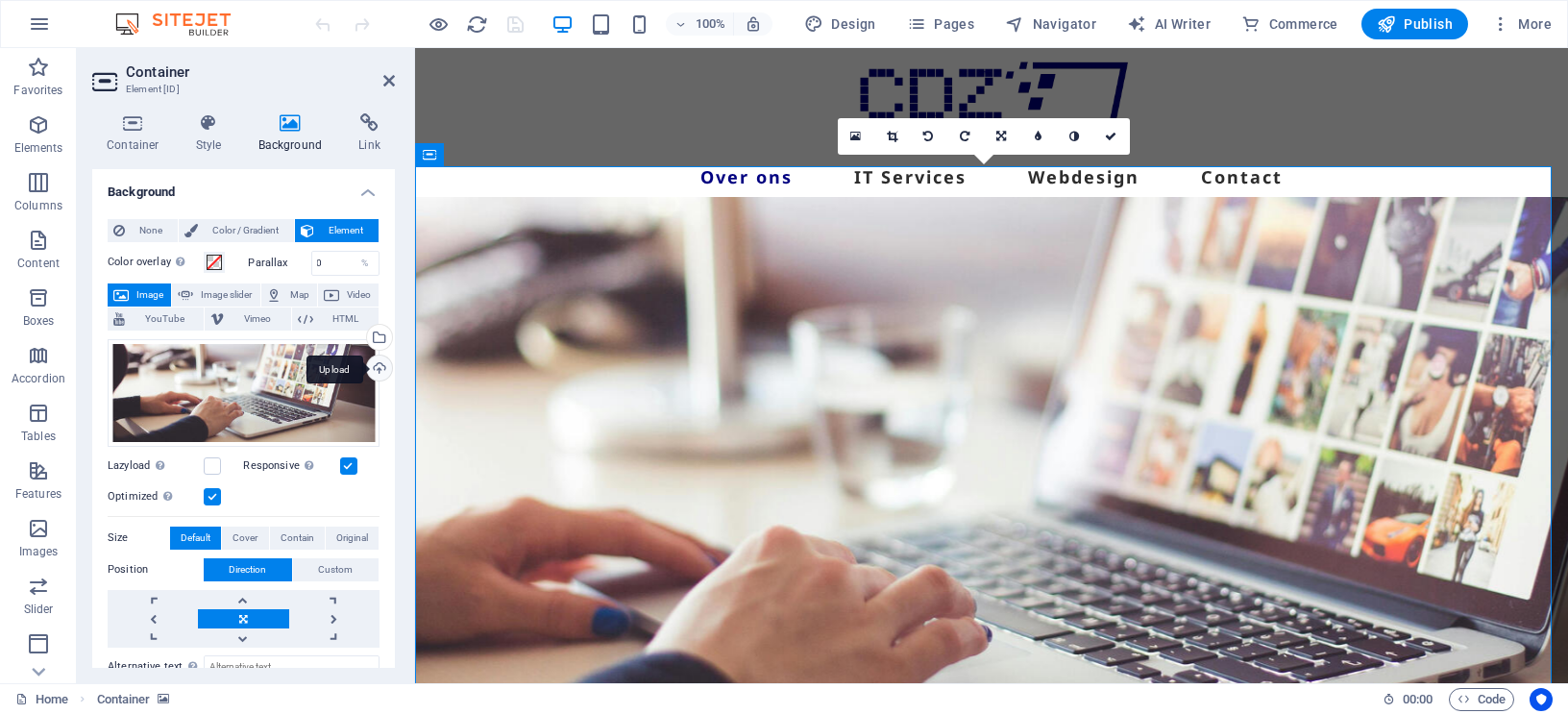 click on "Upload" at bounding box center (378, 370) 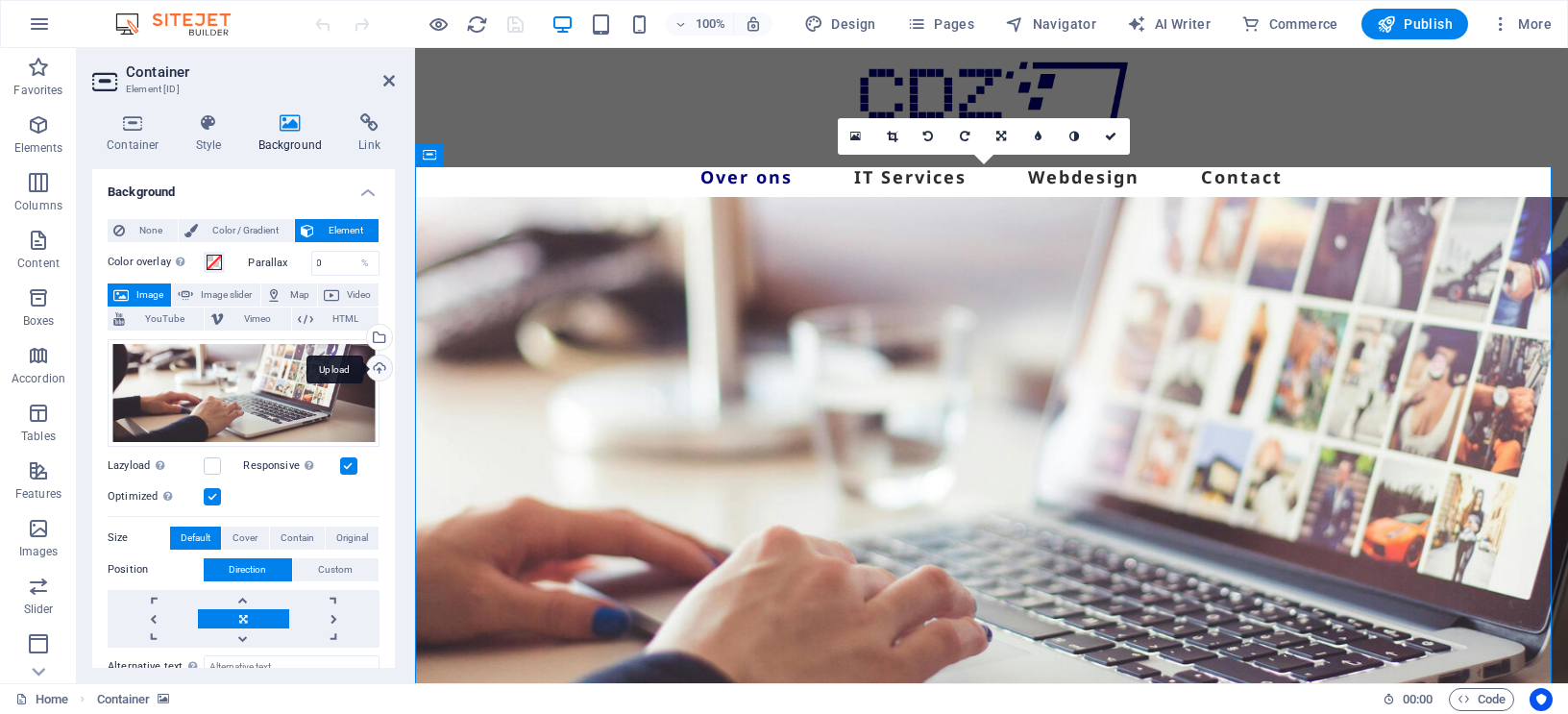 click on "Upload" at bounding box center (378, 370) 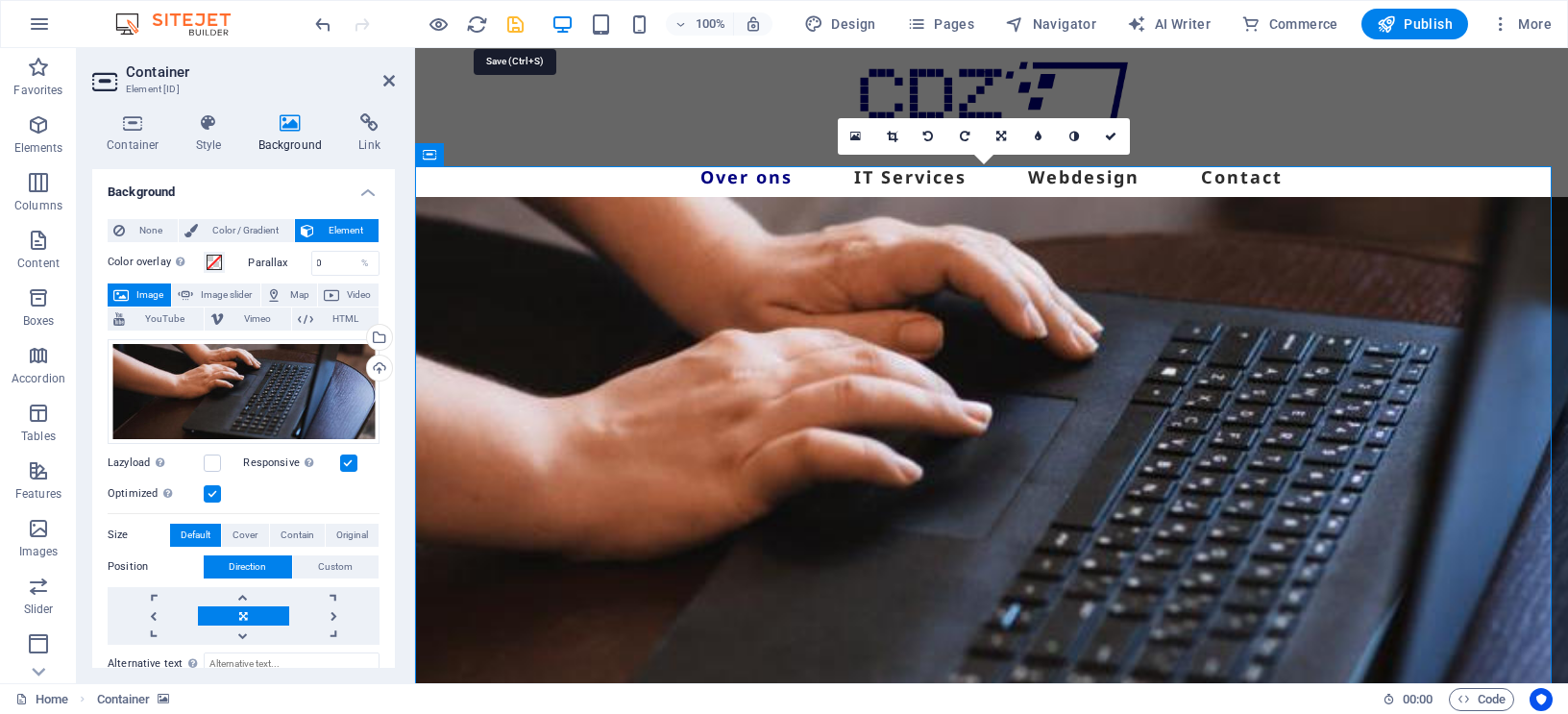 click at bounding box center [516, 24] 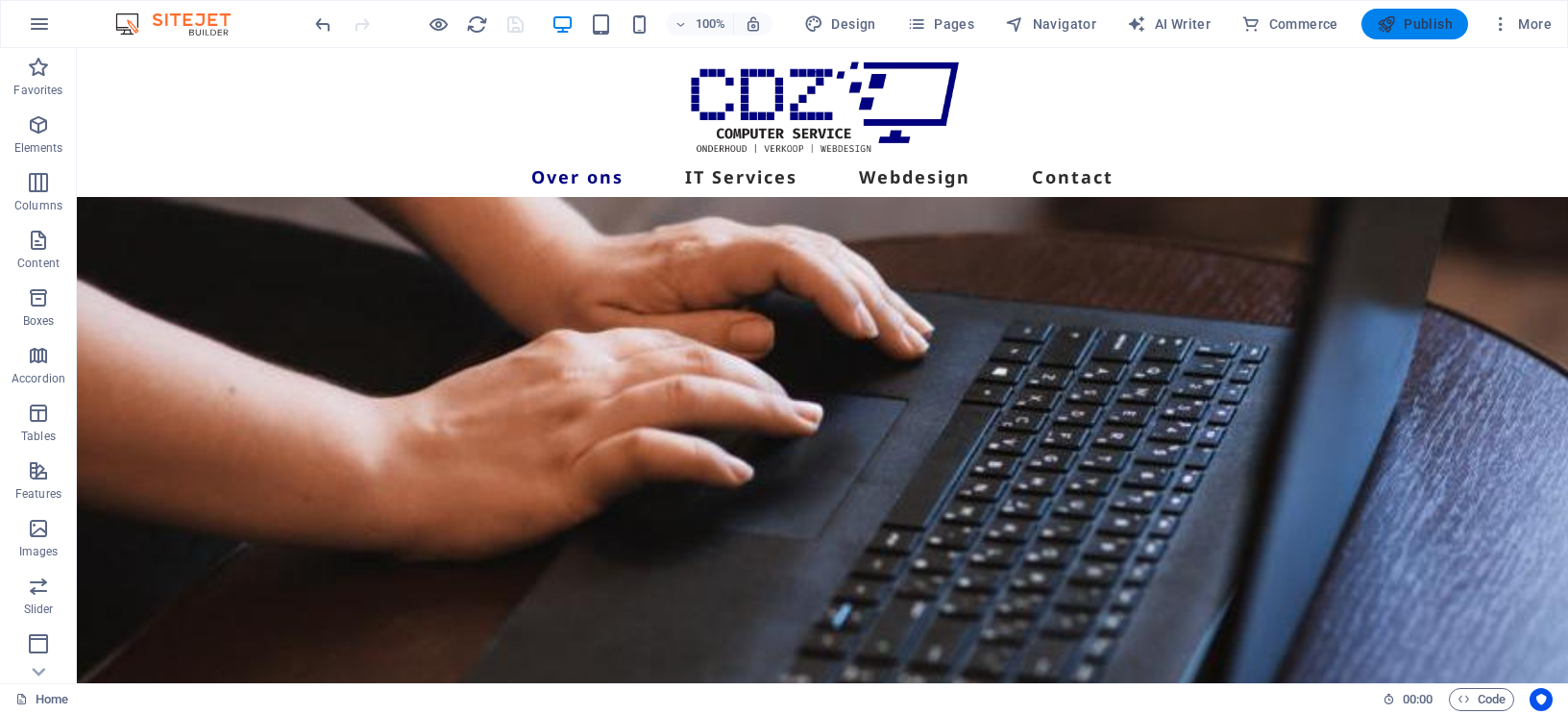 click on "Publish" at bounding box center (1414, 24) 